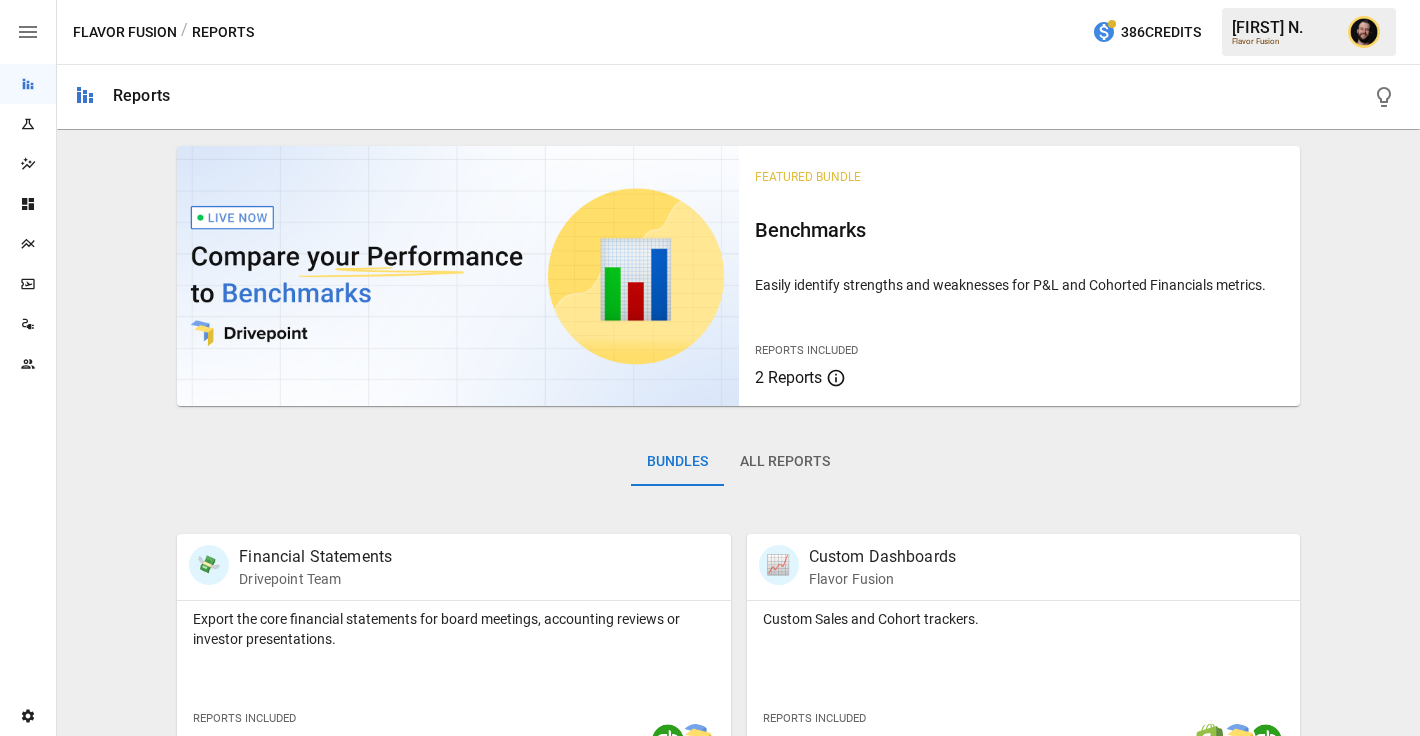 scroll, scrollTop: 0, scrollLeft: 0, axis: both 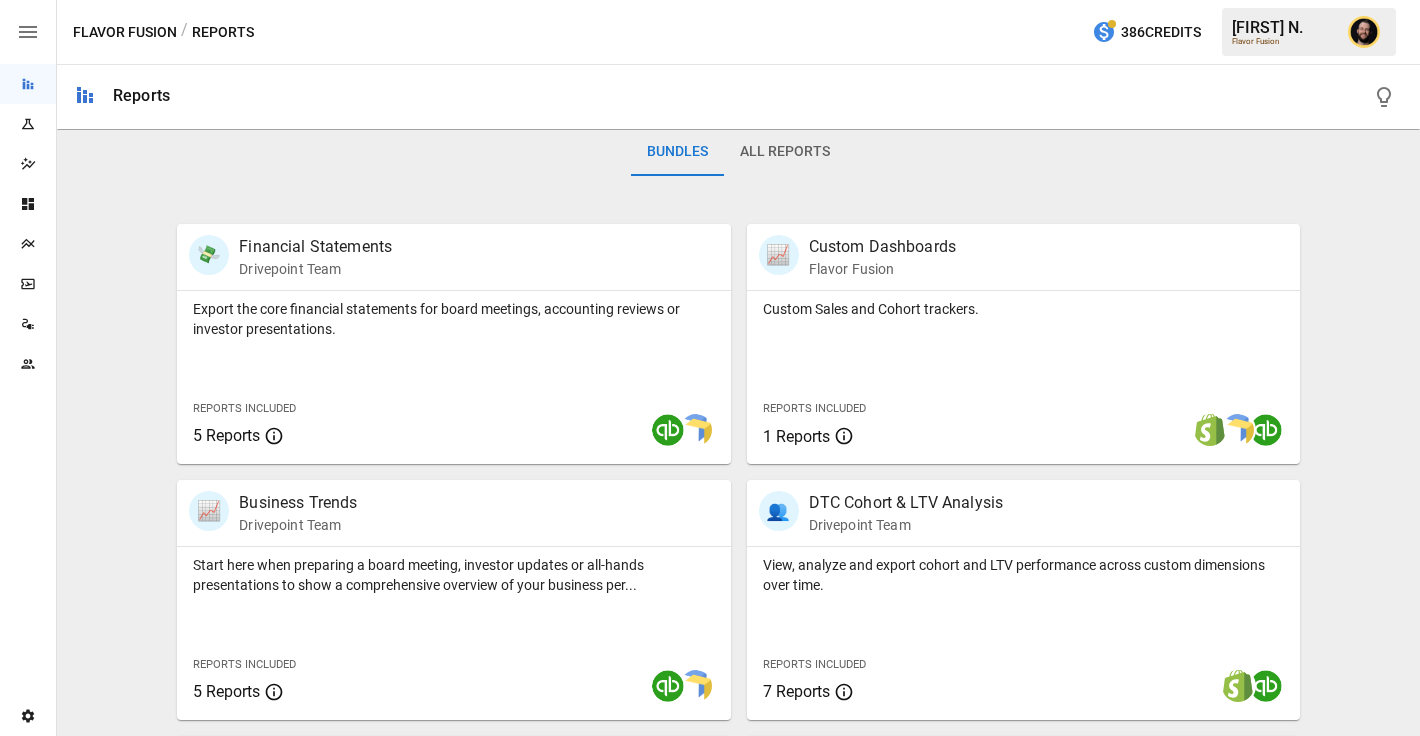 click at bounding box center (28, 244) 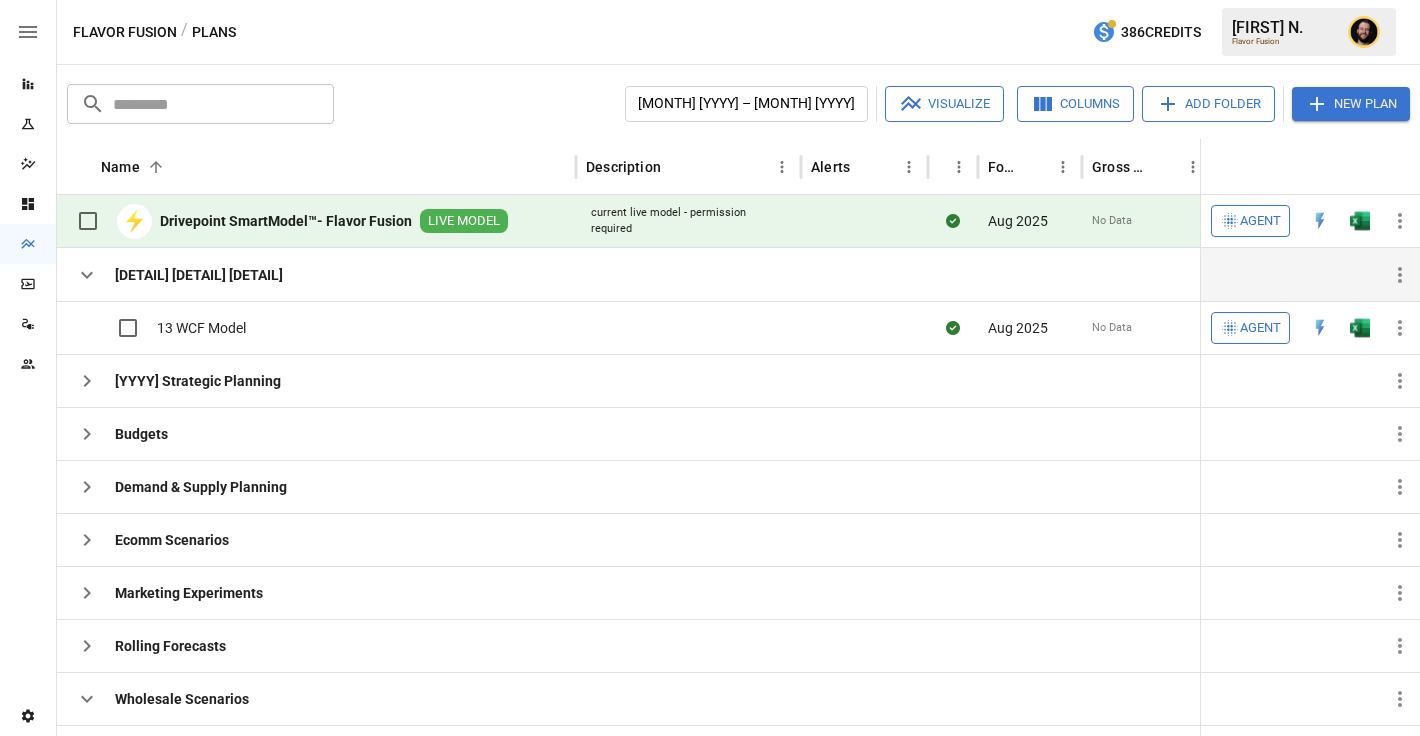 click 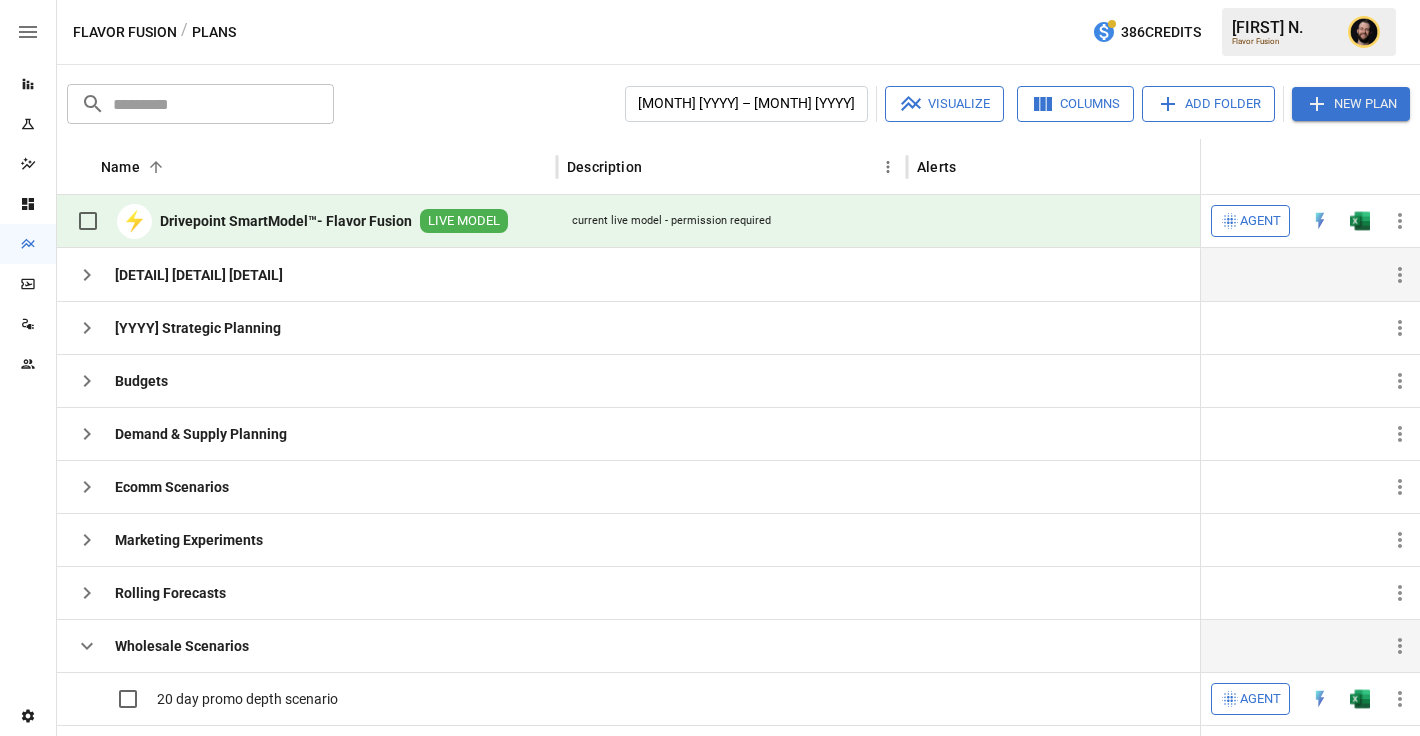 click 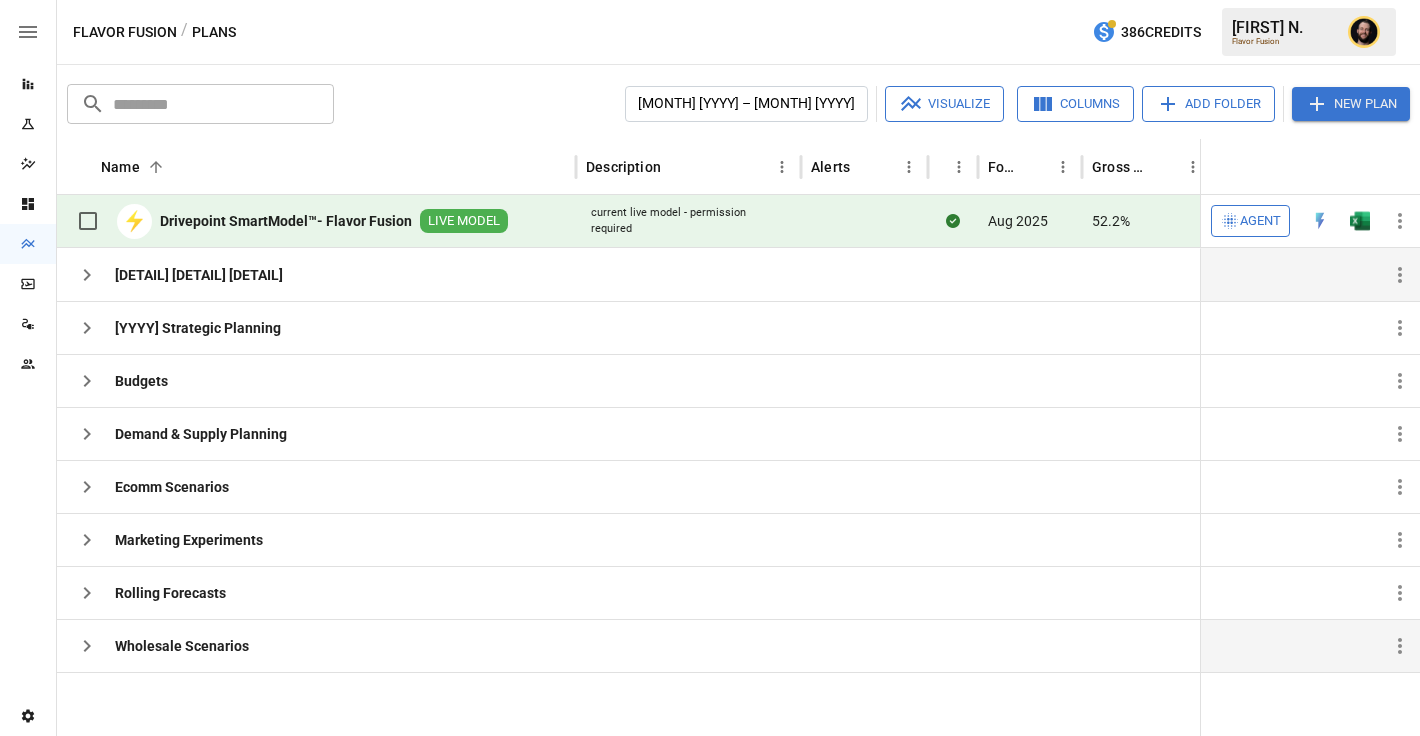 click 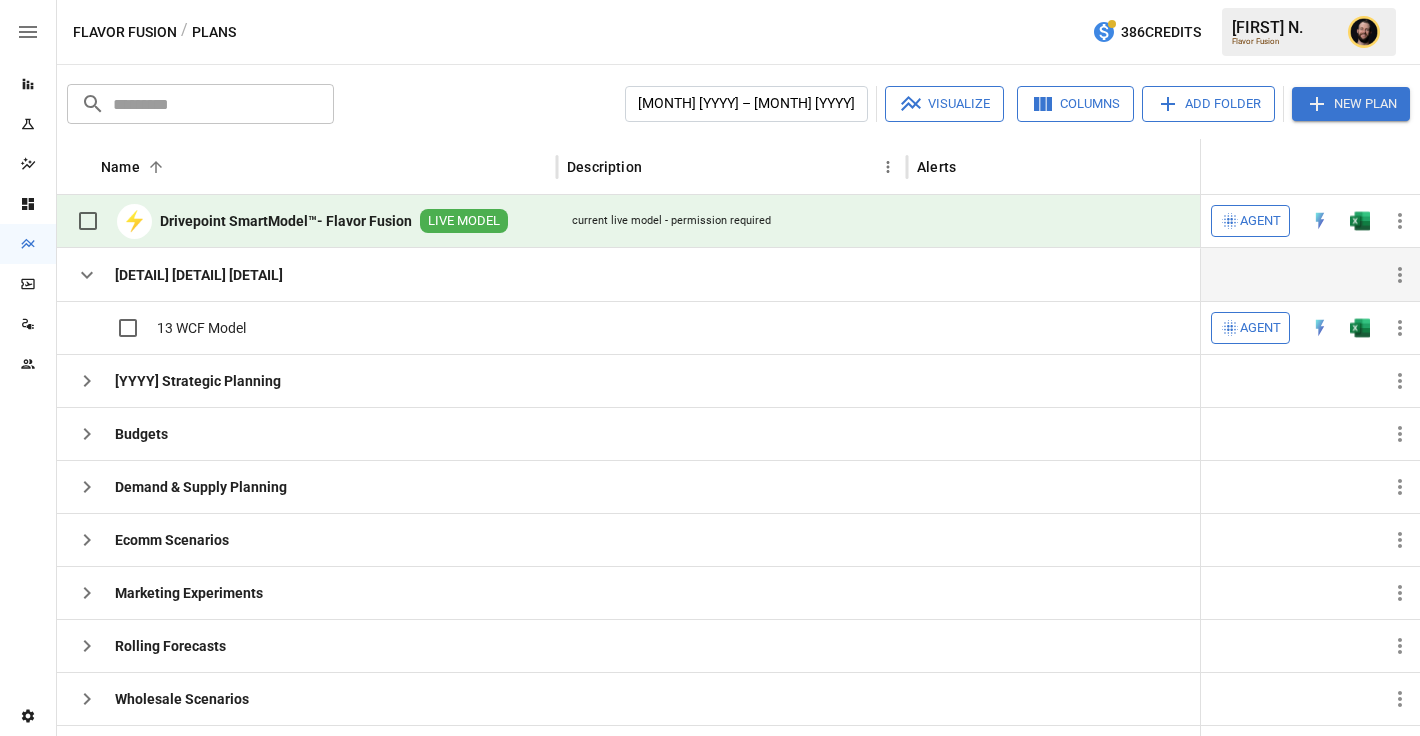 click 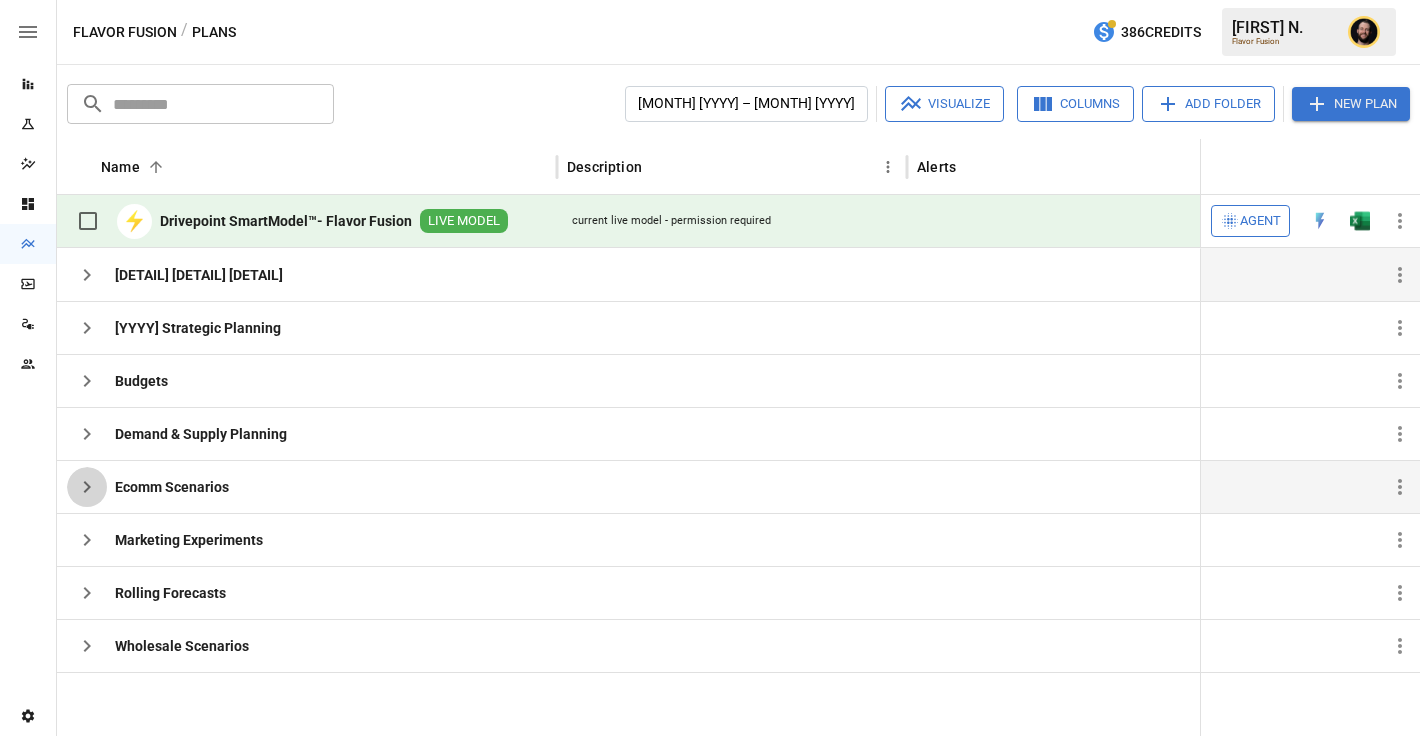 click 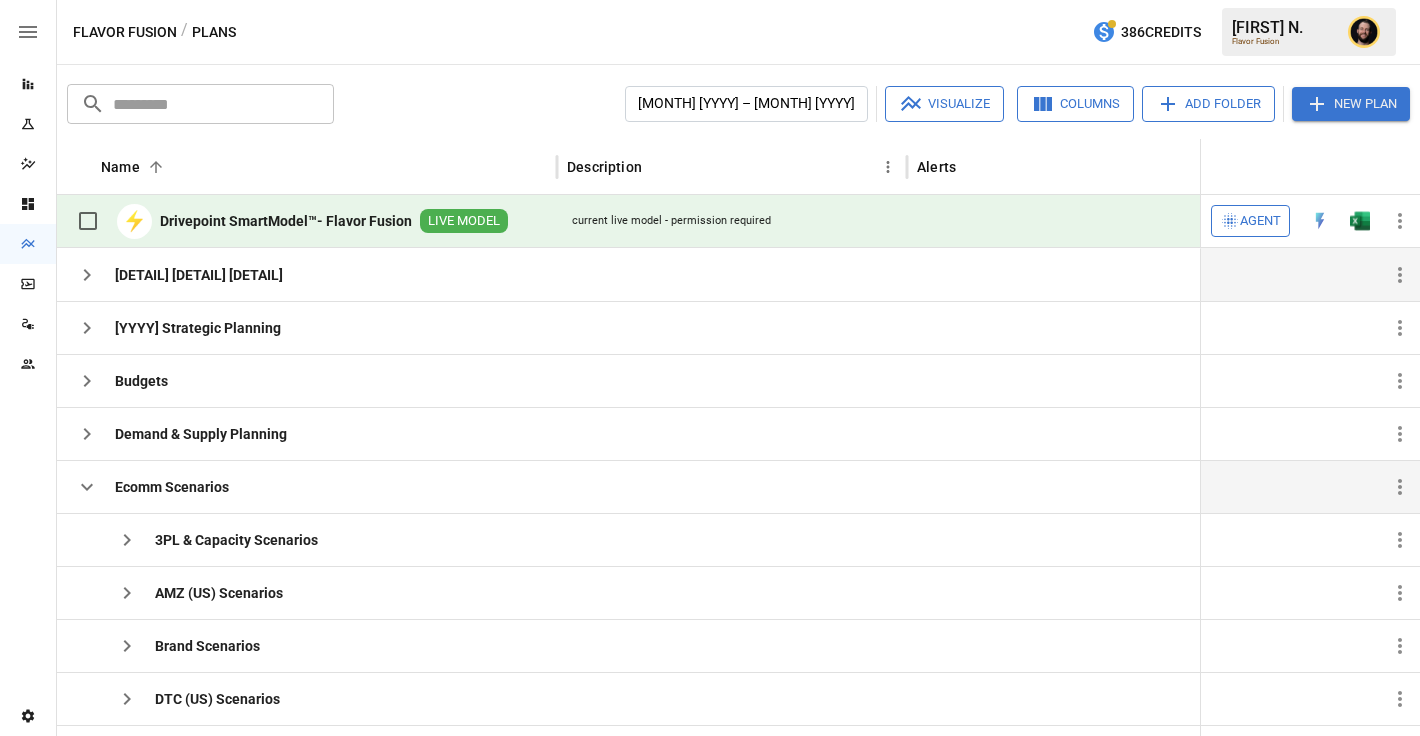 scroll, scrollTop: 203, scrollLeft: 0, axis: vertical 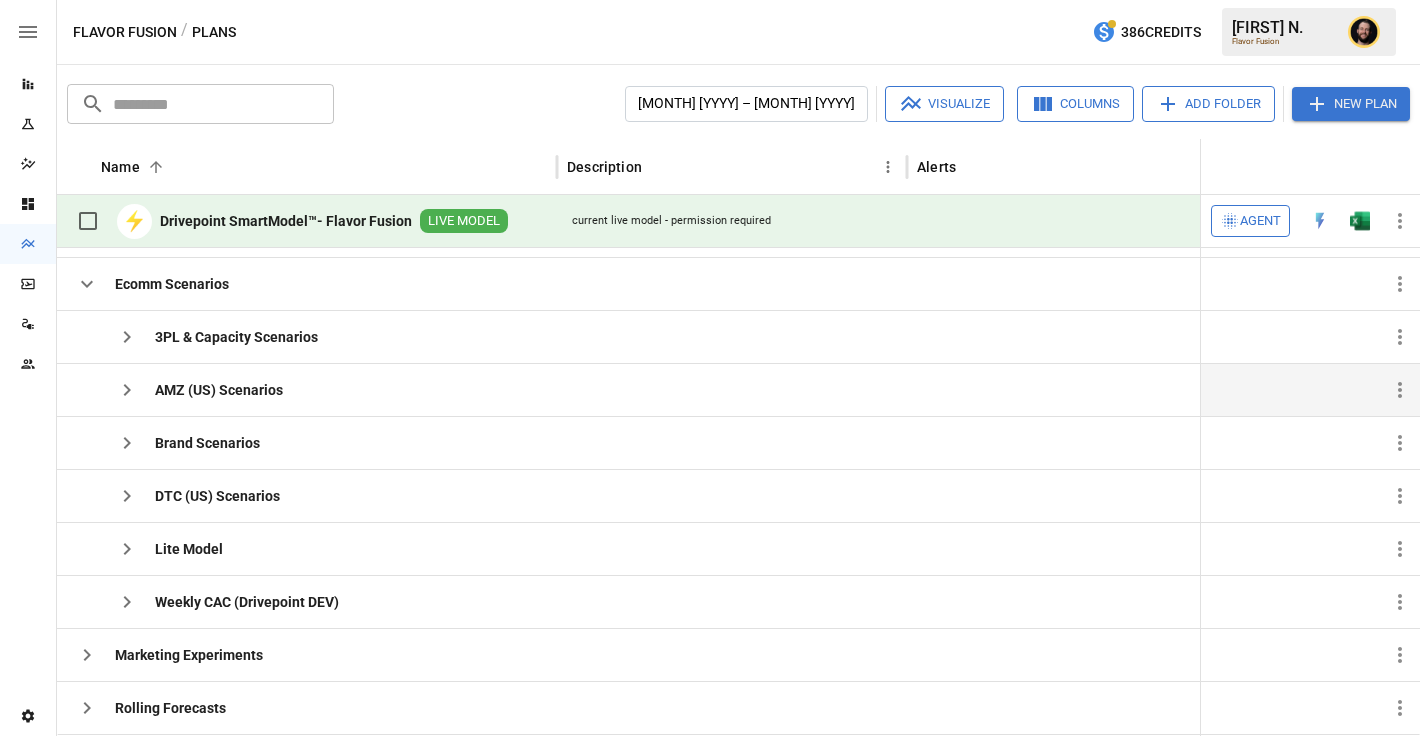 click 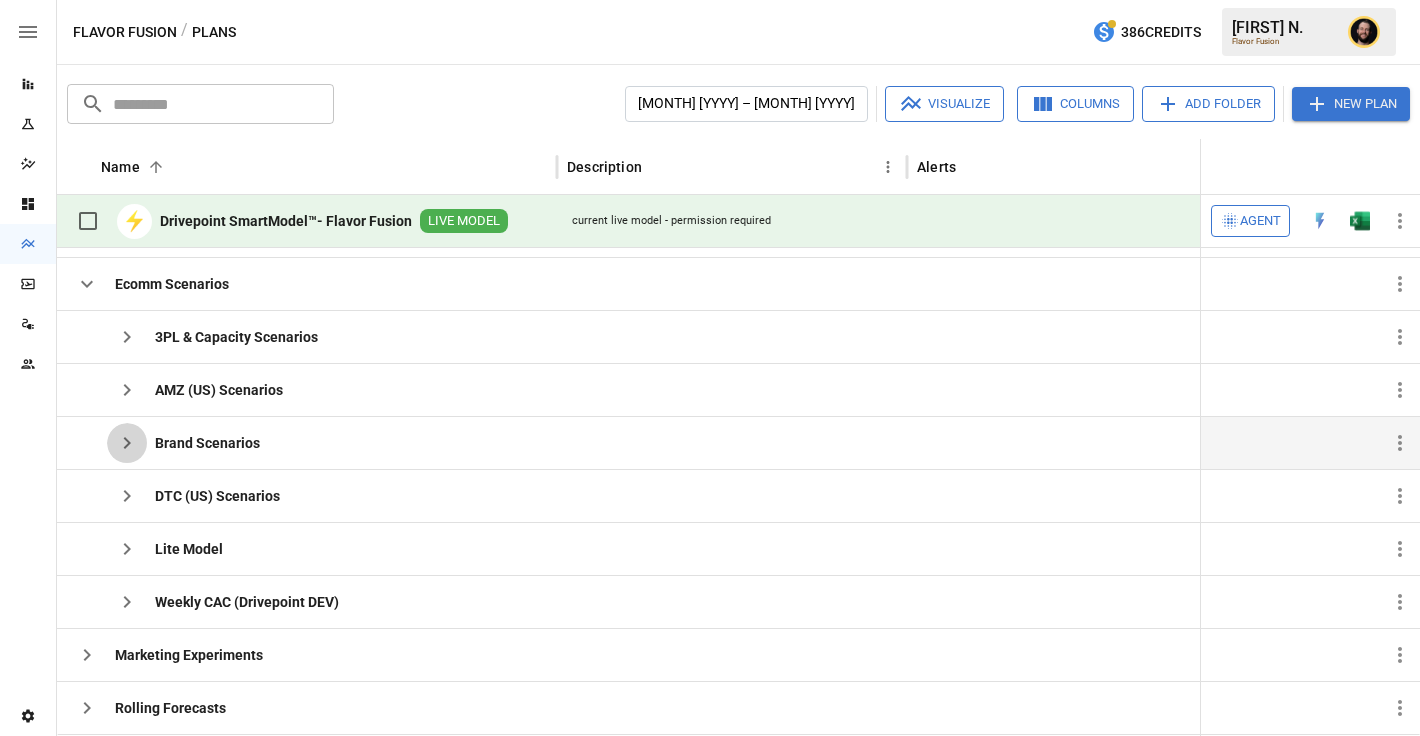 click 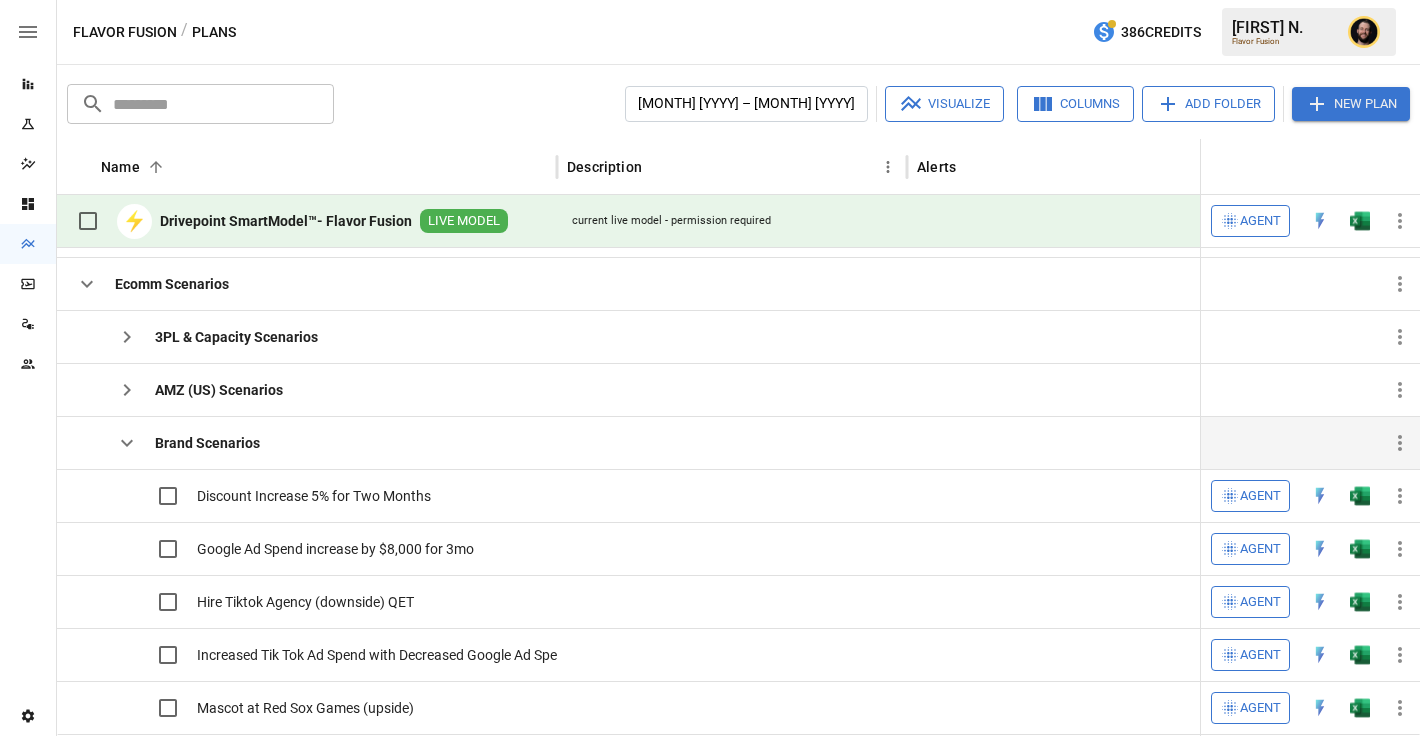 scroll, scrollTop: 254, scrollLeft: 0, axis: vertical 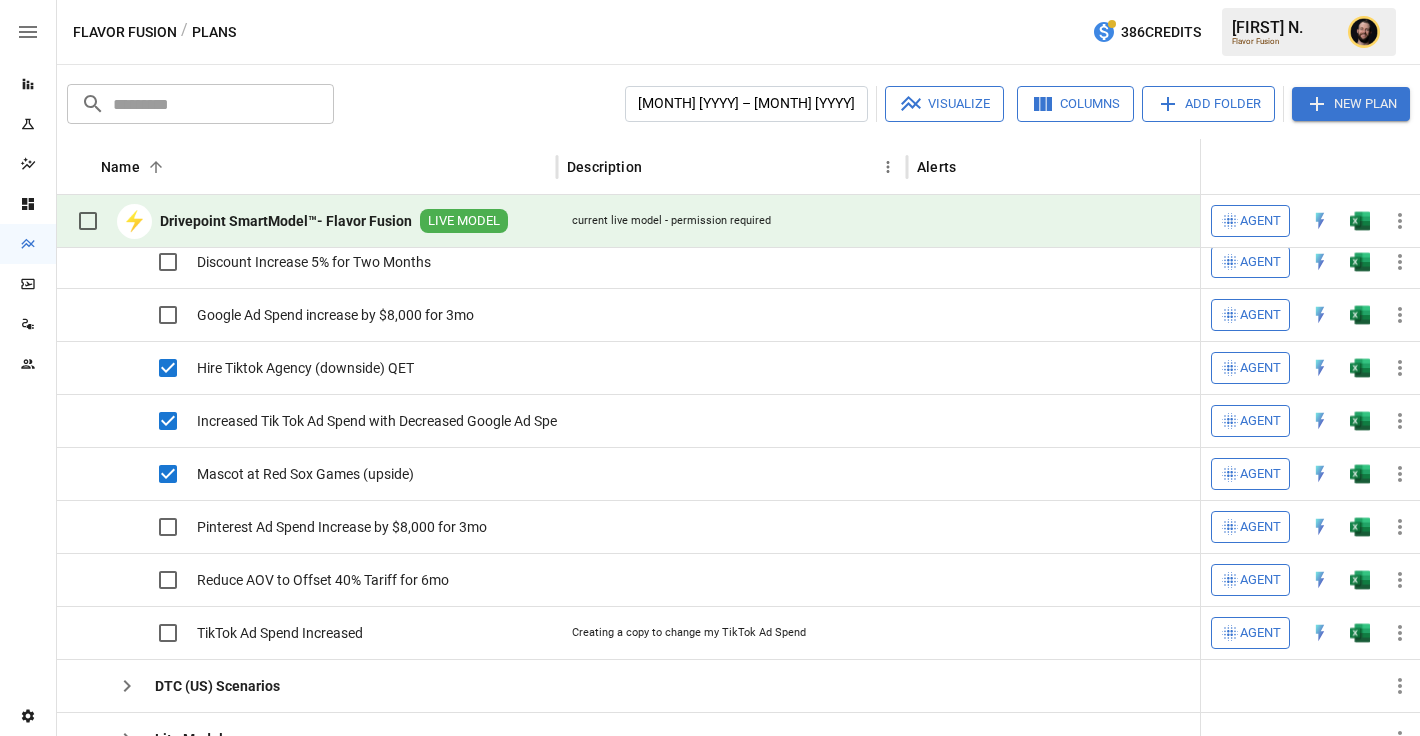 click 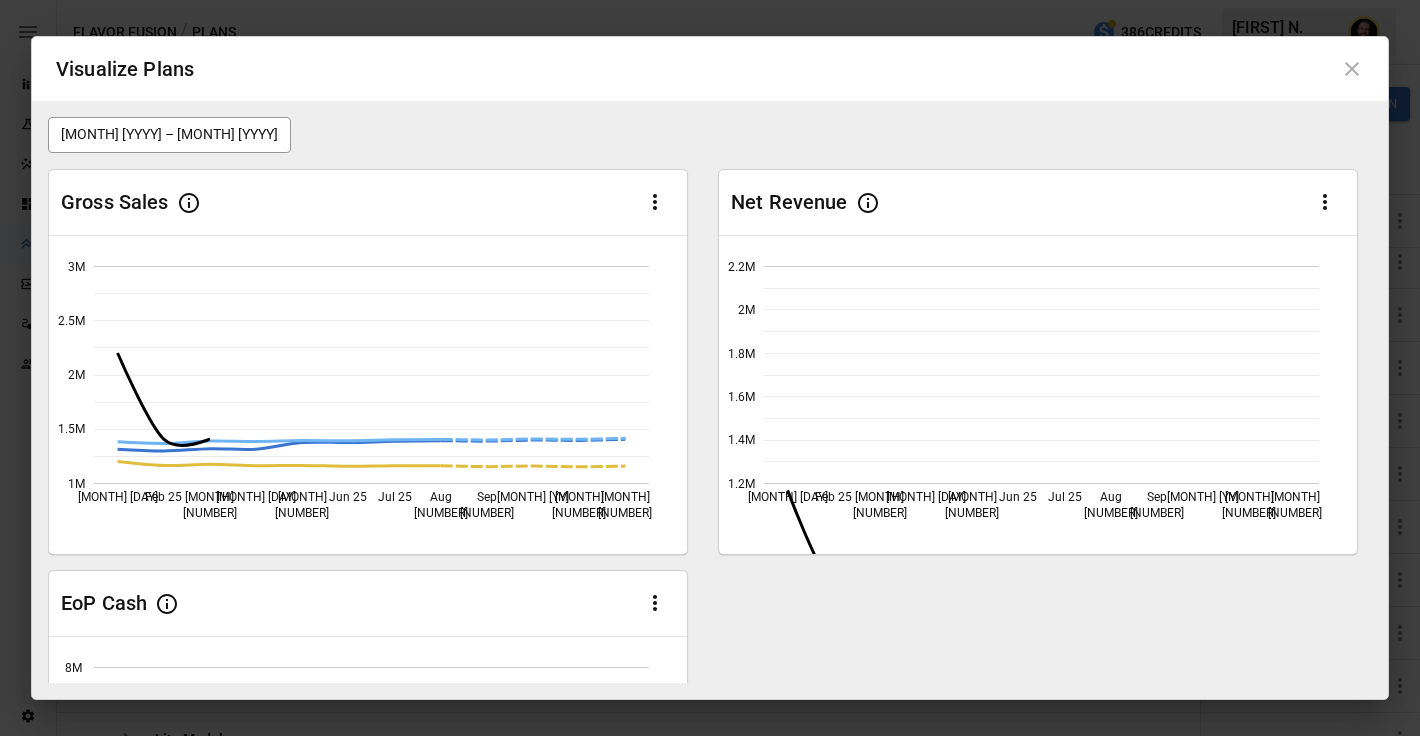 scroll, scrollTop: 287, scrollLeft: 0, axis: vertical 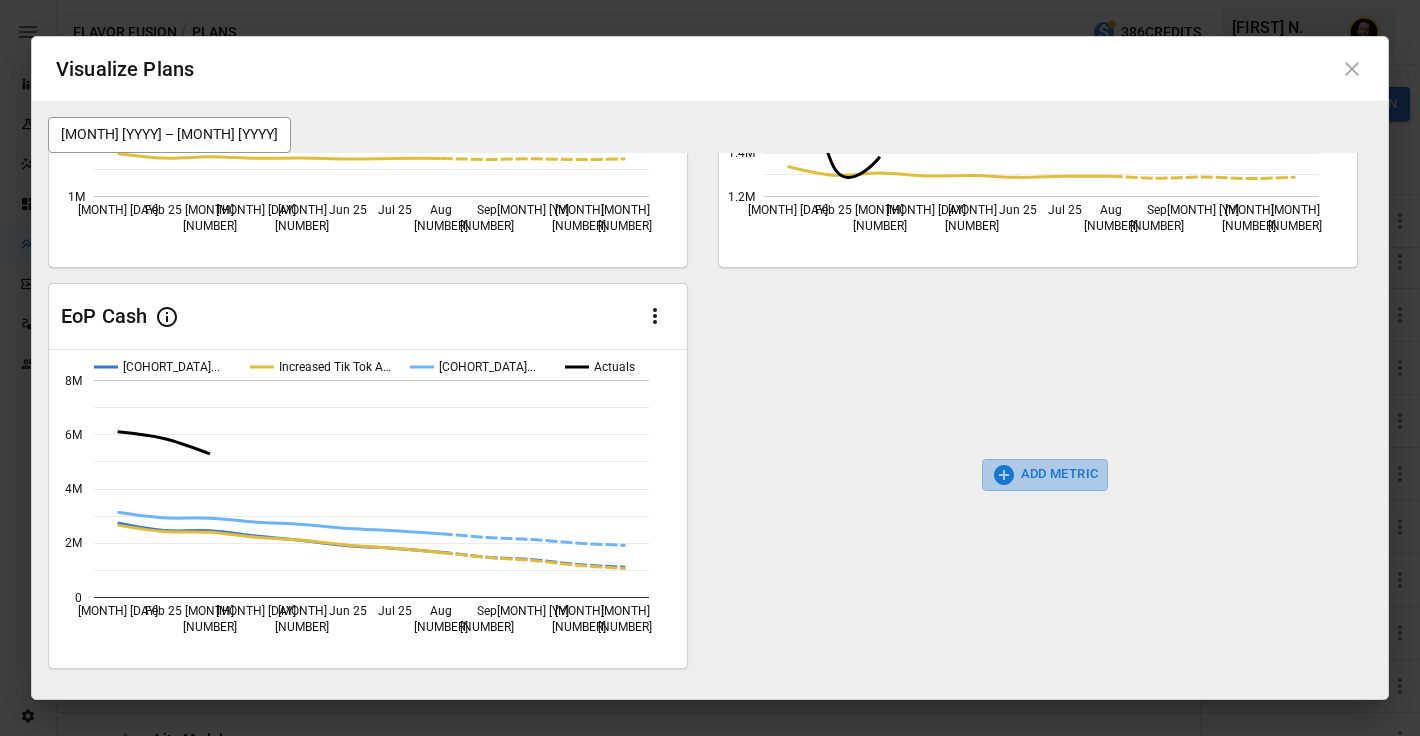click on "ADD METRIC" at bounding box center (1045, 475) 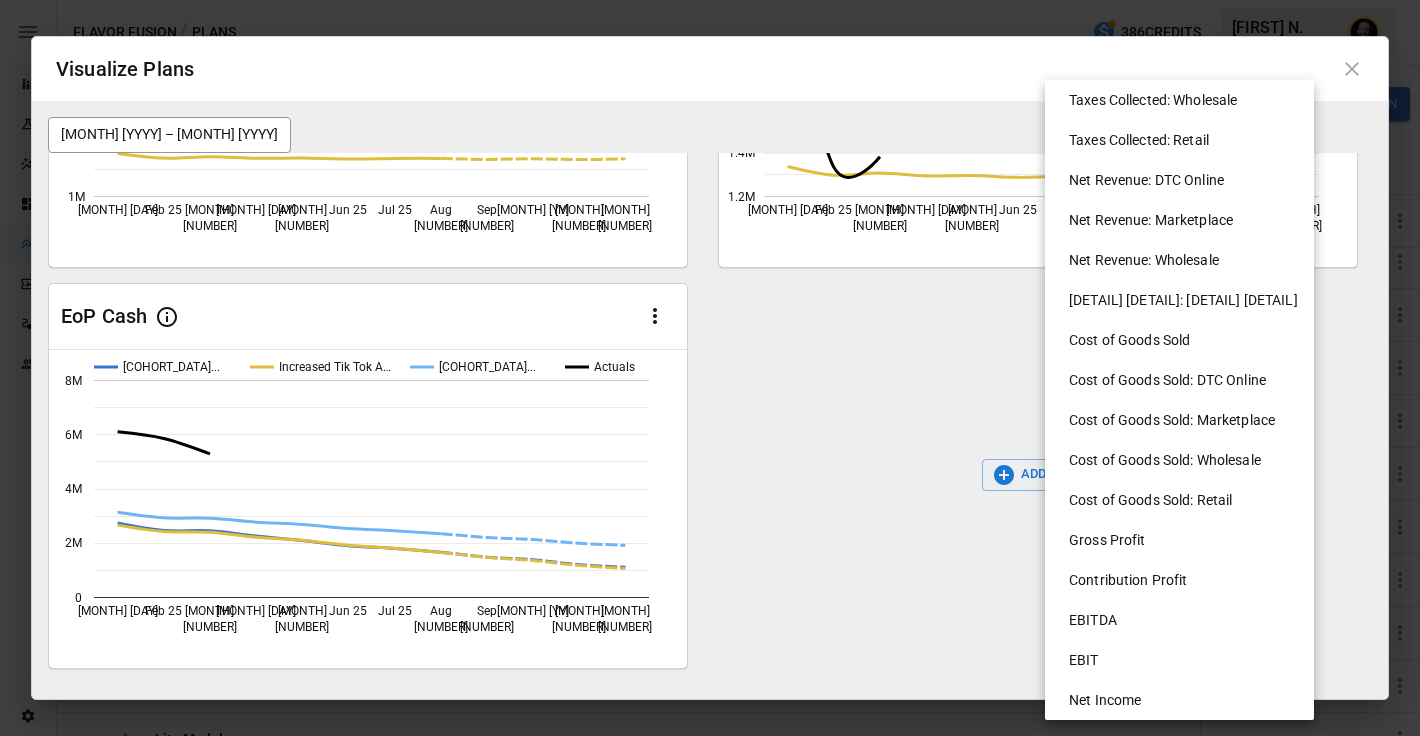 scroll, scrollTop: 848, scrollLeft: 0, axis: vertical 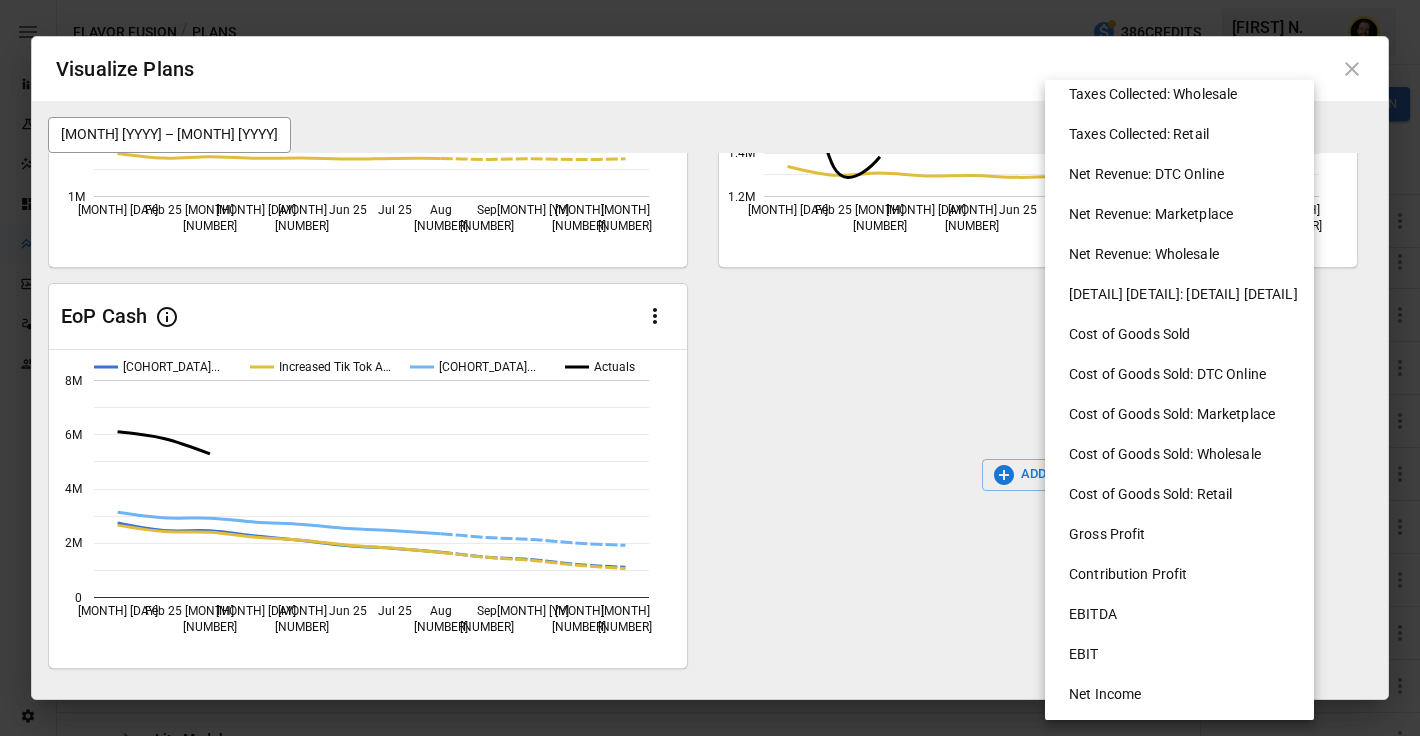 click on "Cost of Goods Sold: DTC Online" at bounding box center (1187, 374) 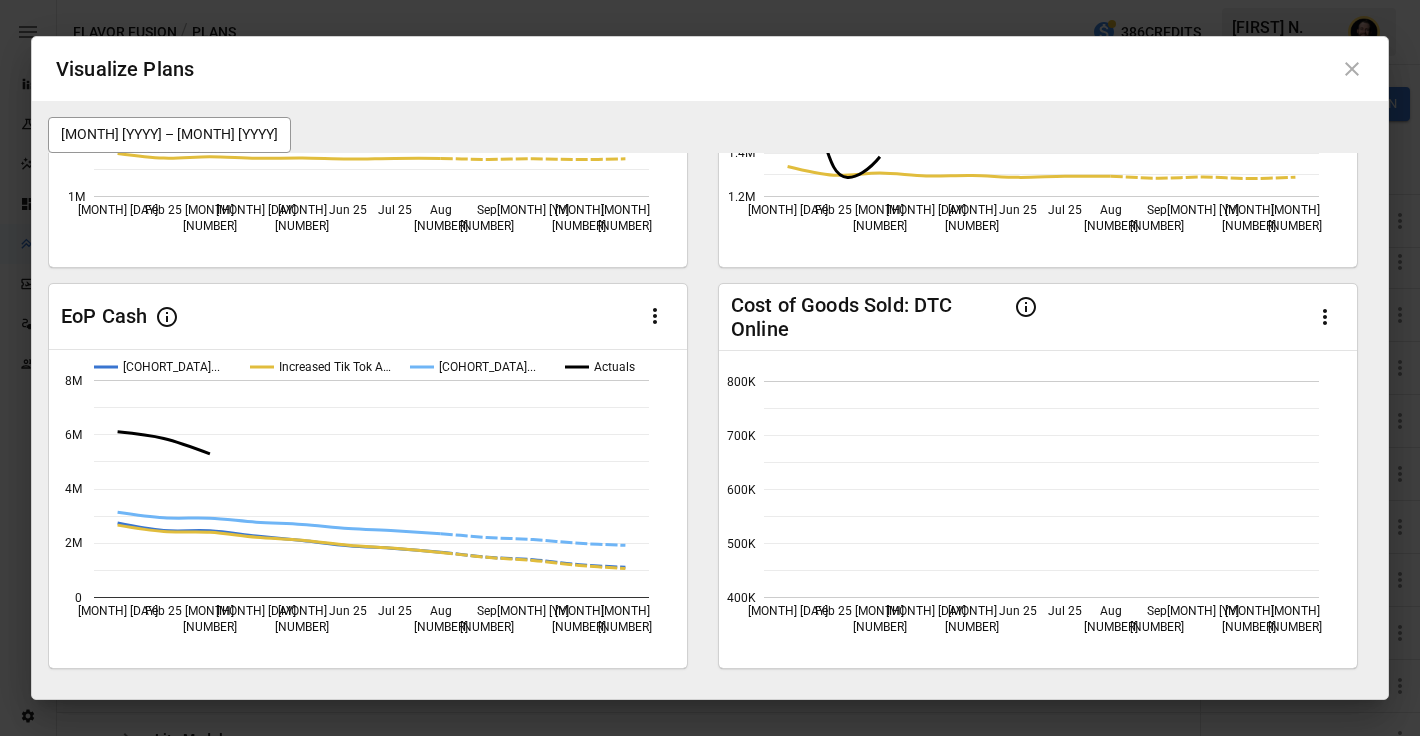 scroll, scrollTop: 687, scrollLeft: 0, axis: vertical 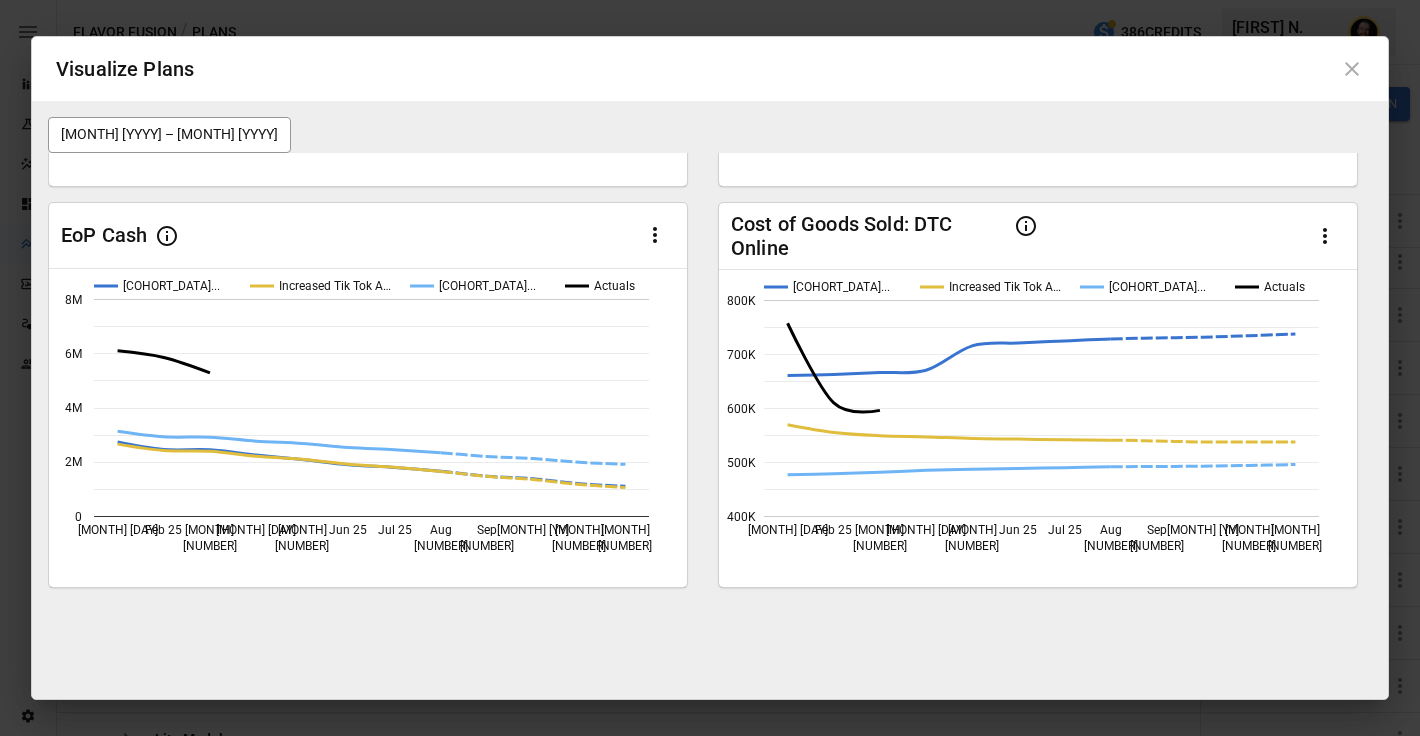 click 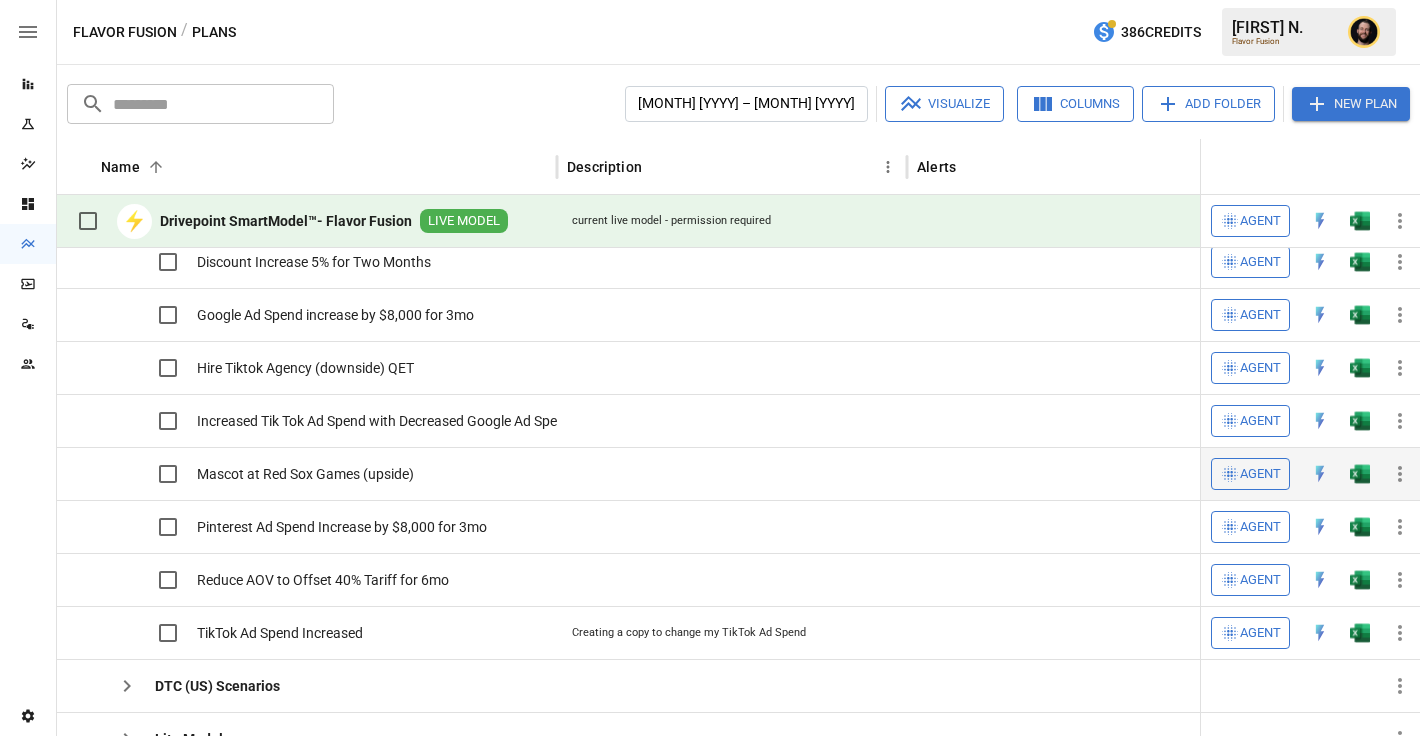 scroll, scrollTop: 219, scrollLeft: 0, axis: vertical 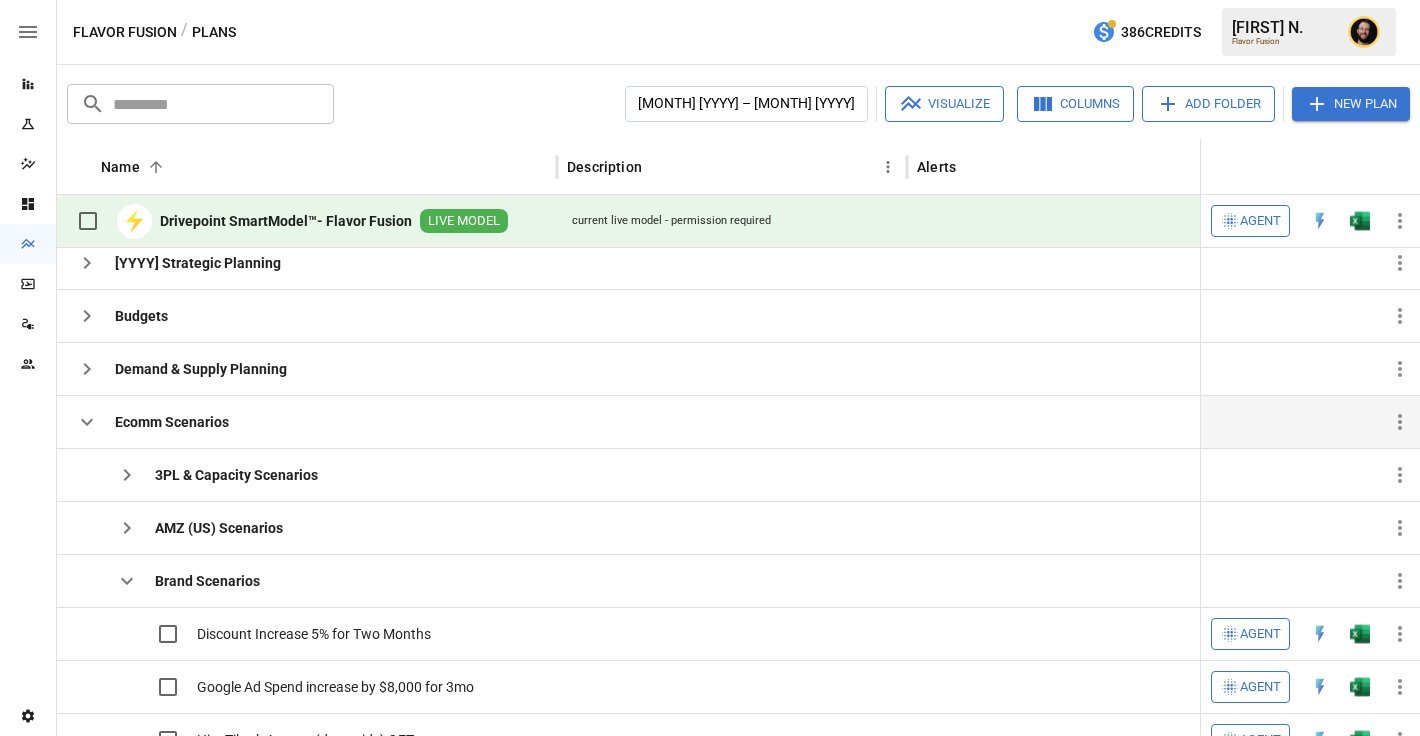 click 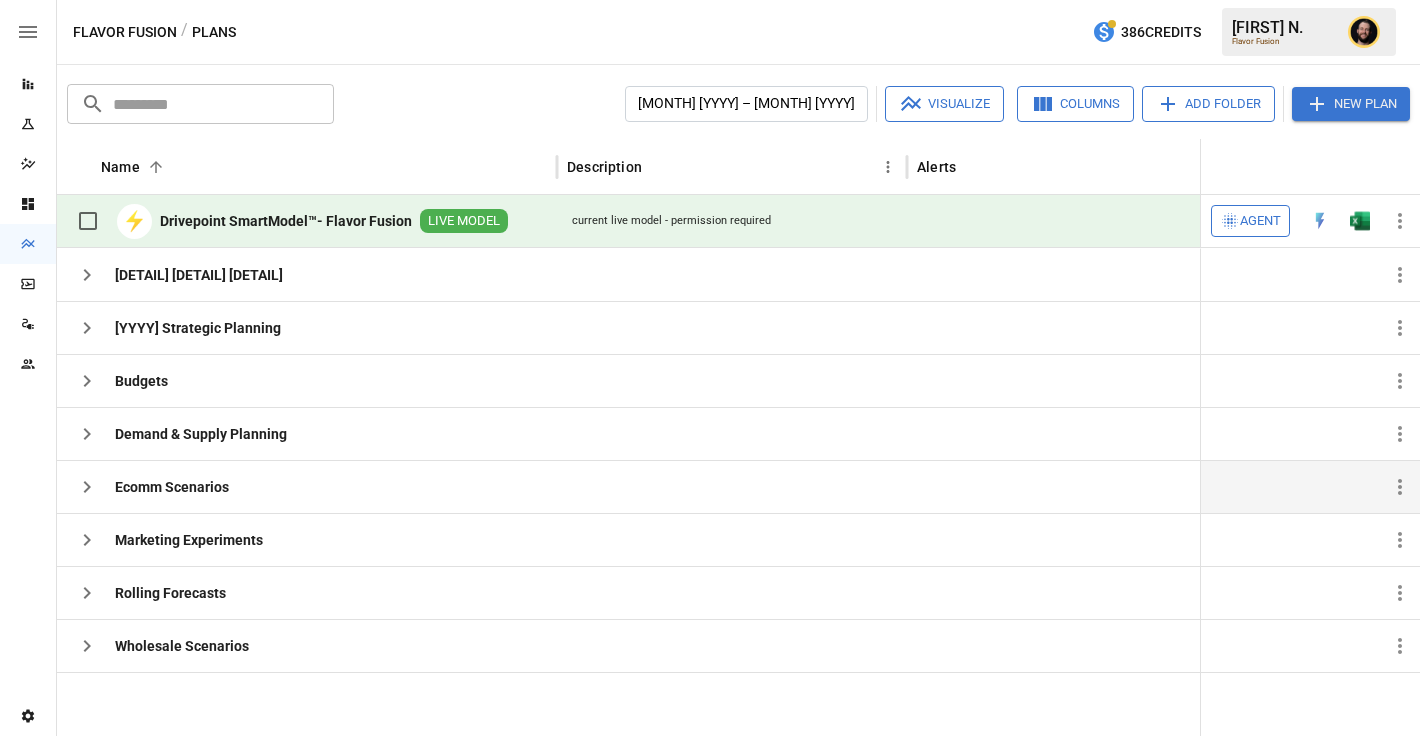 scroll, scrollTop: 0, scrollLeft: 0, axis: both 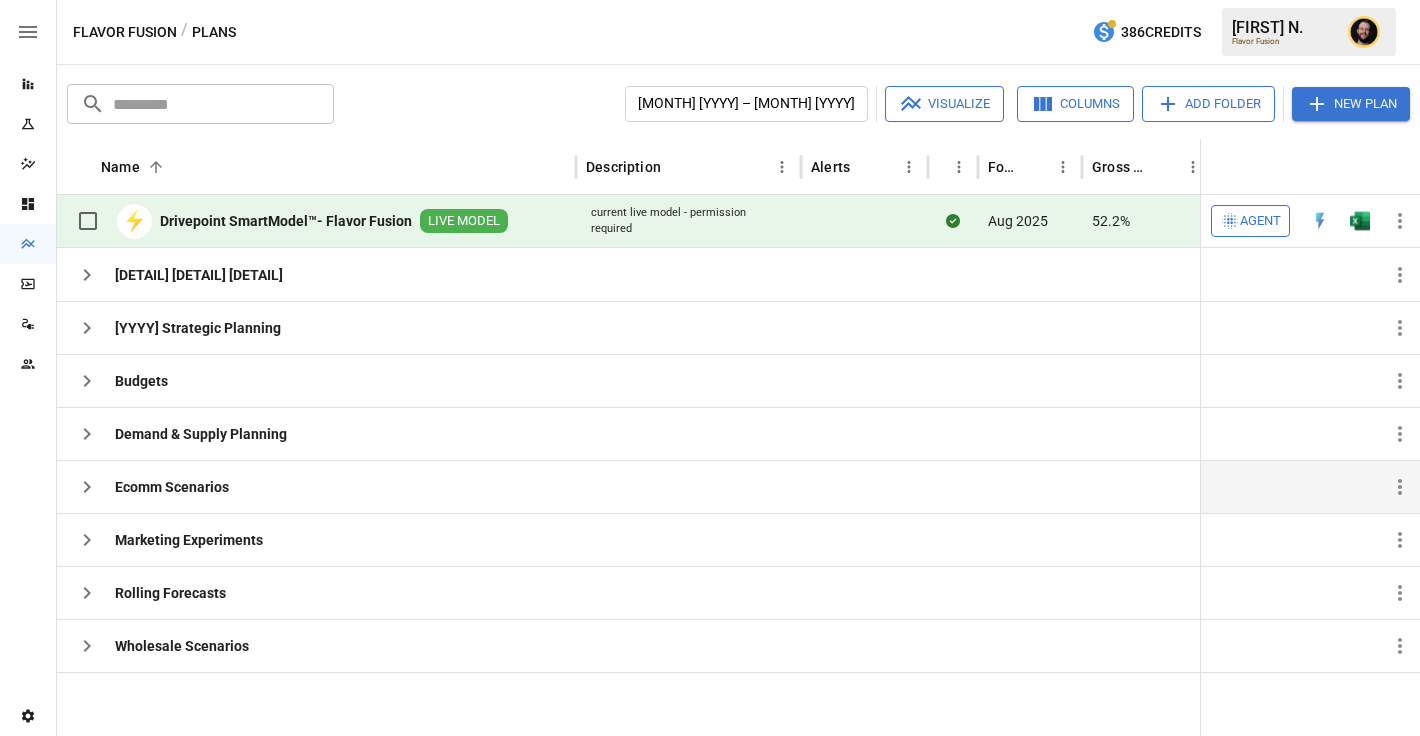 click 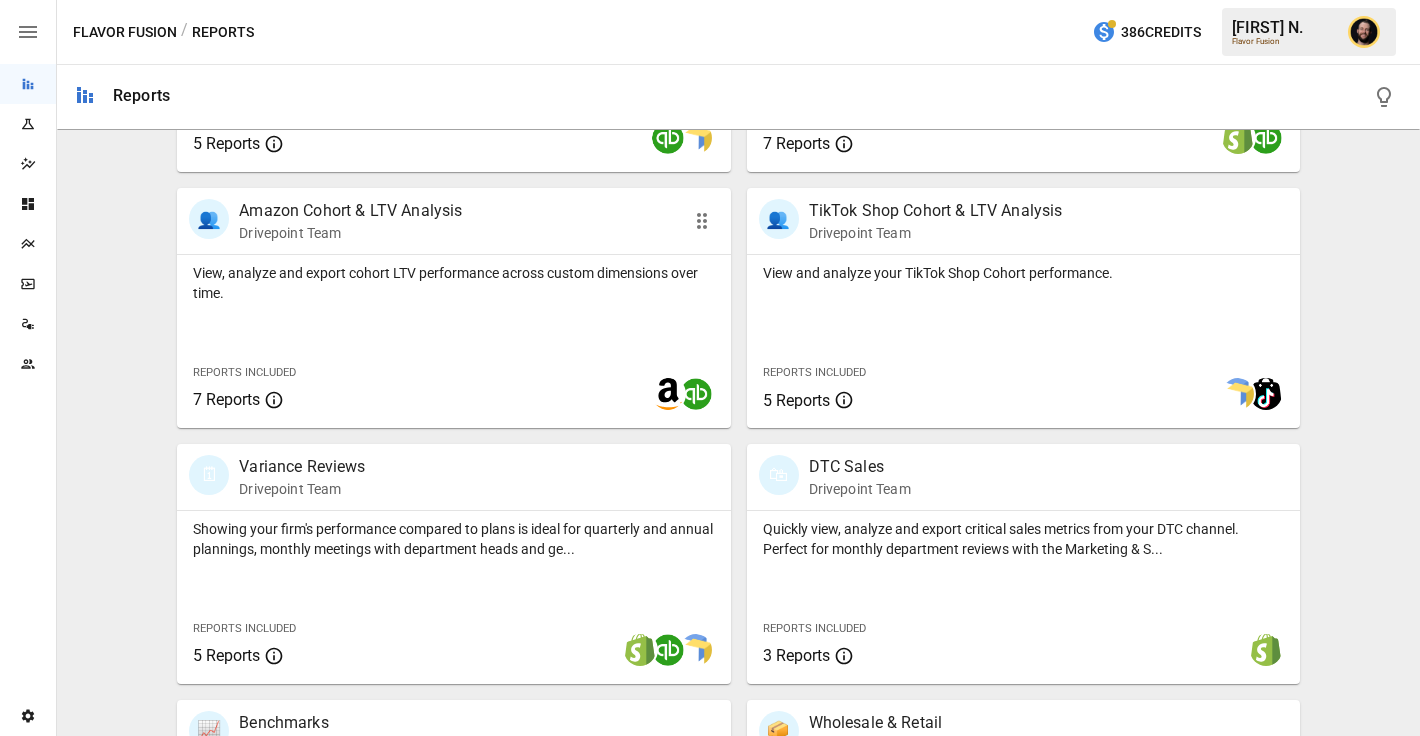 scroll, scrollTop: 1001, scrollLeft: 0, axis: vertical 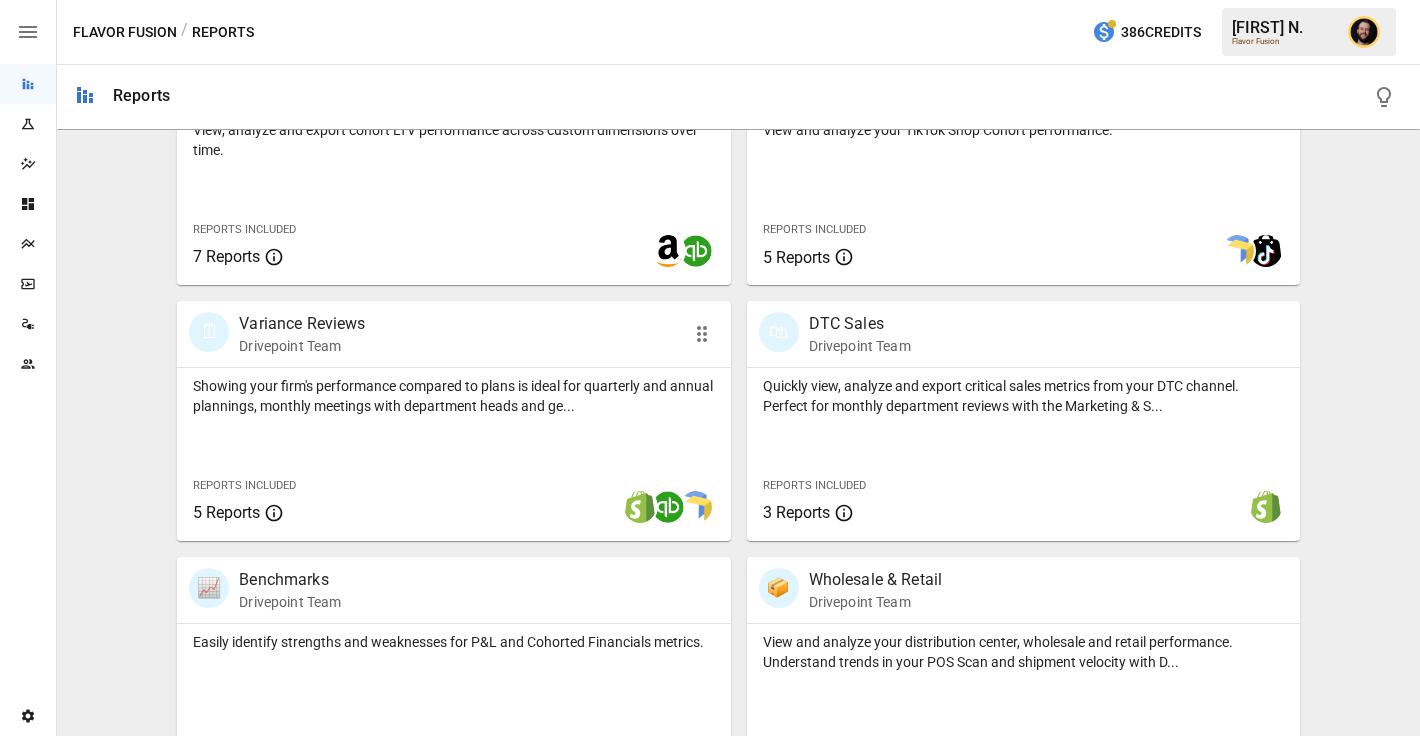 click on "Showing your firm's performance compared to plans is ideal for quarterly and annual plannings, monthly meetings with department heads and ge... Reports Included 5 Reports" at bounding box center [453, 454] 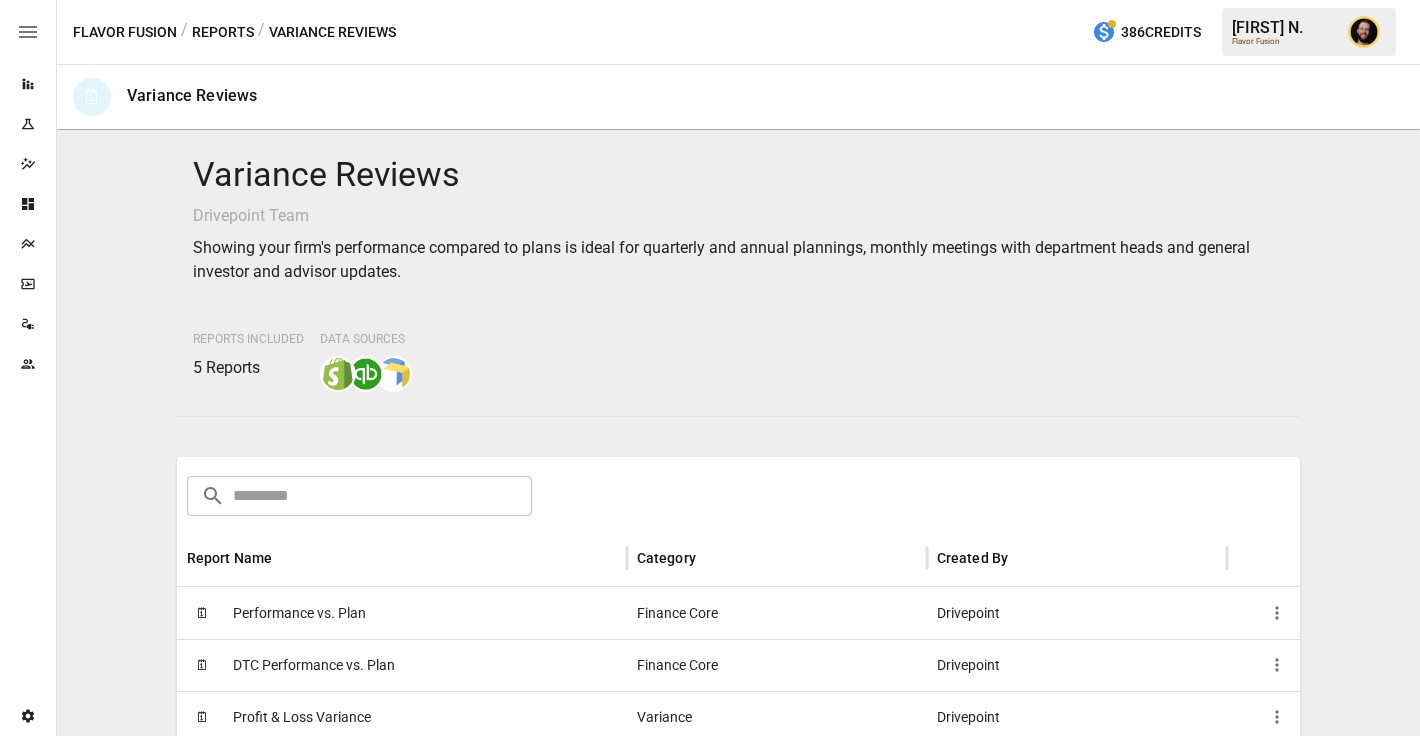 click on "Performance vs. Plan" at bounding box center [299, 613] 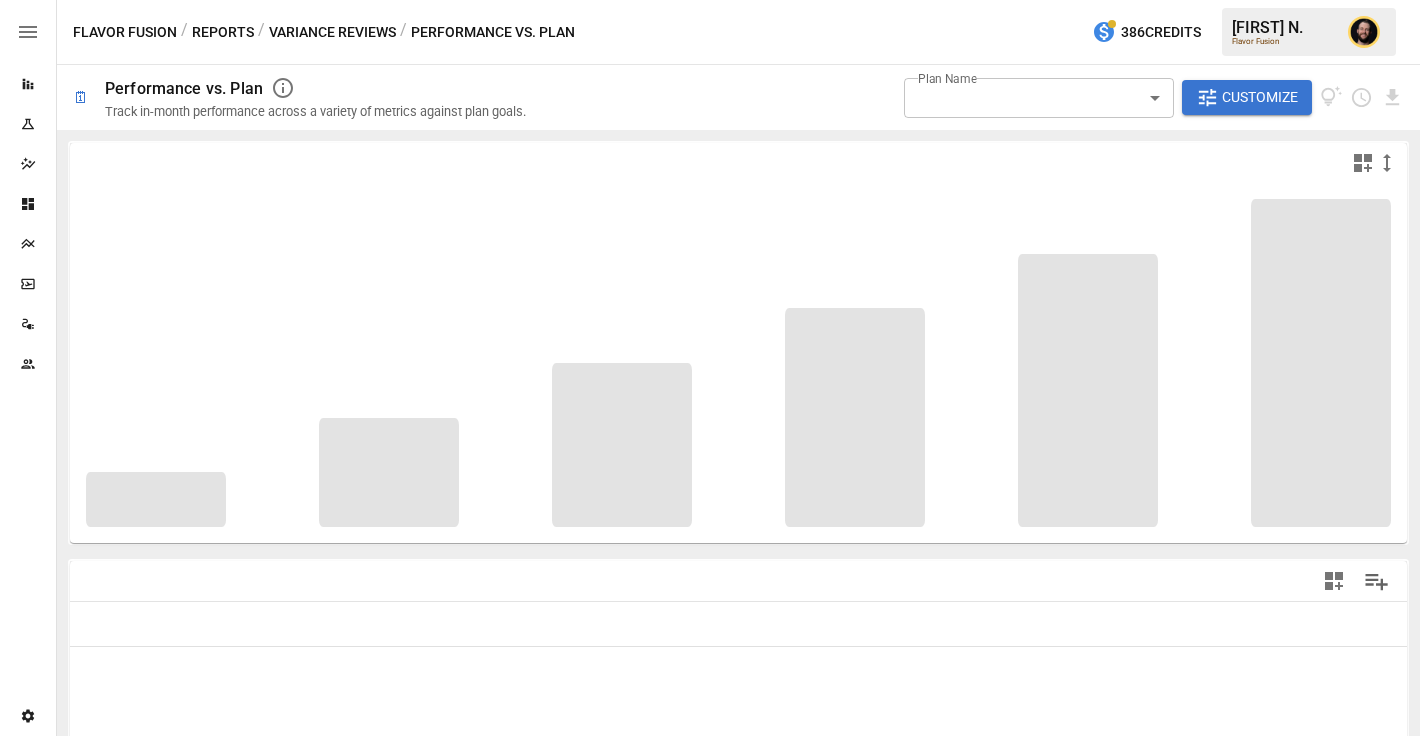 type on "**********" 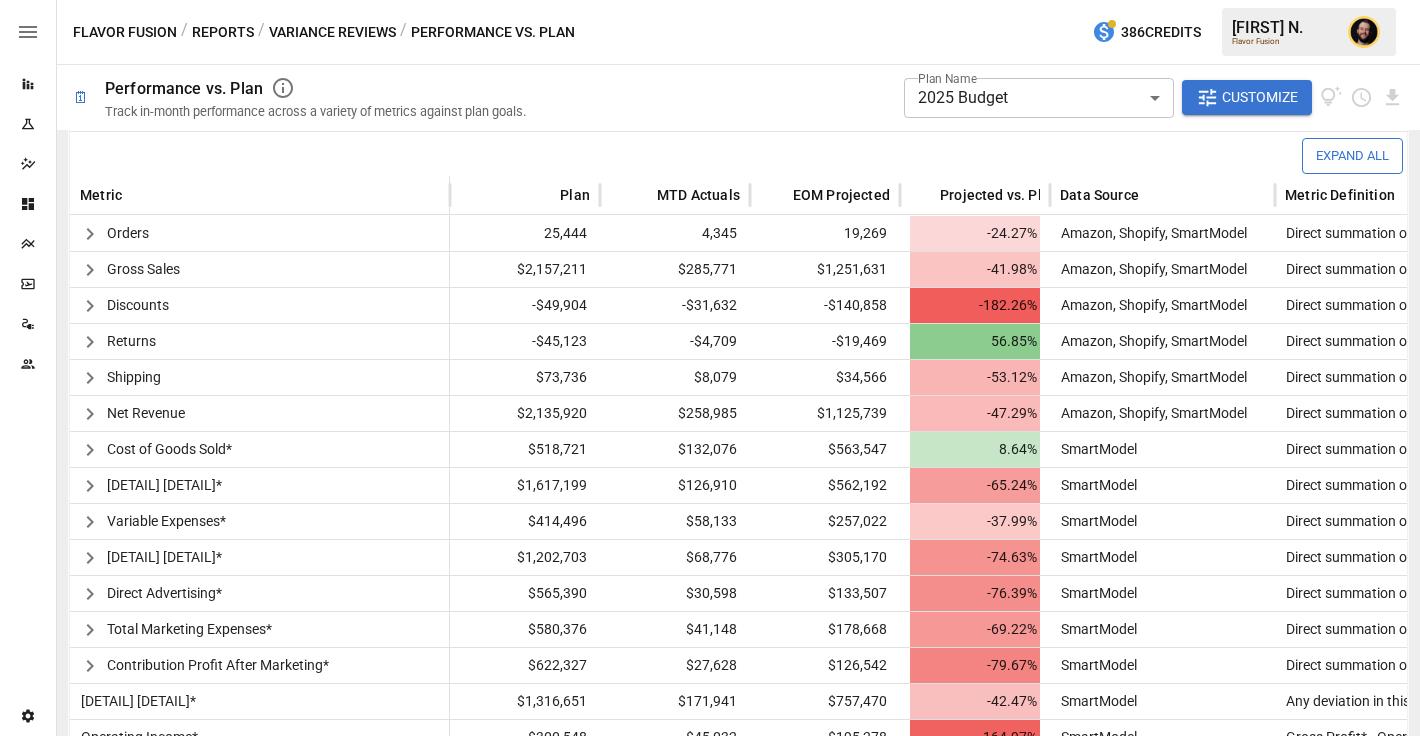 scroll, scrollTop: 466, scrollLeft: 0, axis: vertical 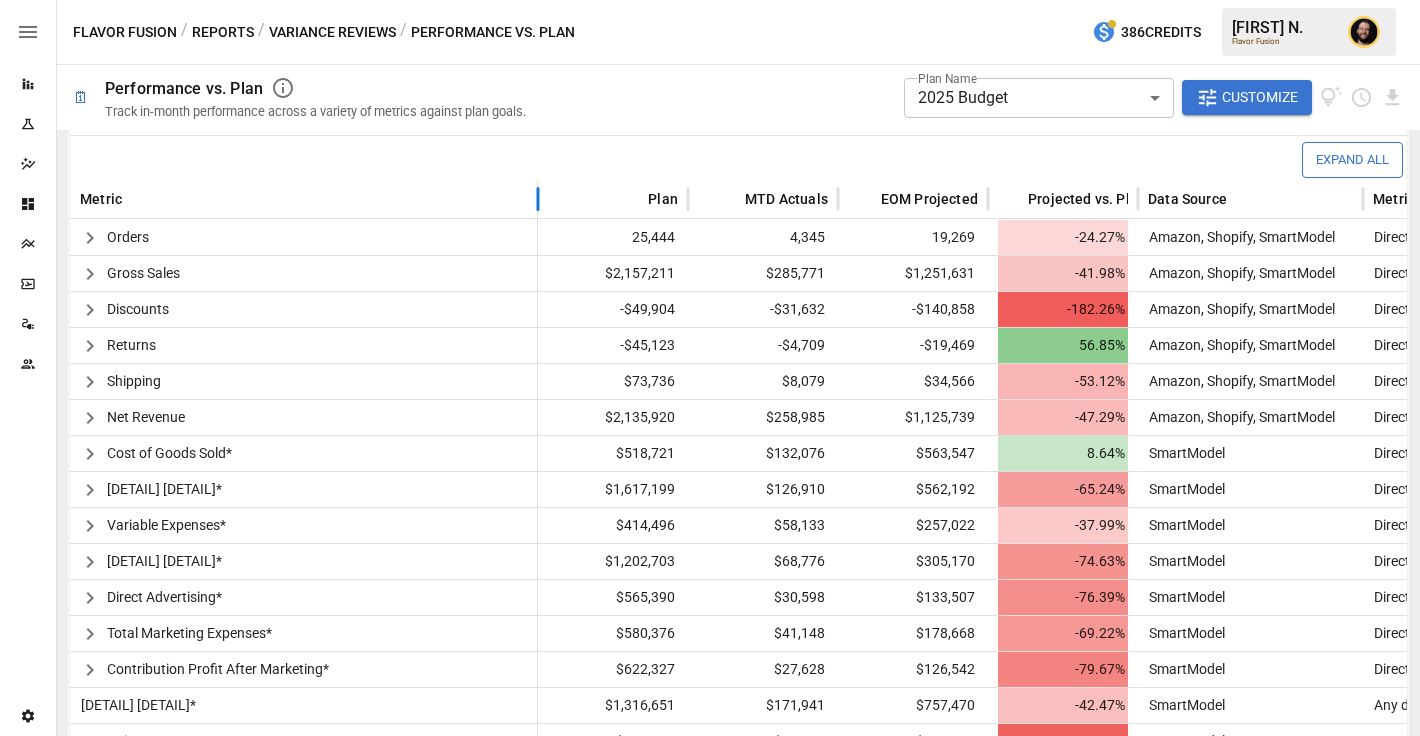 drag, startPoint x: 450, startPoint y: 200, endPoint x: 538, endPoint y: 200, distance: 88 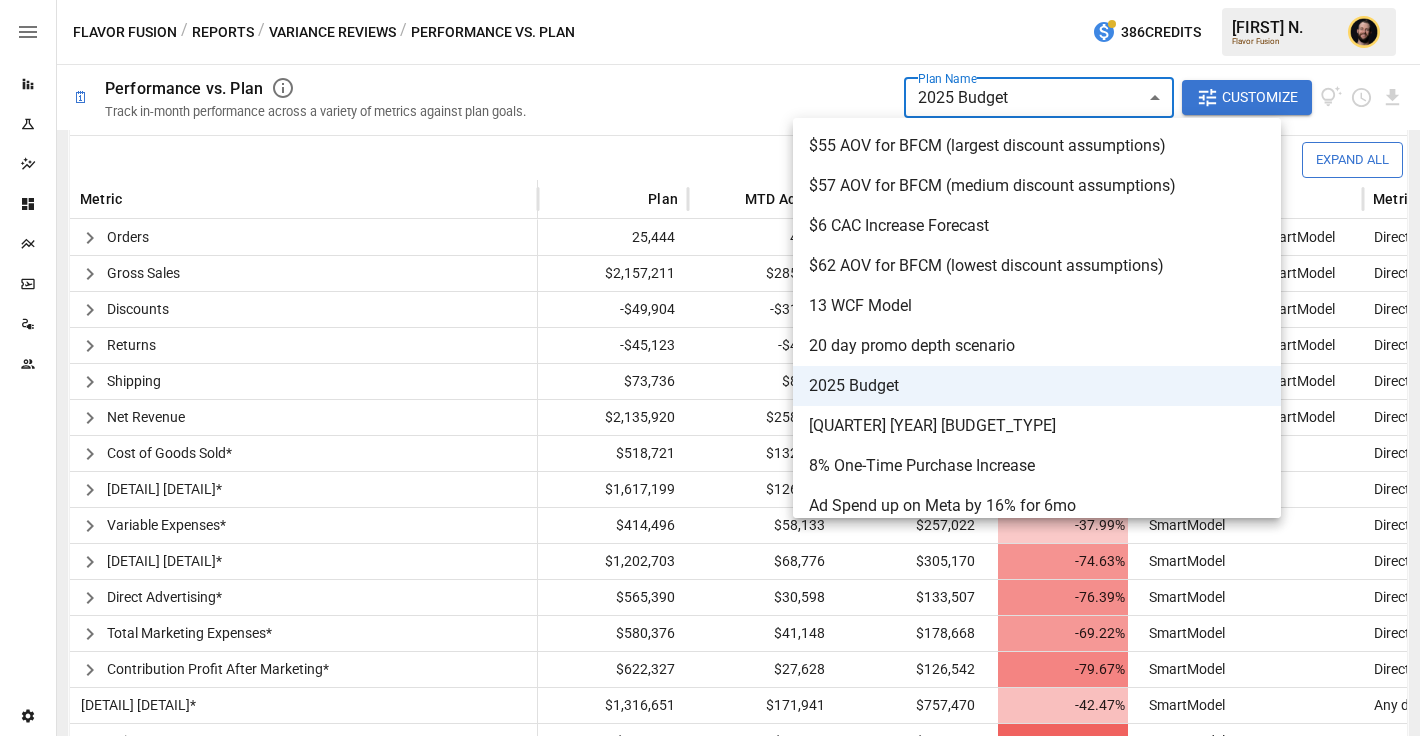 click on "**********" at bounding box center (710, 0) 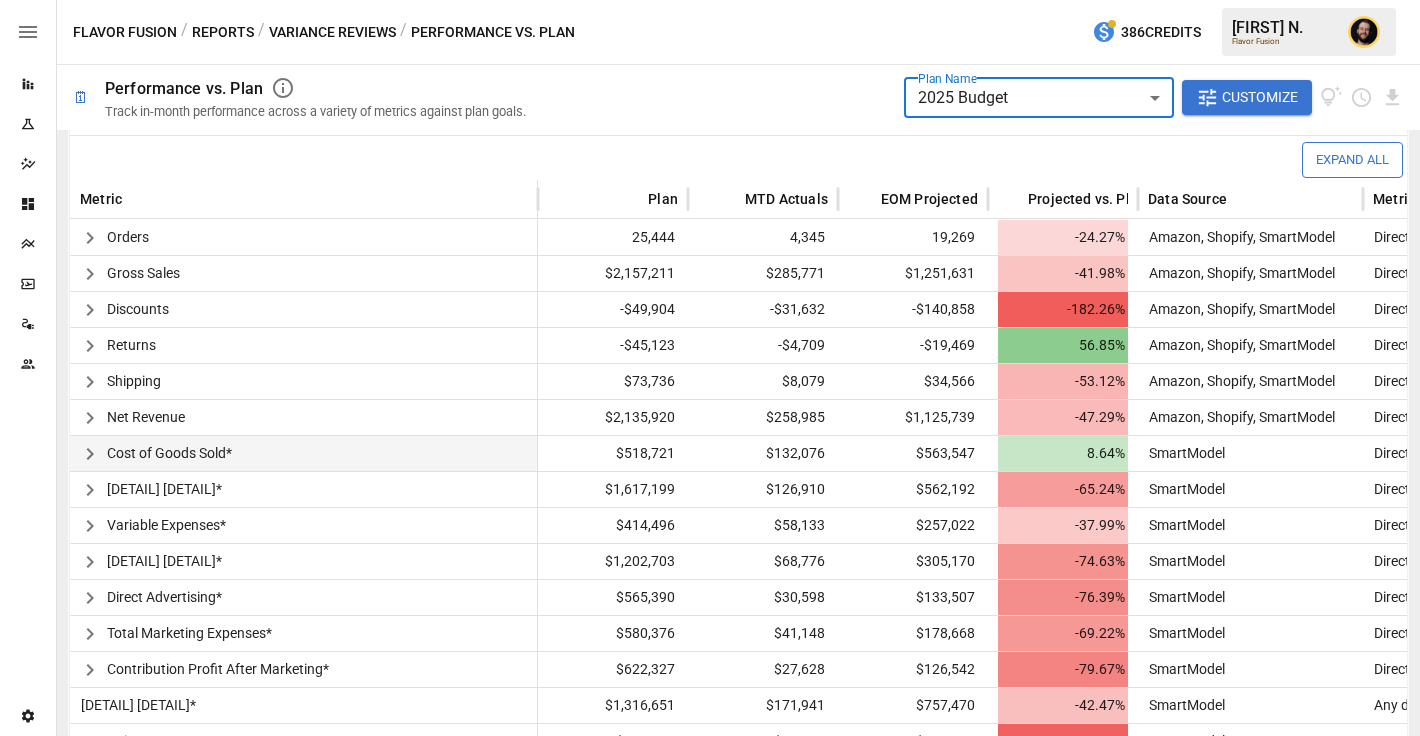 click 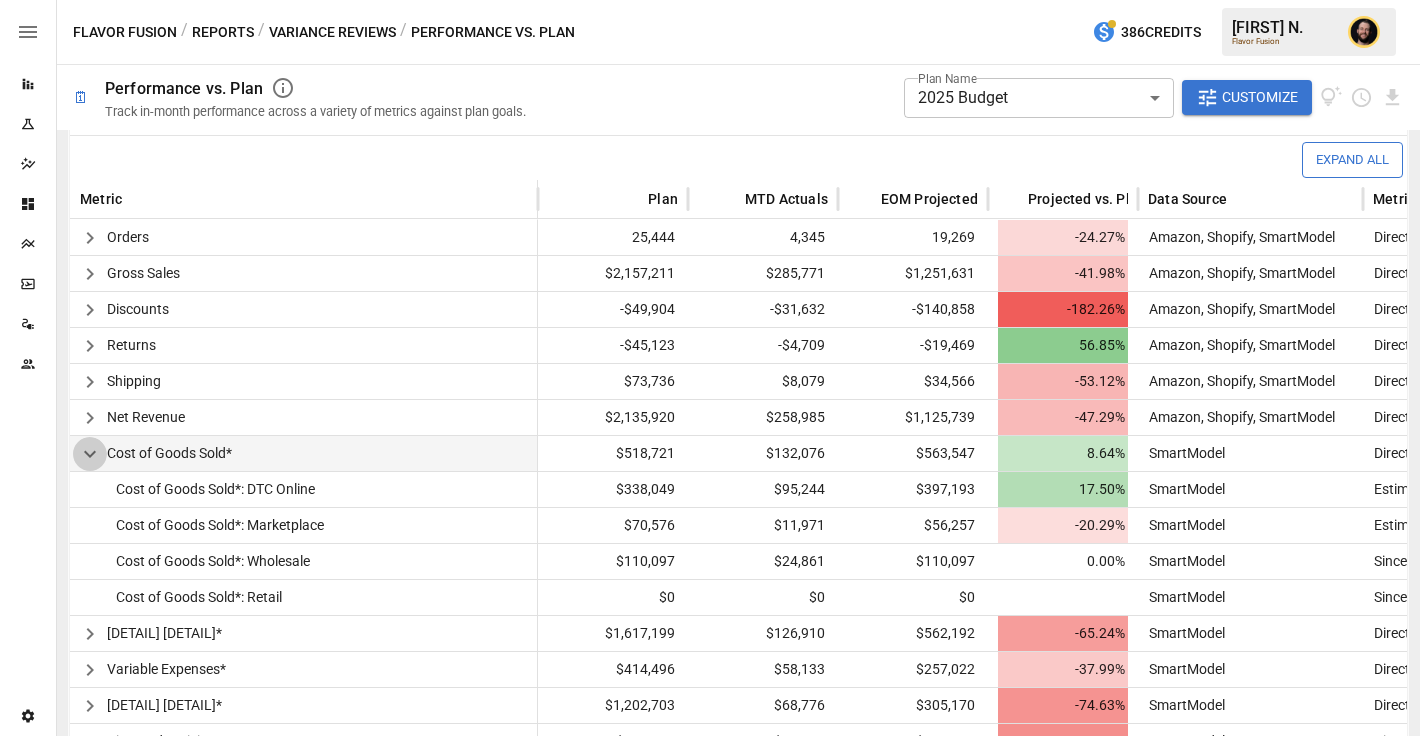 click 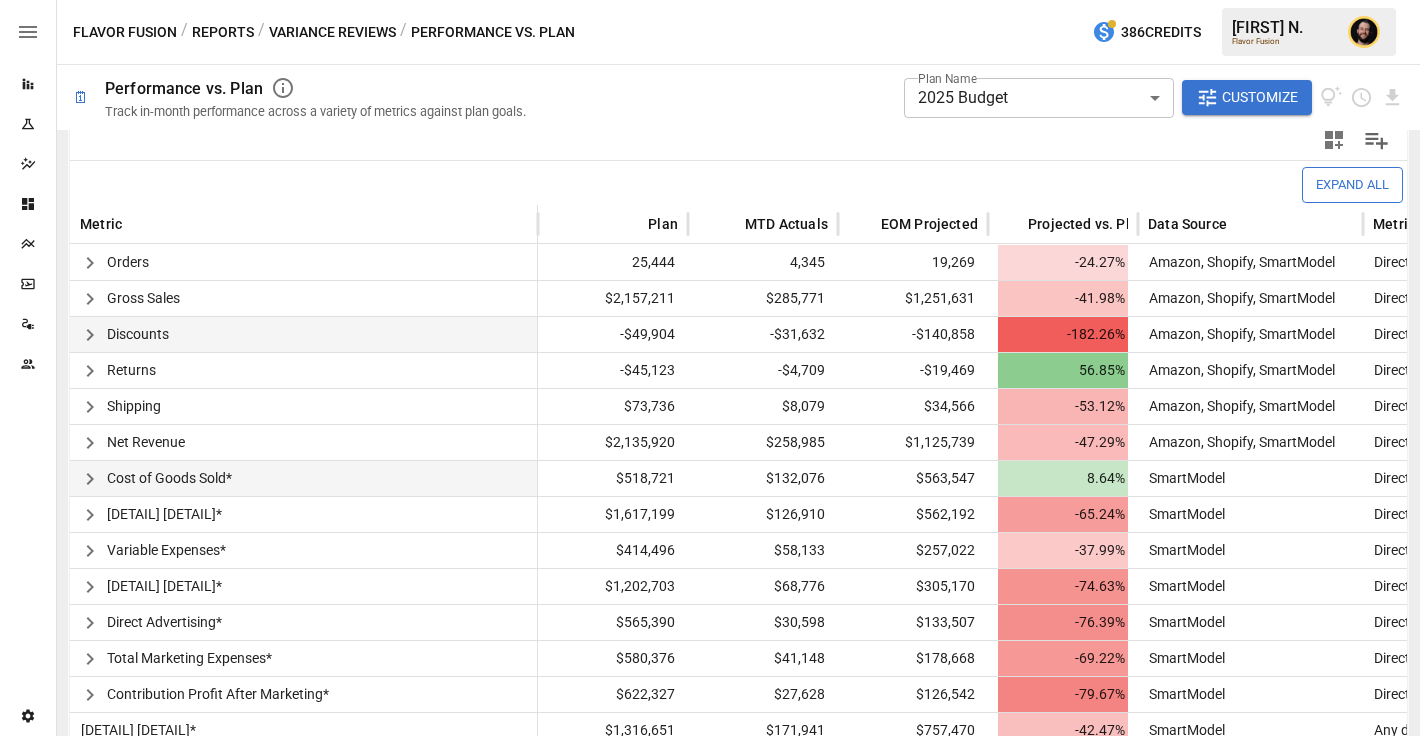 scroll, scrollTop: 479, scrollLeft: 0, axis: vertical 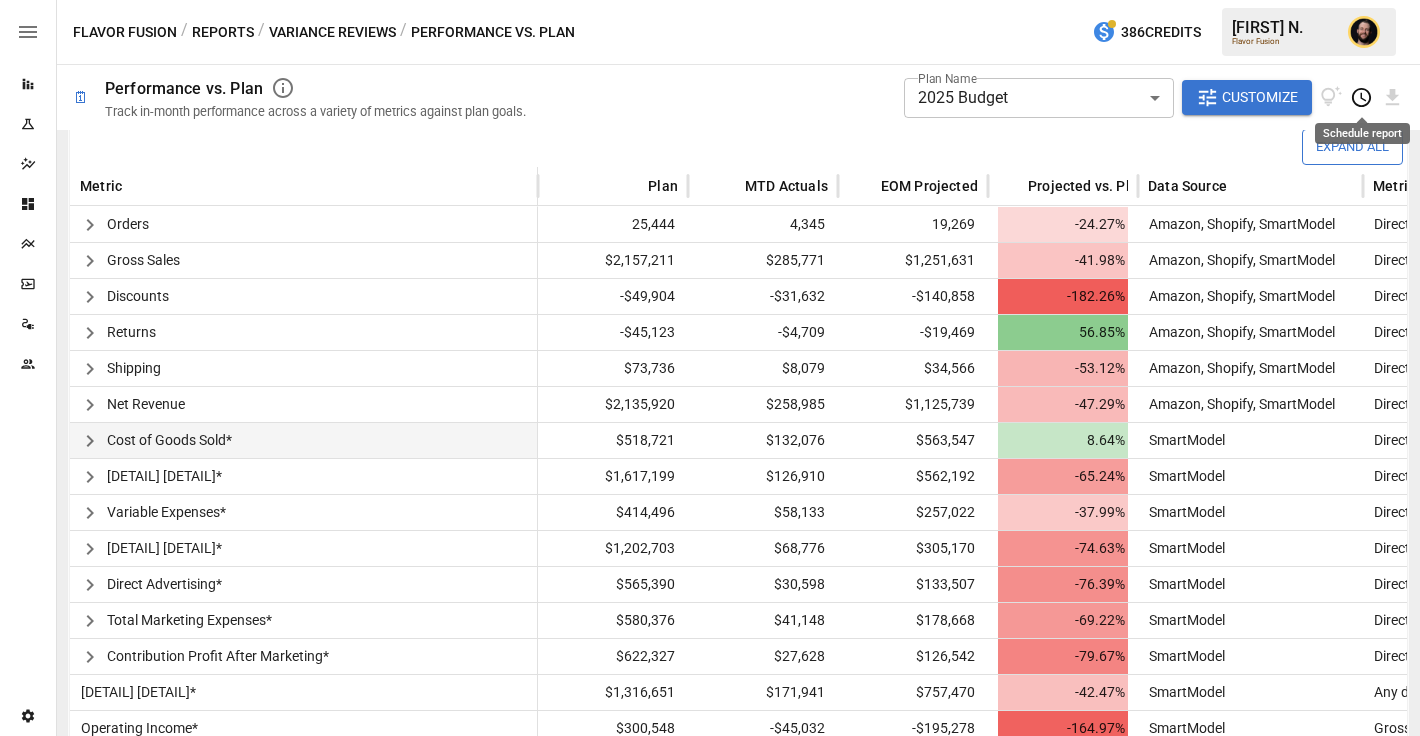 click 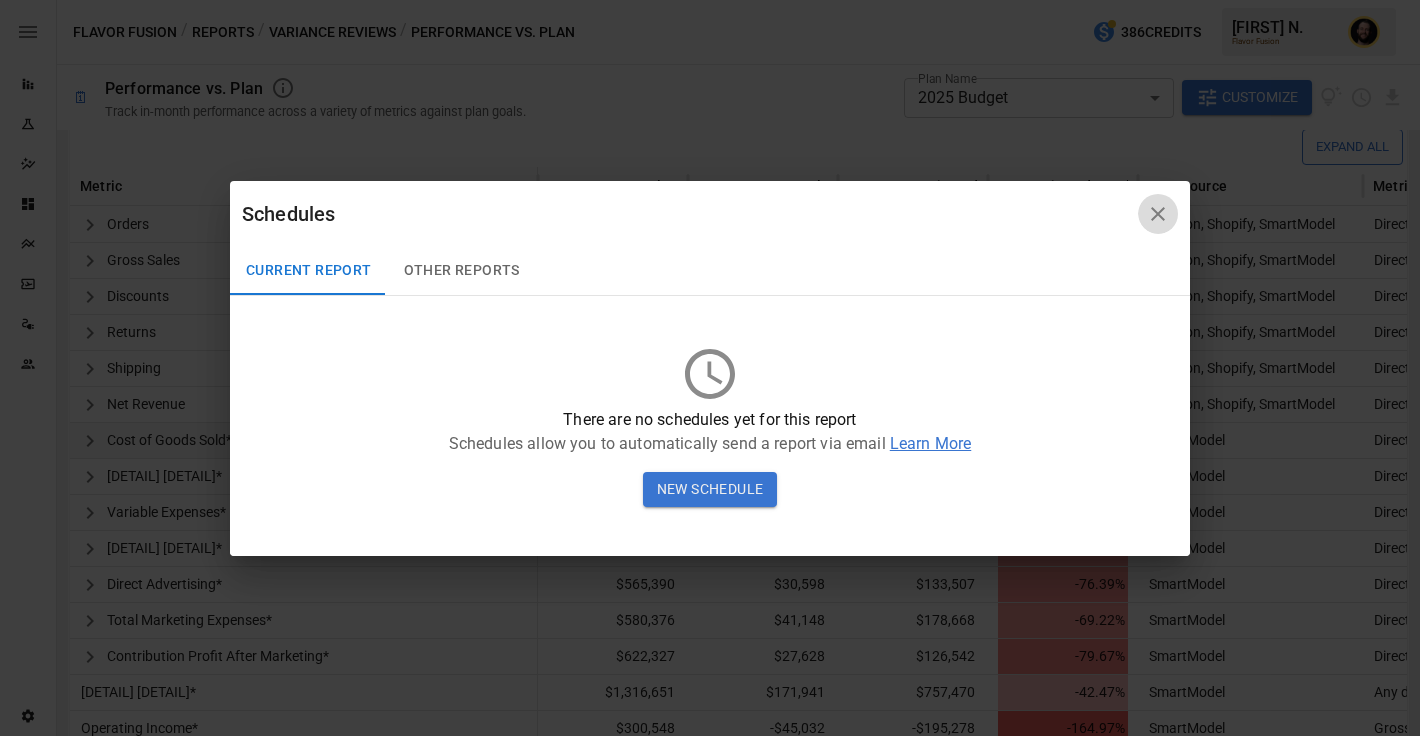 click 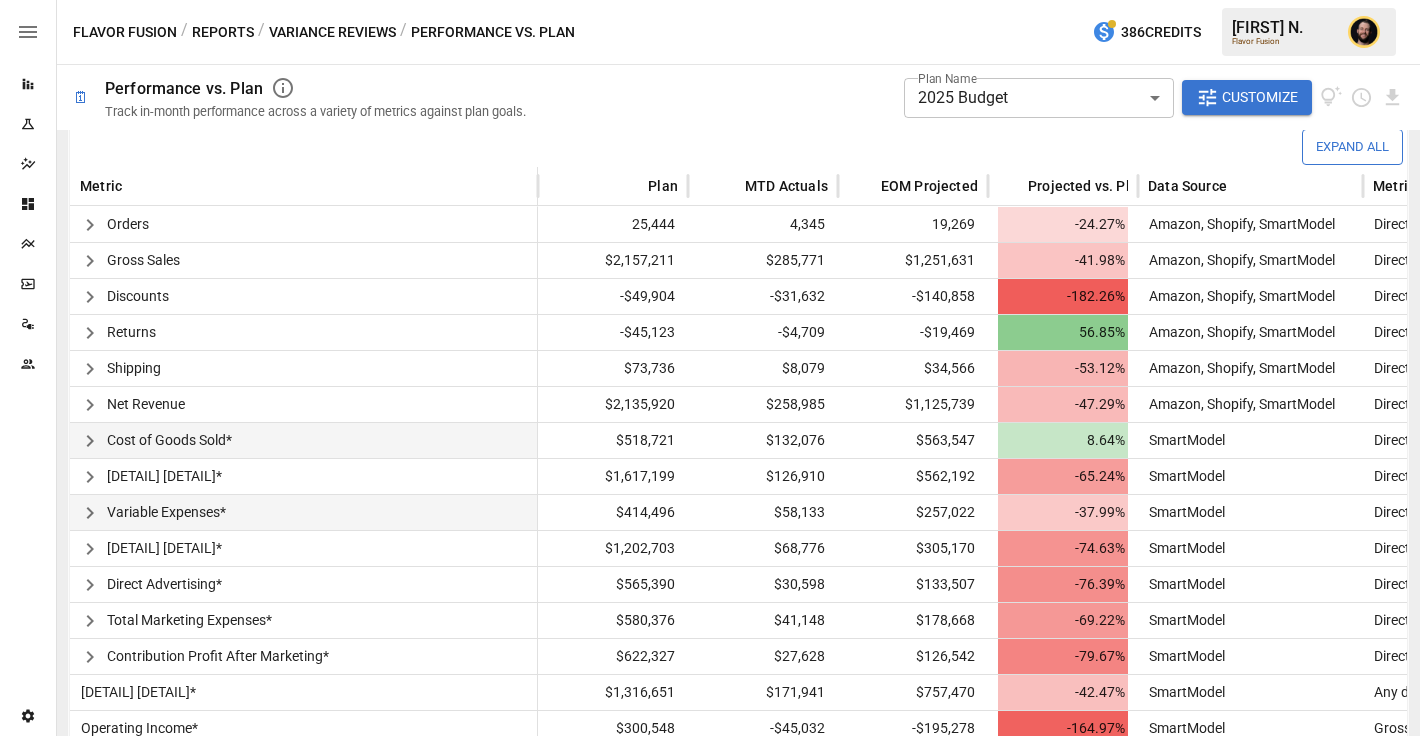 scroll, scrollTop: 538, scrollLeft: 0, axis: vertical 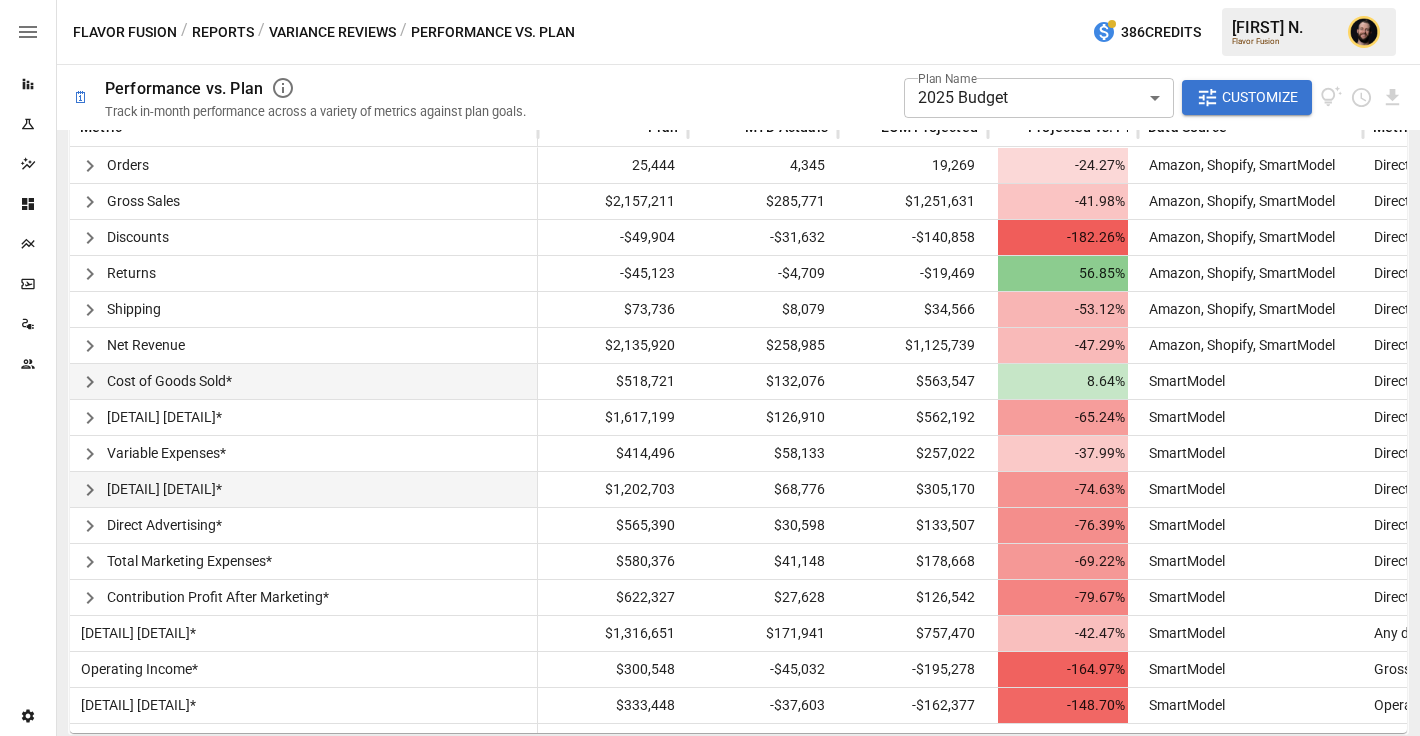 click 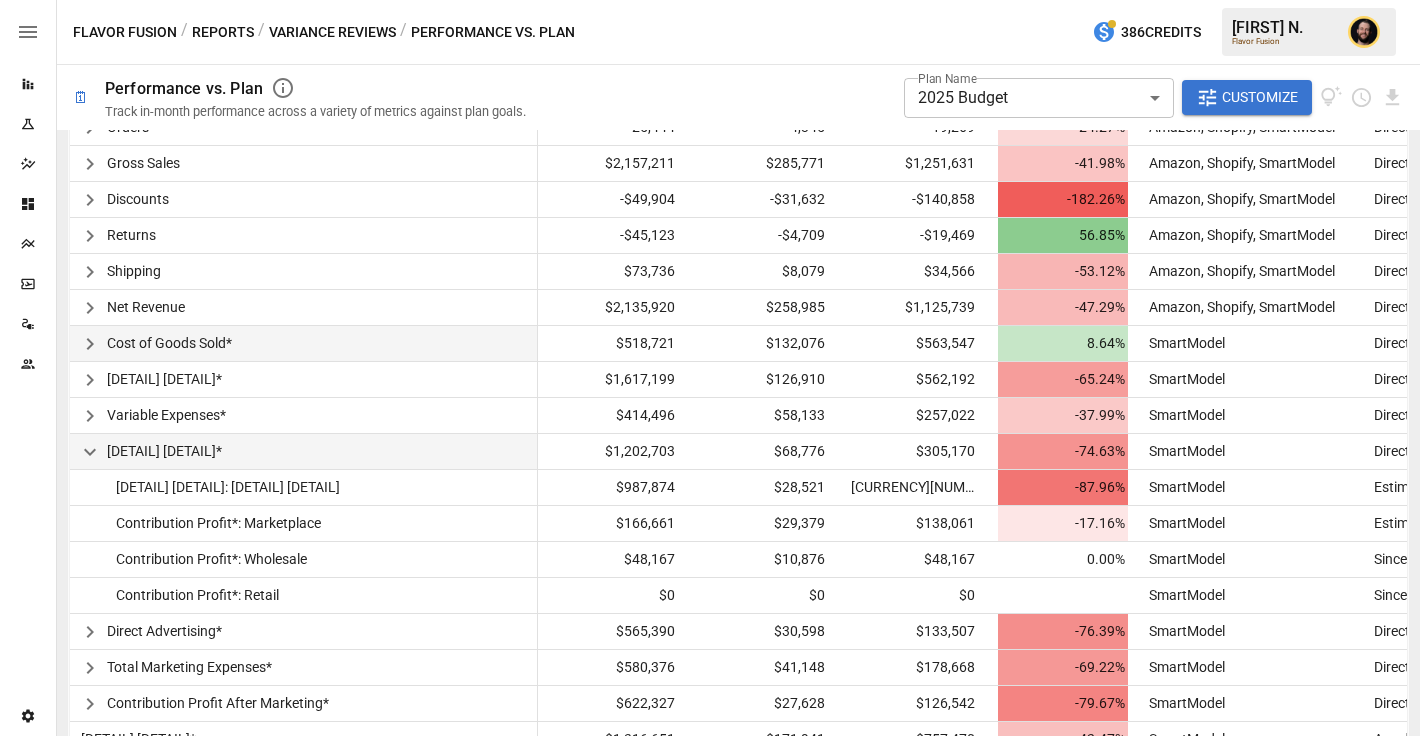 scroll, scrollTop: 580, scrollLeft: 0, axis: vertical 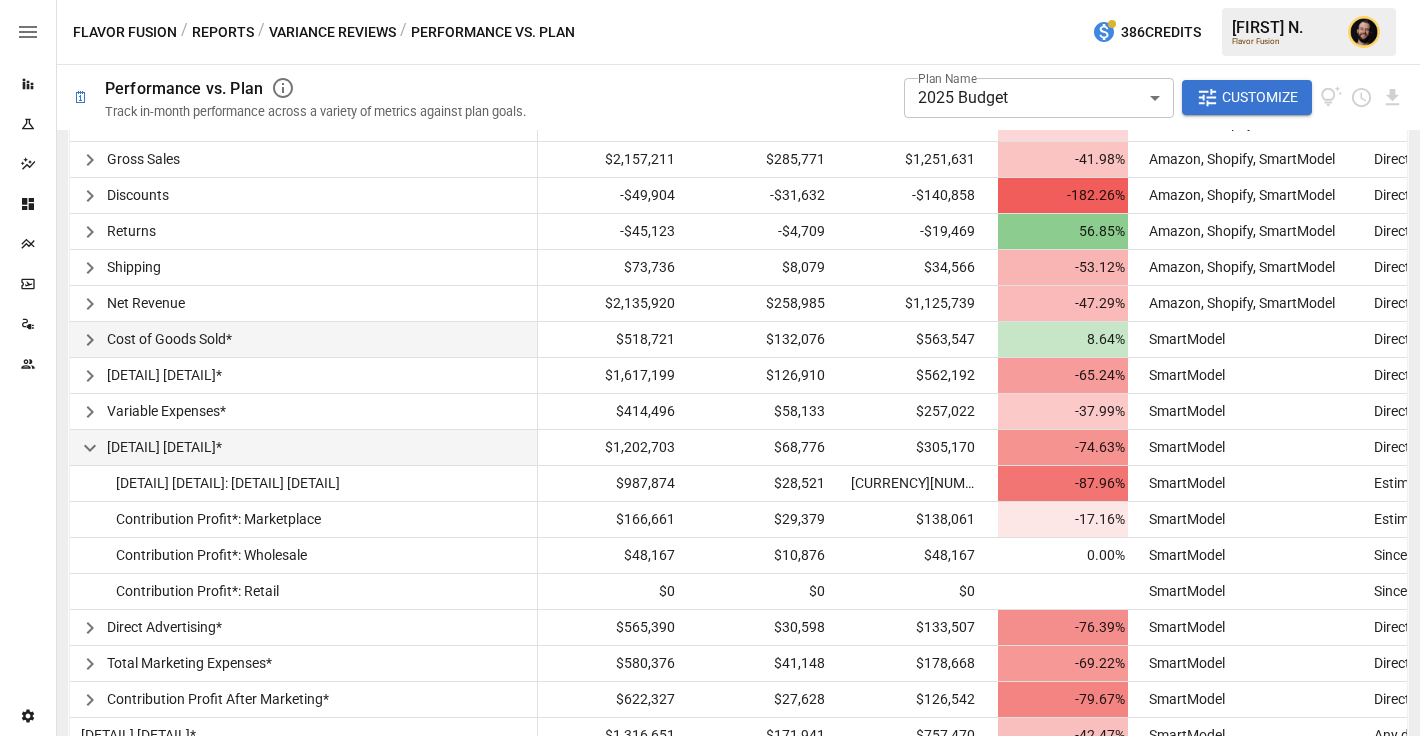 click on "Reports" at bounding box center [223, 32] 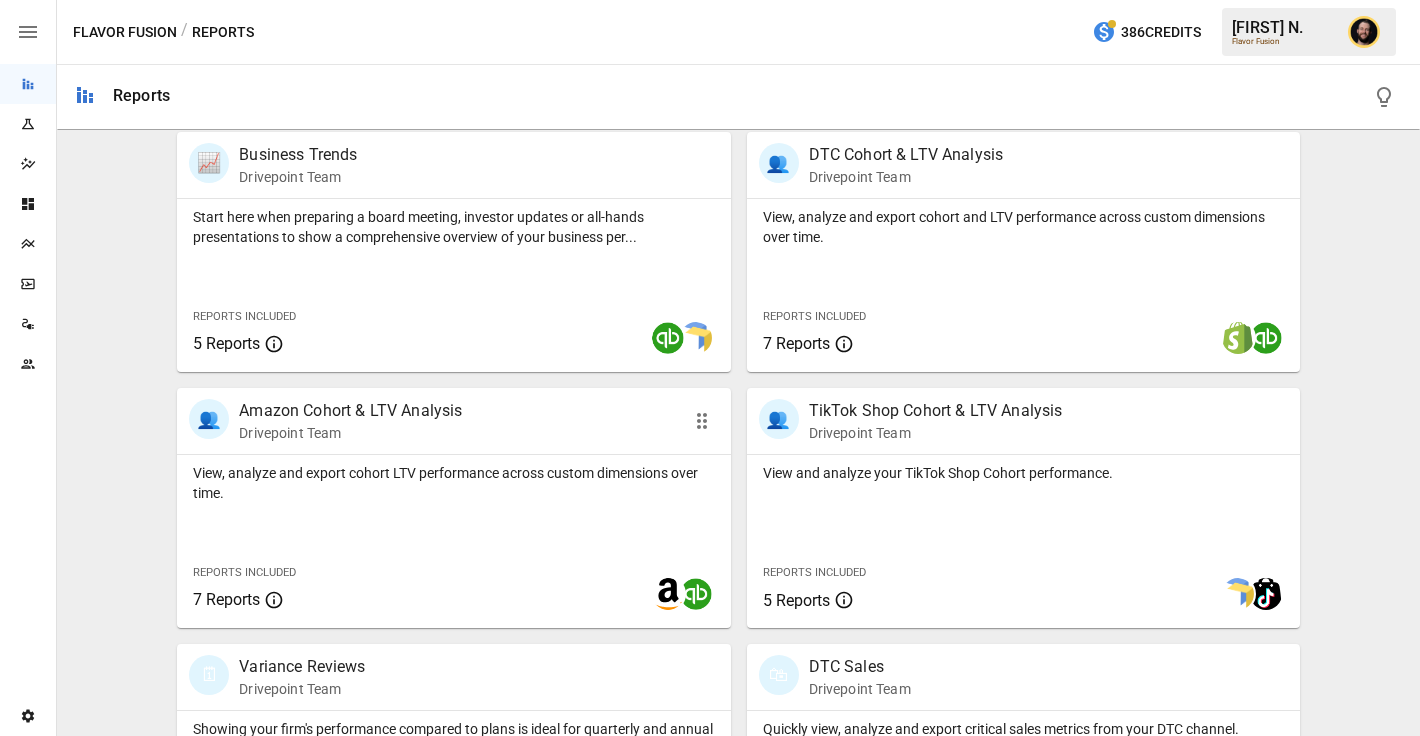 scroll, scrollTop: 675, scrollLeft: 0, axis: vertical 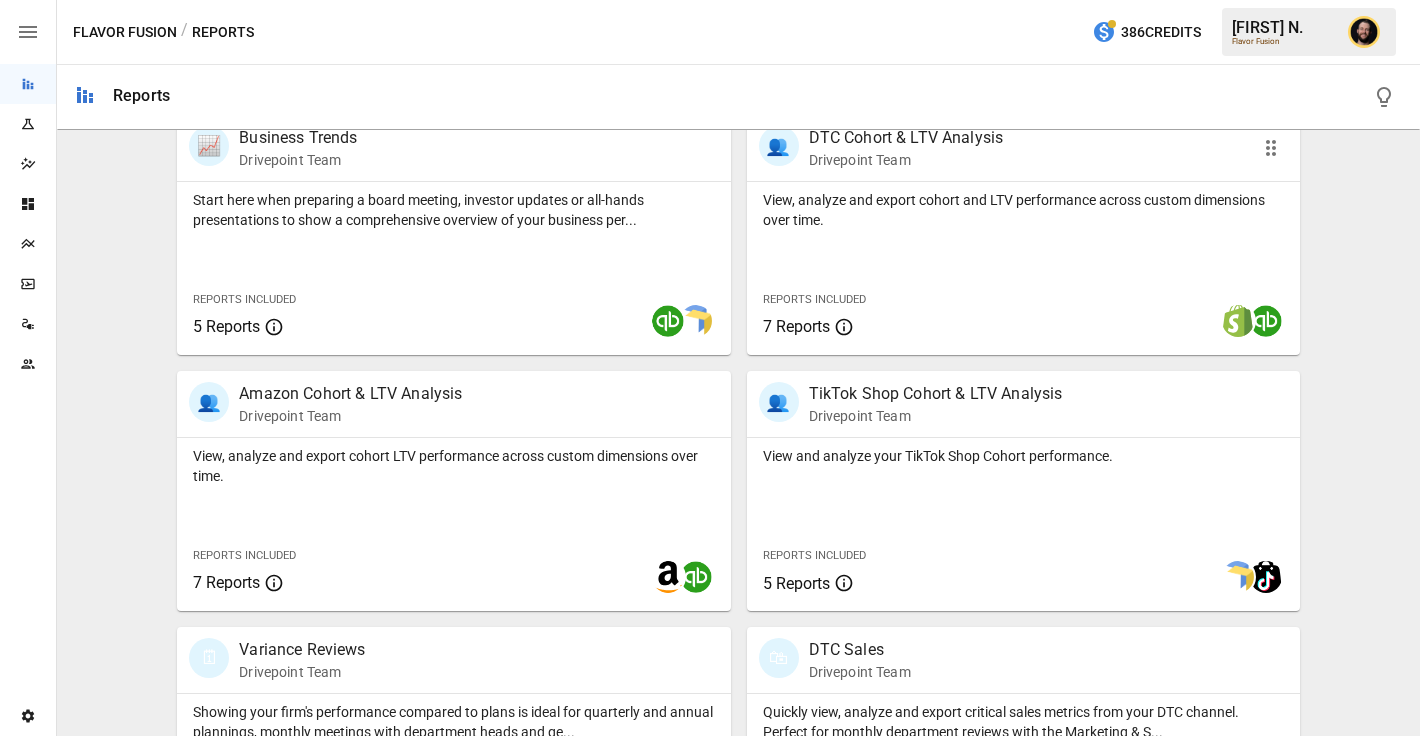 click on "Reports Included 7 Reports" at bounding box center [862, 312] 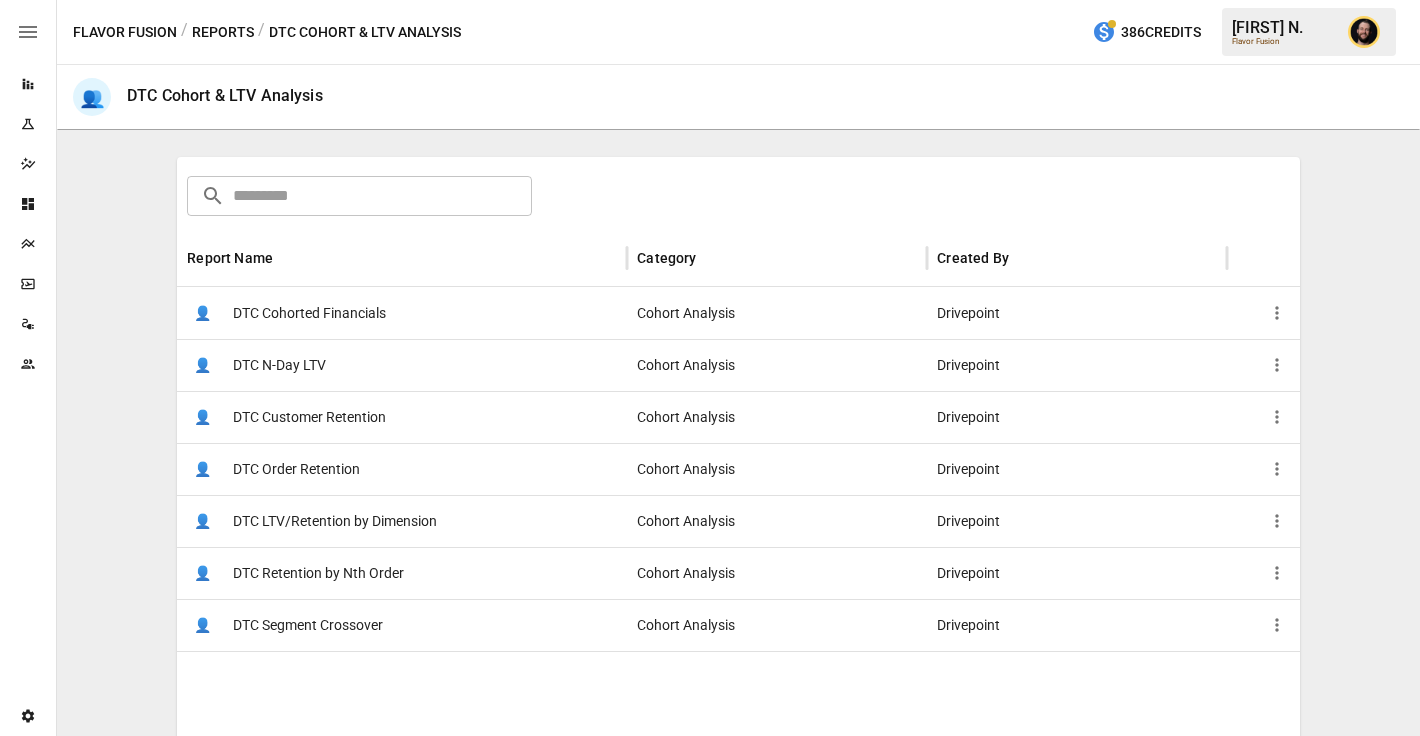 scroll, scrollTop: 280, scrollLeft: 0, axis: vertical 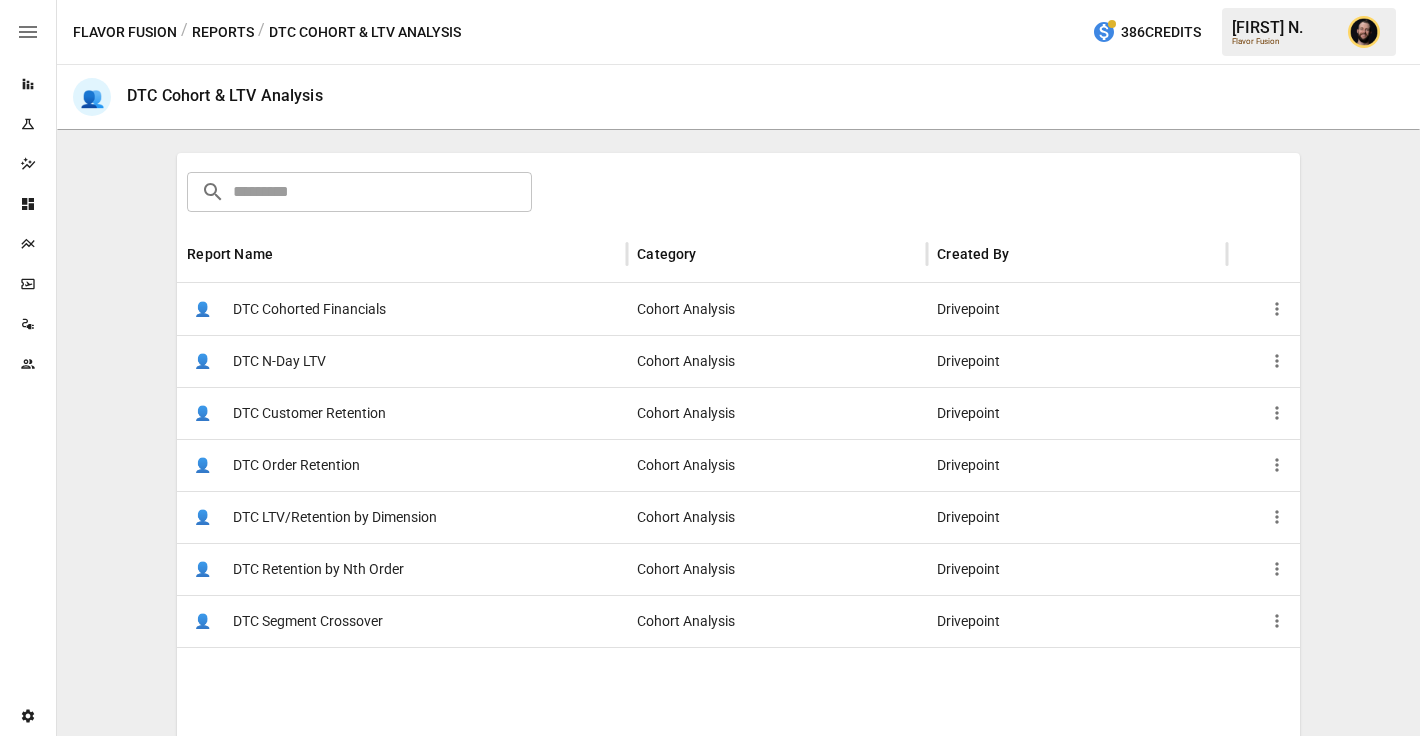 click on "DTC LTV/Retention by Dimension" at bounding box center [335, 517] 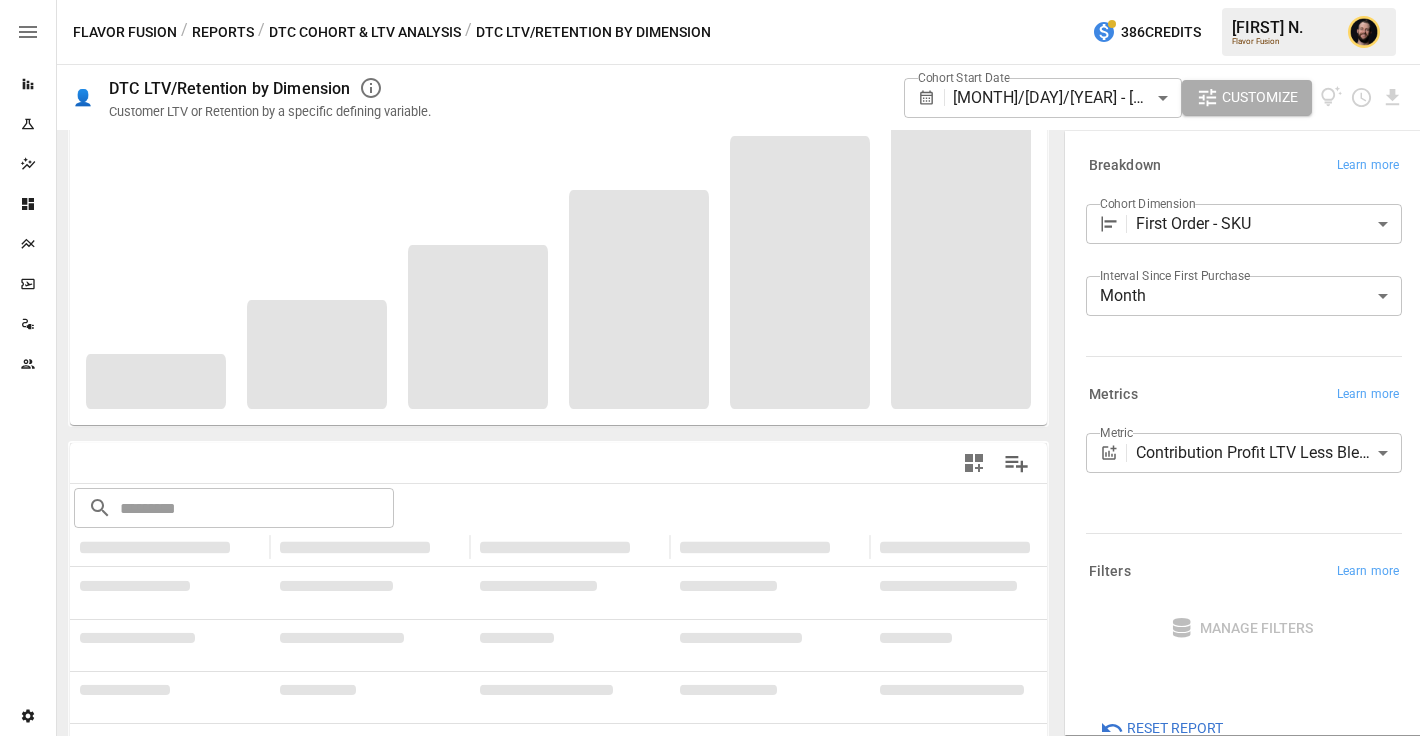 scroll, scrollTop: 122, scrollLeft: 0, axis: vertical 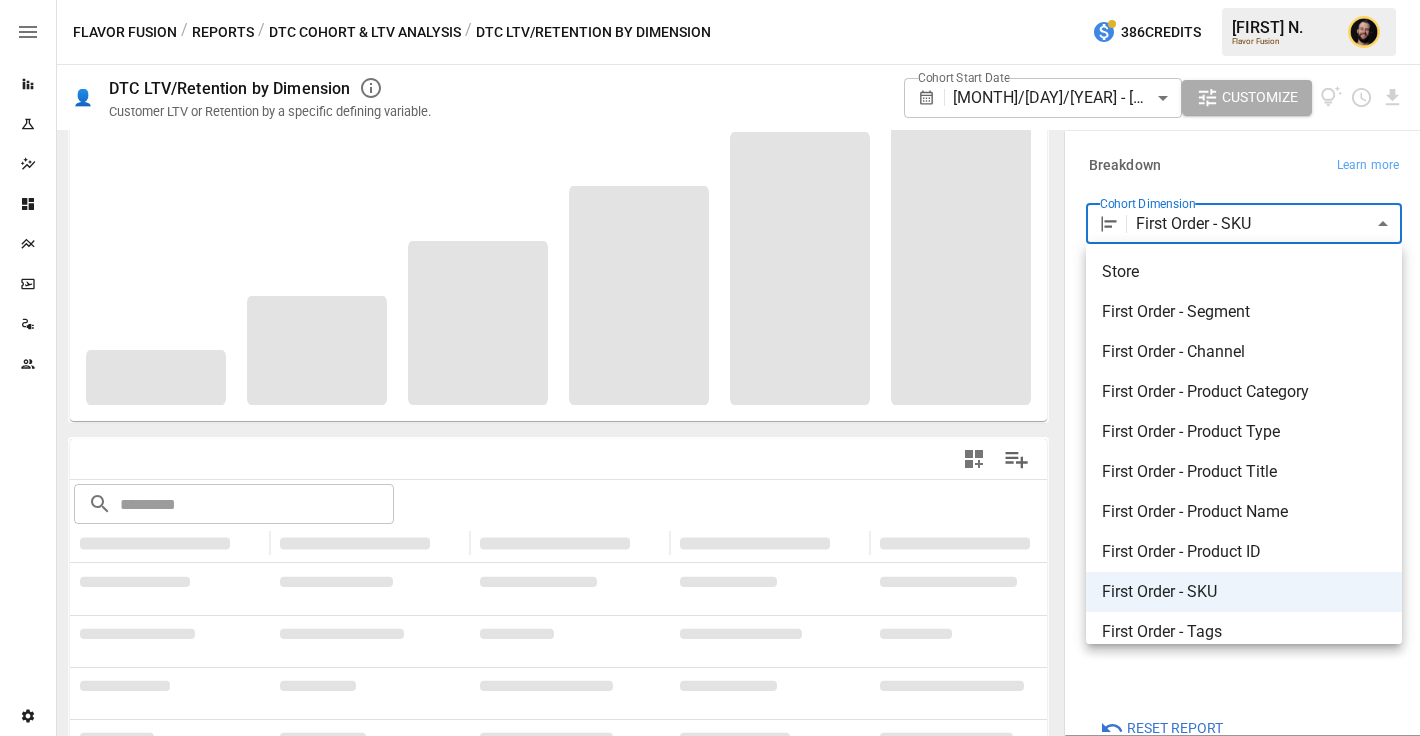 click on "**********" at bounding box center (710, 0) 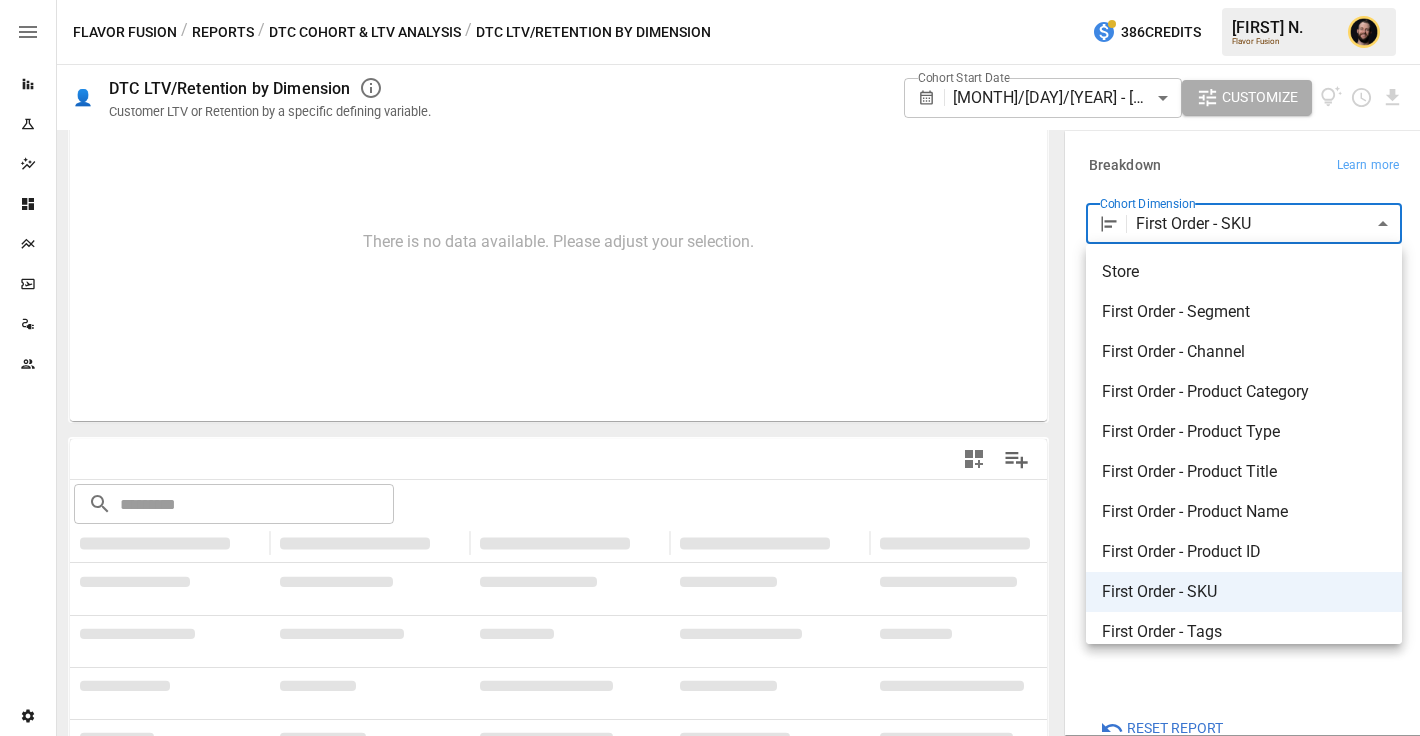 scroll, scrollTop: 0, scrollLeft: 0, axis: both 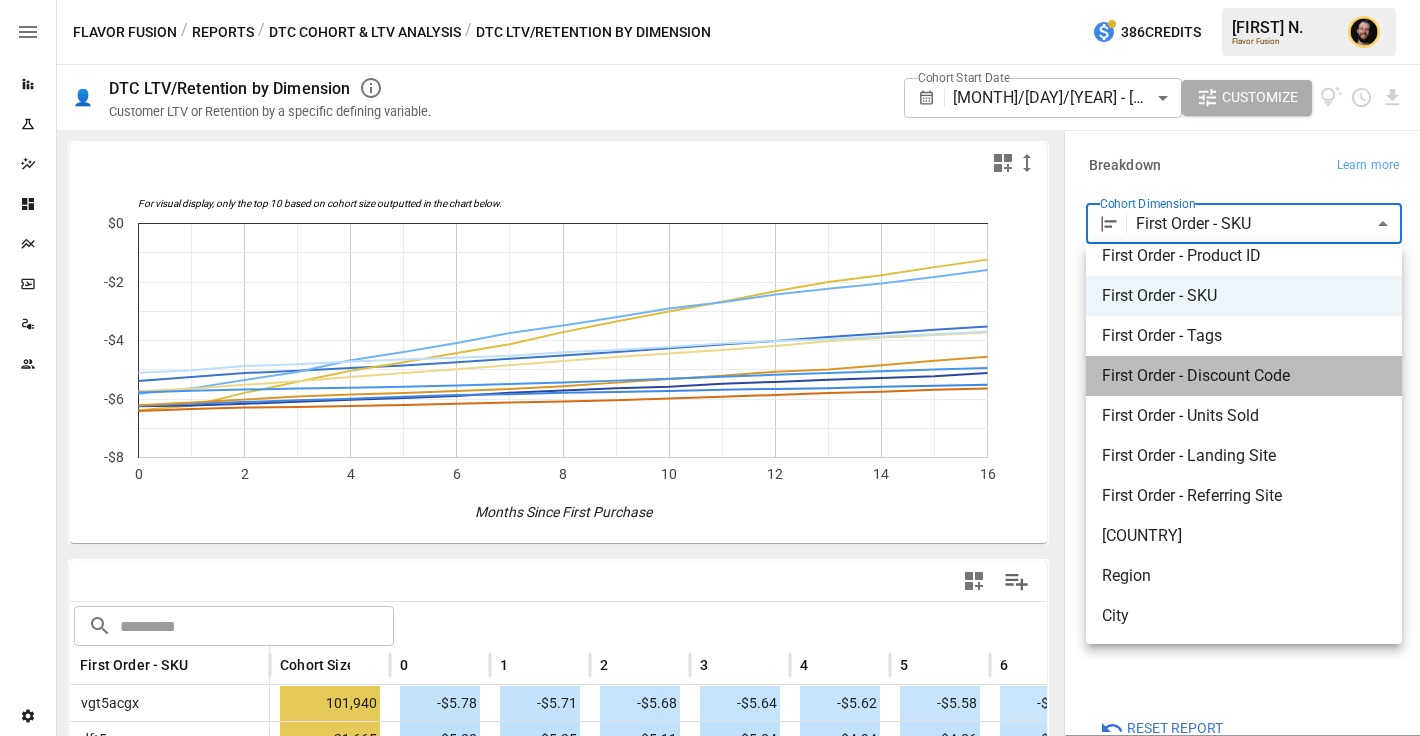 click on "First Order - Discount Code" at bounding box center (1244, 376) 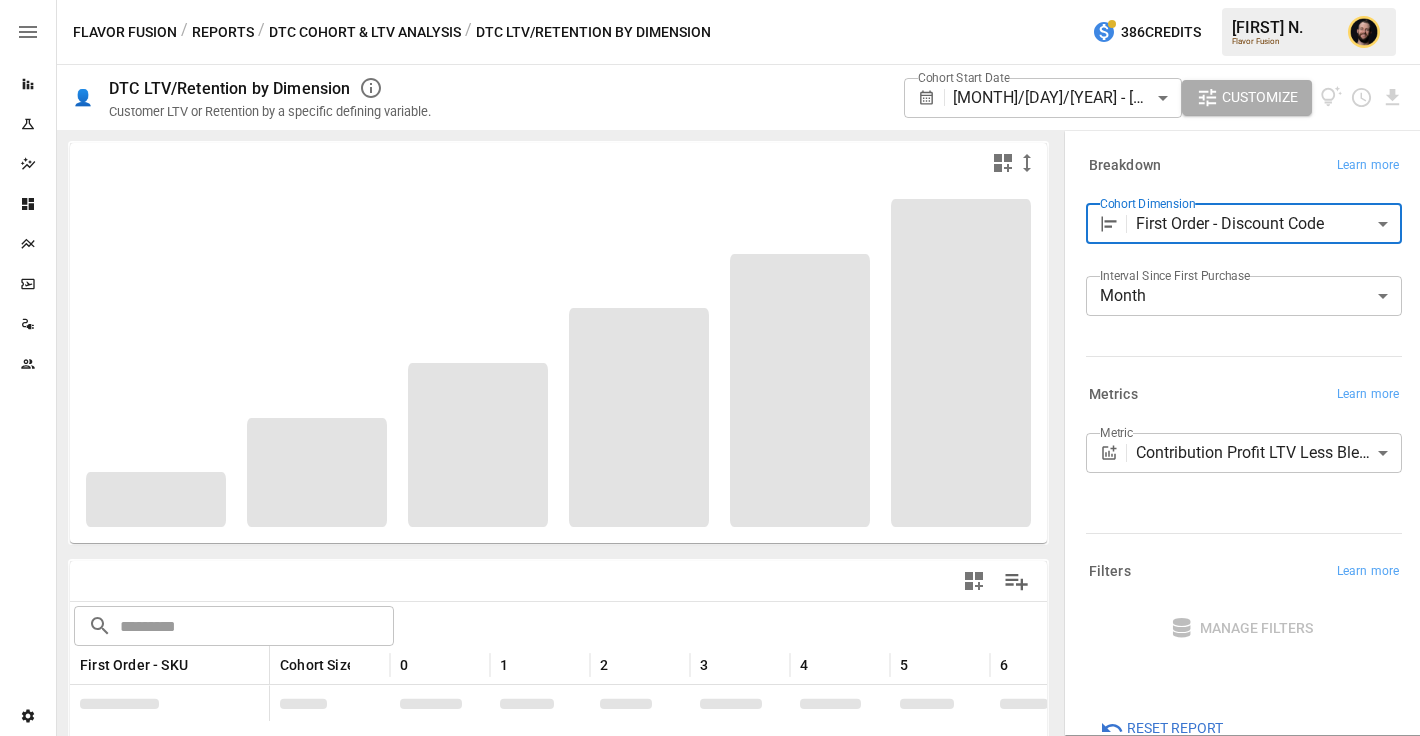 scroll, scrollTop: 249, scrollLeft: 0, axis: vertical 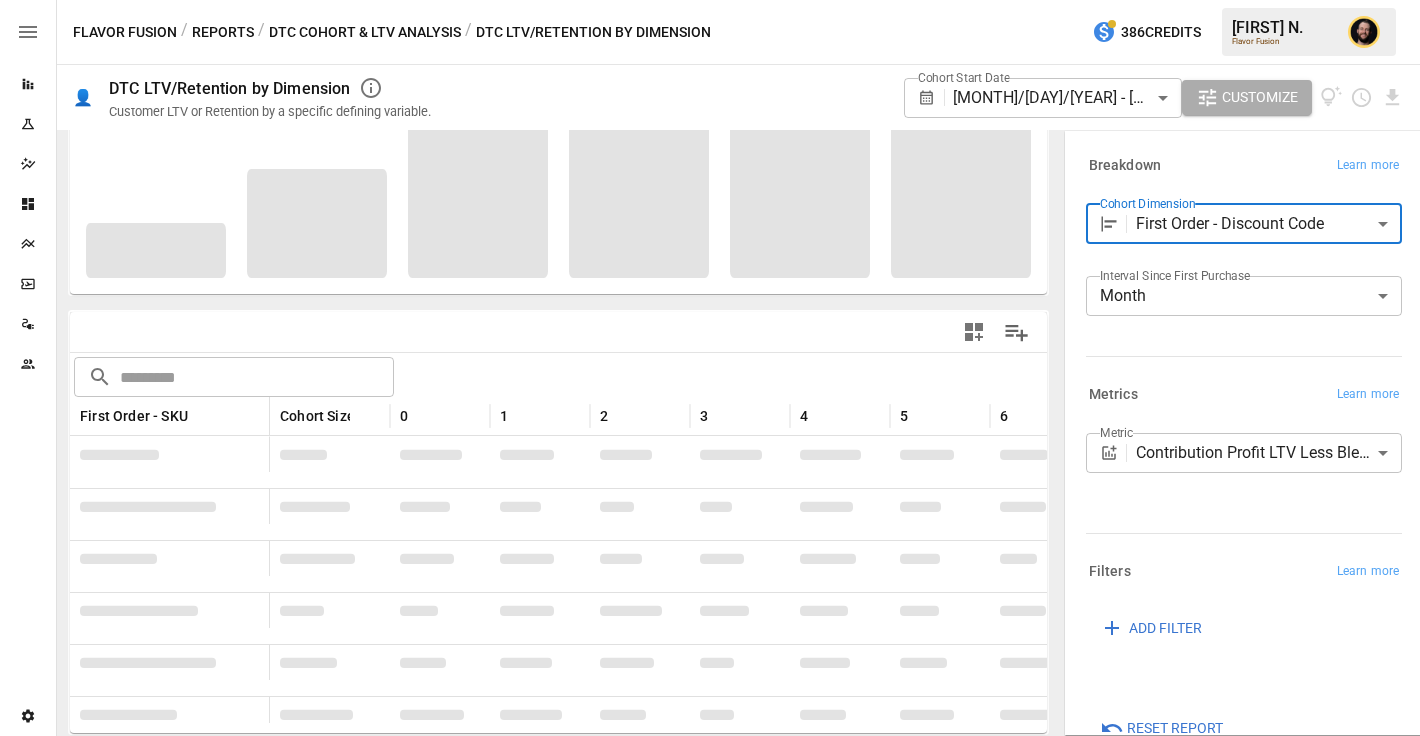 click on "Reports Experiments Dazzler Studio Dashboards Plans SmartModel ™ Data Sources Team Settings Flavor Fusion / Reports / DTC Cohort & LTV Analysis / DTC LTV/Retention by Dimension 386  Credits [FIRST] [LAST]. Flavor Fusion 👤 DTC LTV/Retention by Dimension Customer LTV or Retention by a specific defining variable. Cohort Start Date [DATE] - [DATE] ****** ​ Customize For visual display, only the top 10 based on cohort size outputted in the chart below. 0 2 4 6 8 10 12 14 16 -$8 -$6 -$4 -$2 $0 Months Since First Purchase For visual display, only the top 10 based on cohort size outputted in the chart below. ​ ​ First Order - SKU  Cohort Size   0   1   2   3   4   5   6   7   8 vgt5acgx 101,940 -$5.78 -$5.71 -$5.68 -$5.64 -$5.62 -$5.58 -$5.54 -$5.49 -$5.43 dft5acgx 21,665 -$5.38 -$5.25 -$5.11 -$5.04 -$4.94 -$4.86 -$4.74 -$4.62 -$4.52 ovgt5acfx, vgt5acgx 12,283 -$5.73 -$5.65 -$5.52 -$5.39 -$5.25 -$5.11 -$4.98 -$4.85 -$4.70 ovgt5acfx 5,118 -$6.25 -$6.23 -$6.16 -$6.10 -$6.03 -$5.96 -$5.90 -$5.78 -$5.71 889" at bounding box center (710, 0) 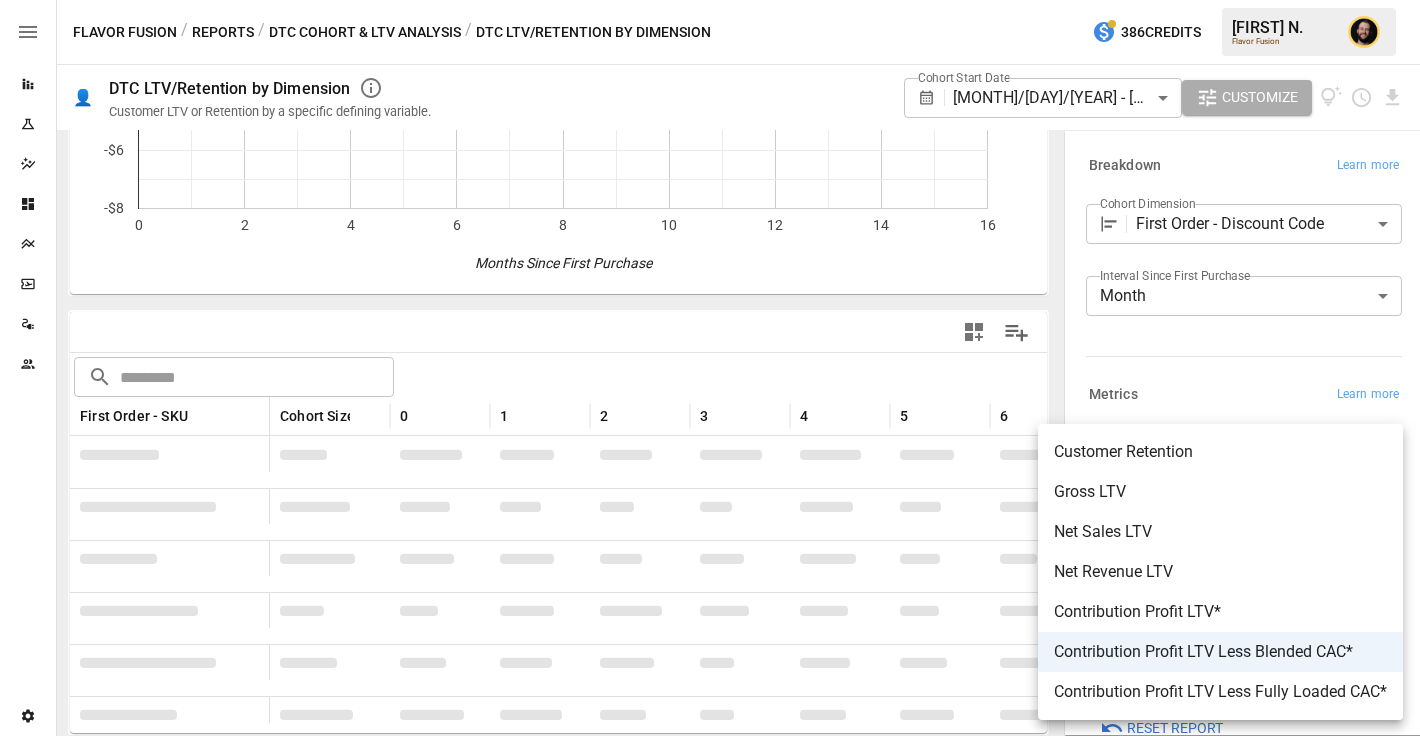 scroll, scrollTop: 0, scrollLeft: 0, axis: both 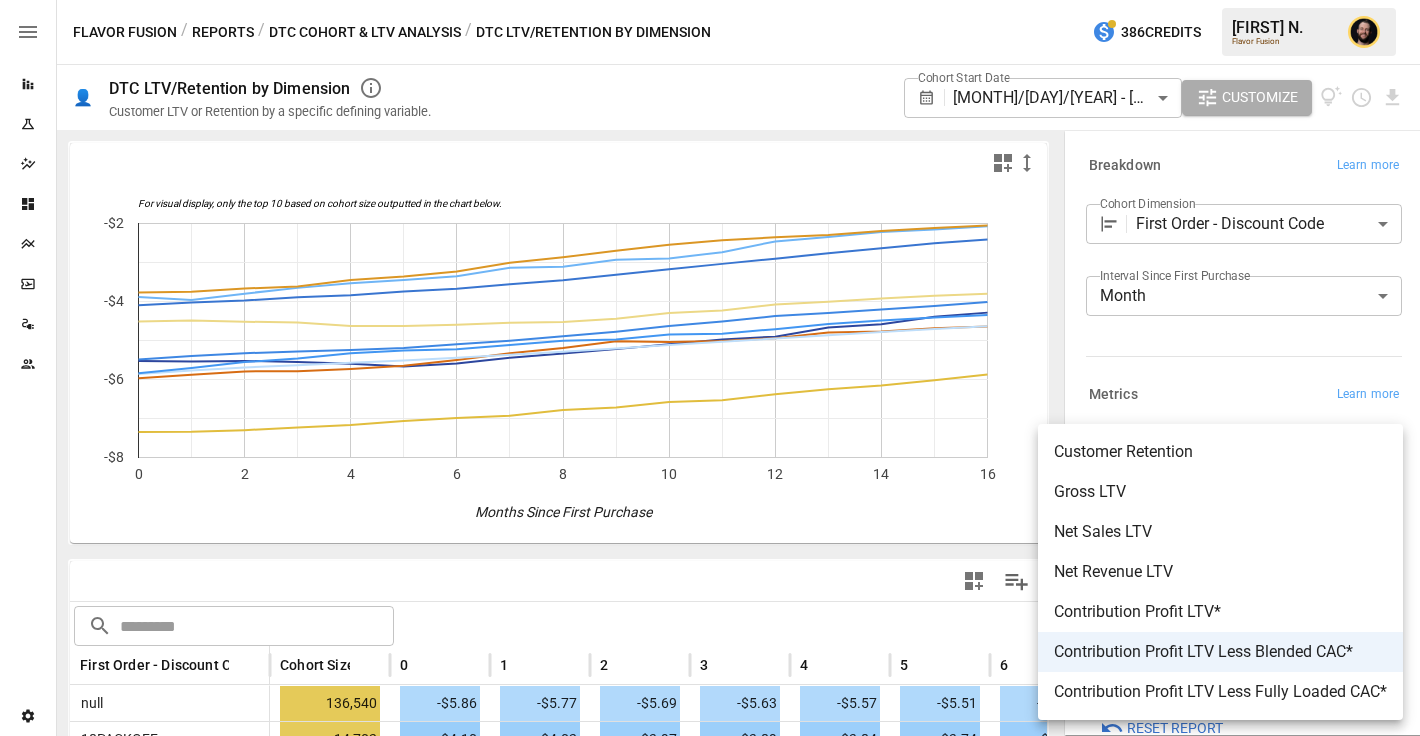 click at bounding box center (710, 368) 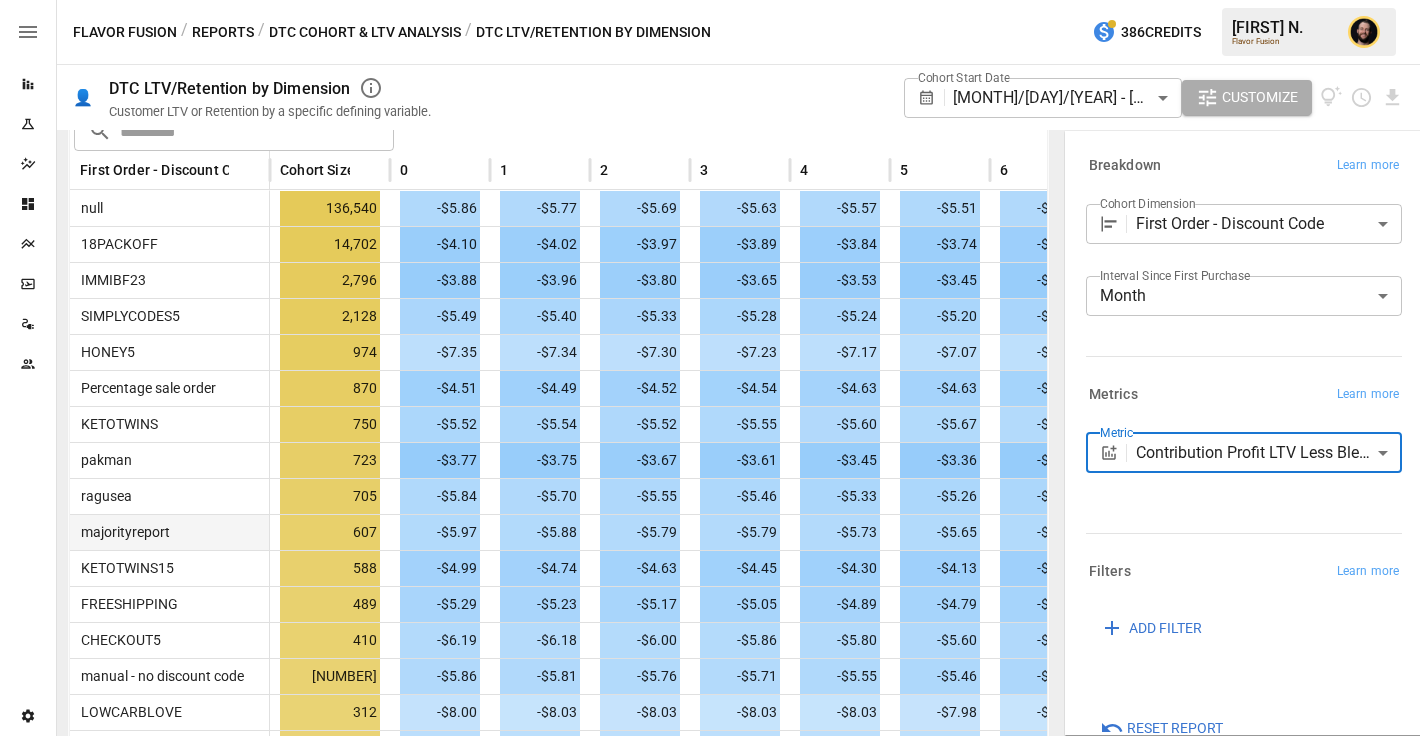 scroll, scrollTop: 459, scrollLeft: 0, axis: vertical 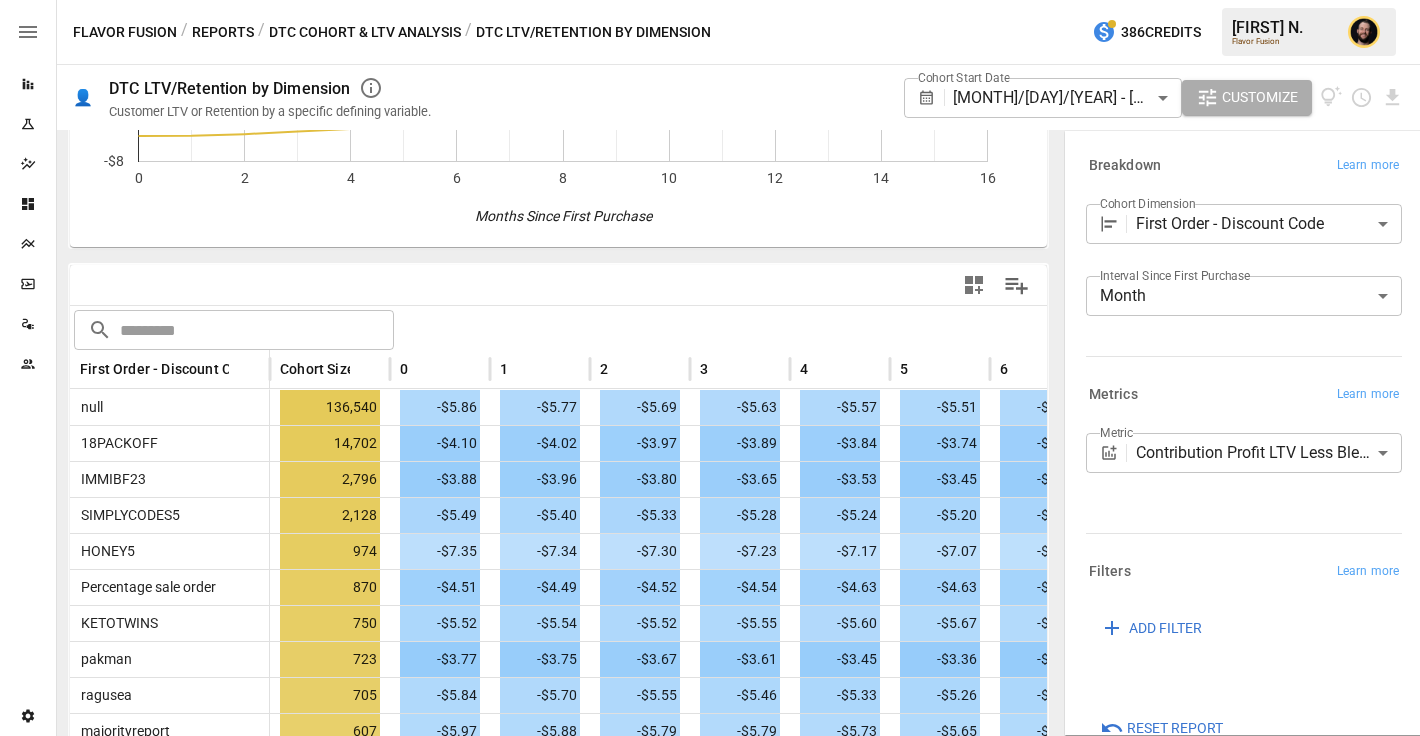 click on "DTC Cohort & LTV Analysis" at bounding box center (365, 32) 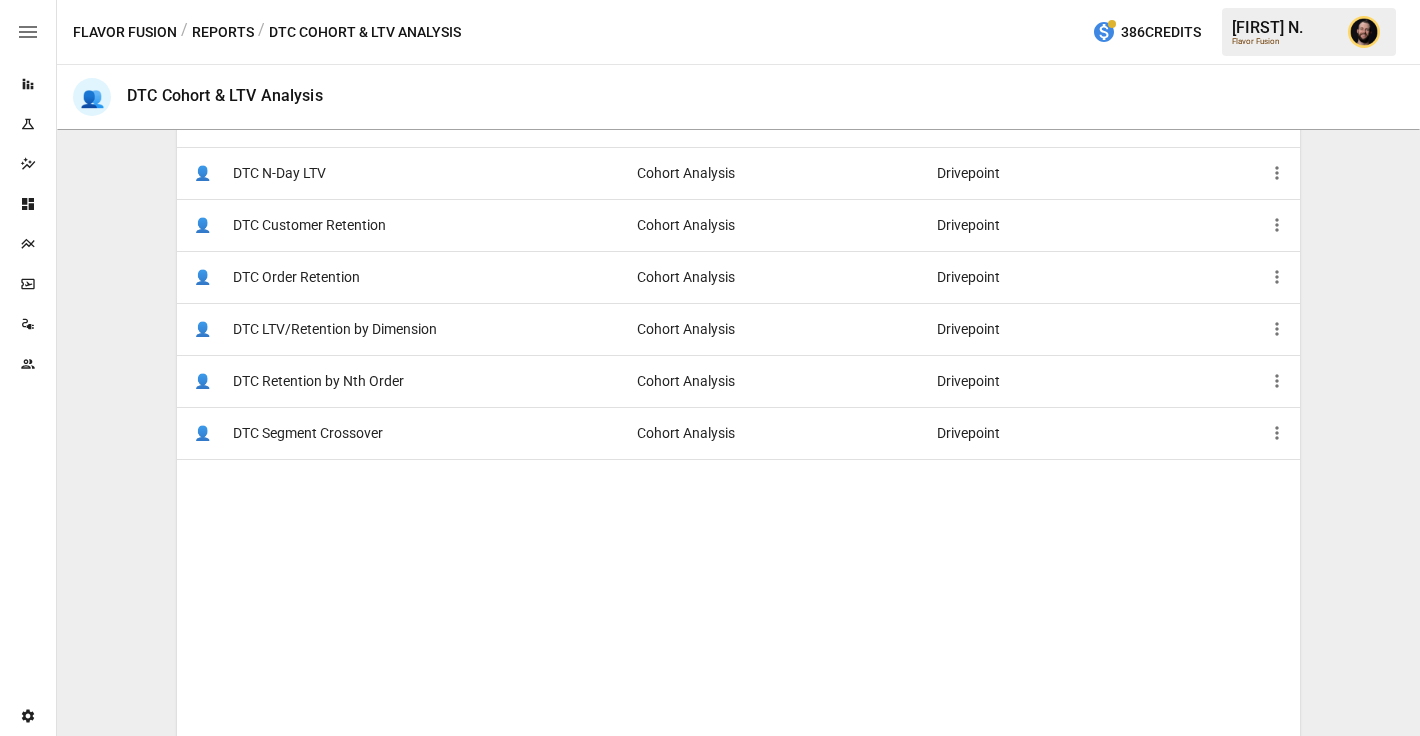 scroll, scrollTop: 327, scrollLeft: 0, axis: vertical 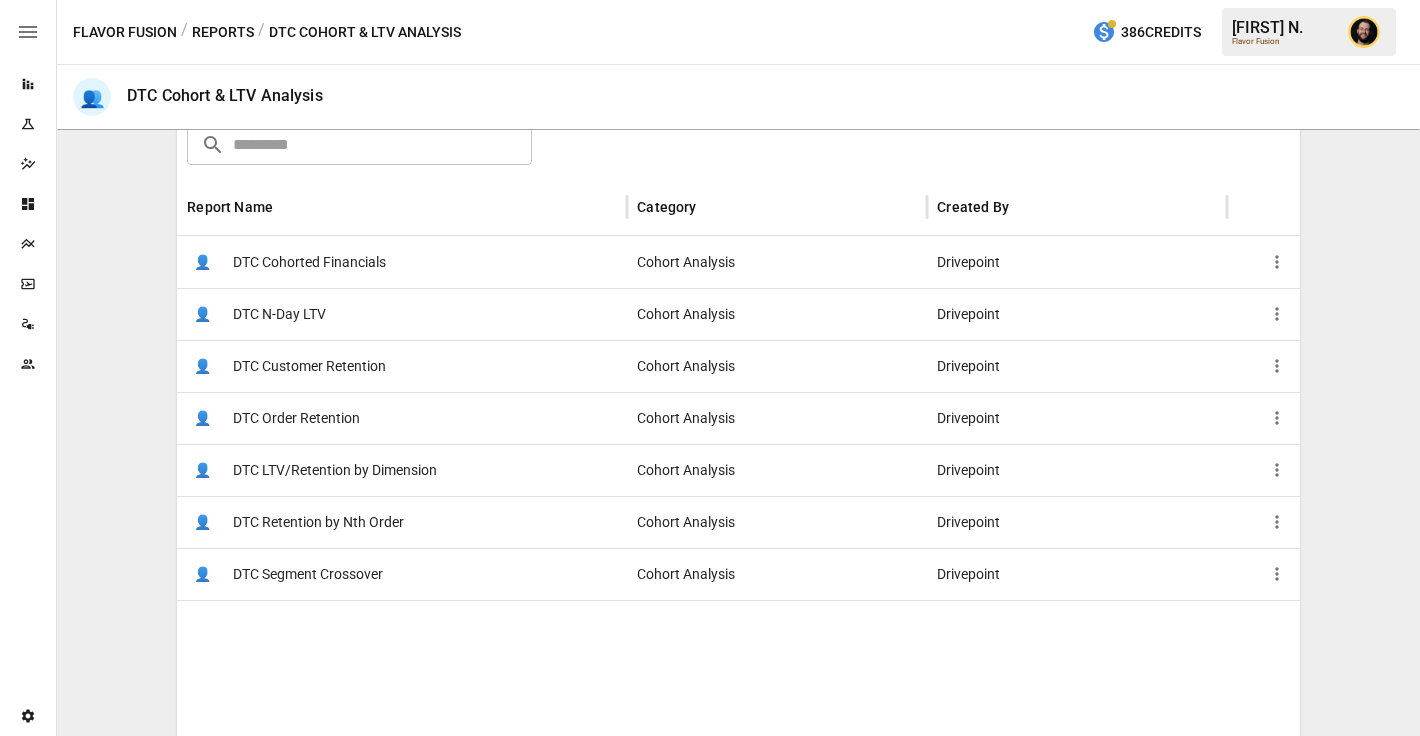 click on "DTC Cohorted Financials" at bounding box center [309, 262] 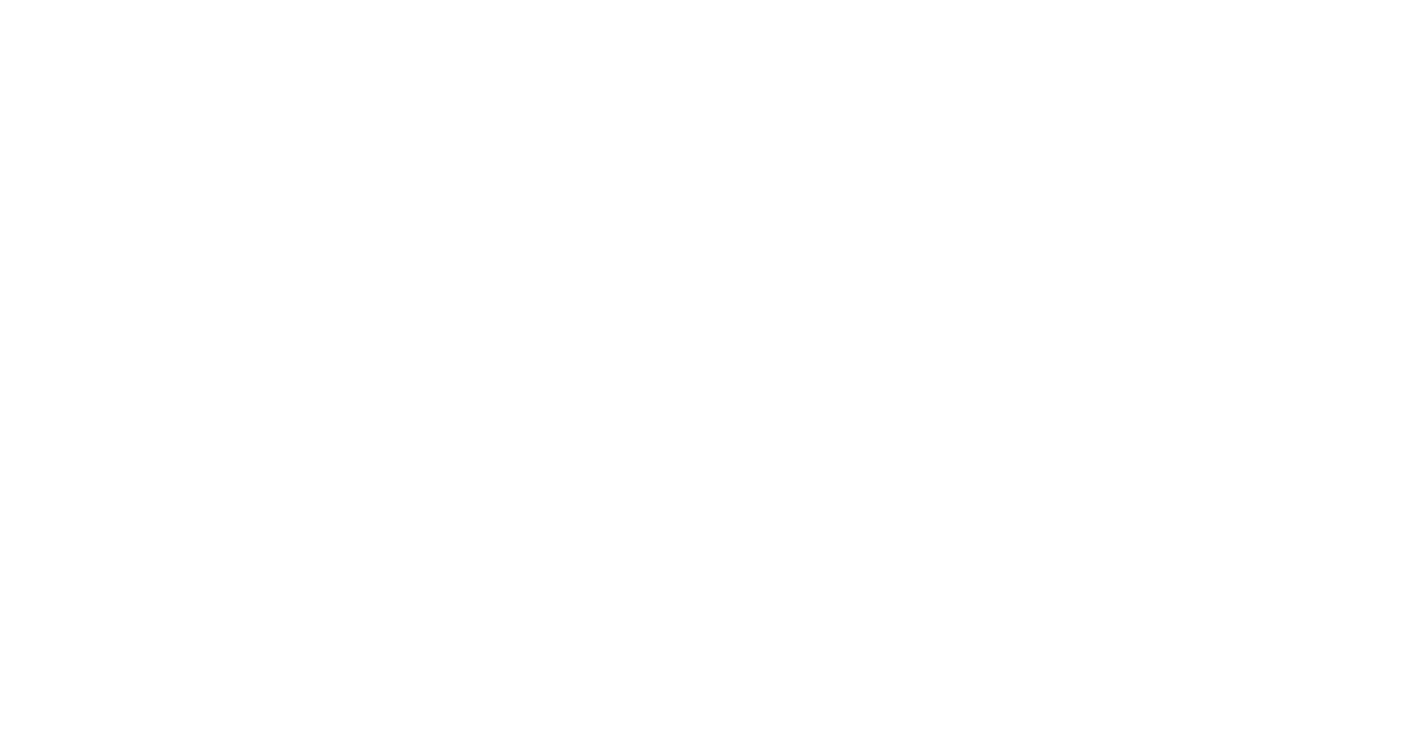 scroll, scrollTop: 0, scrollLeft: 0, axis: both 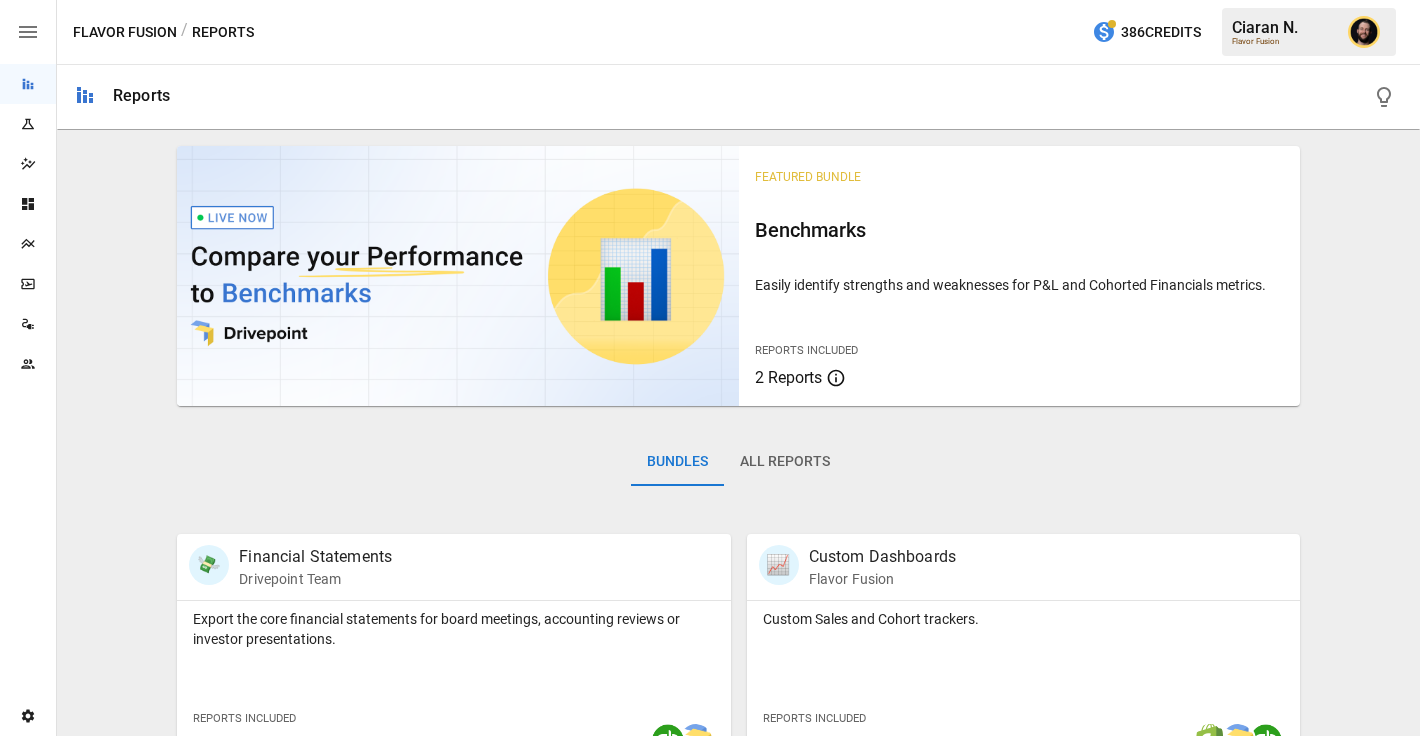 click 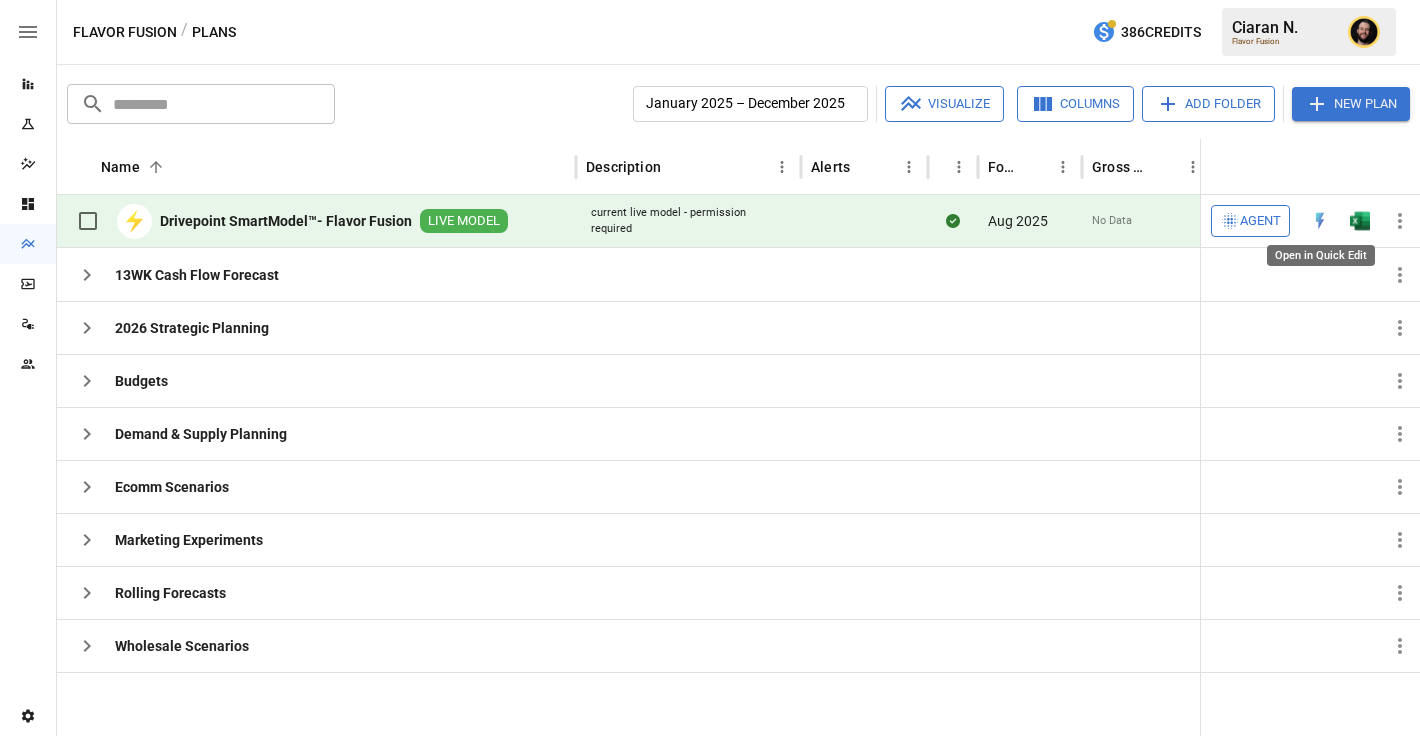click at bounding box center [1320, 221] 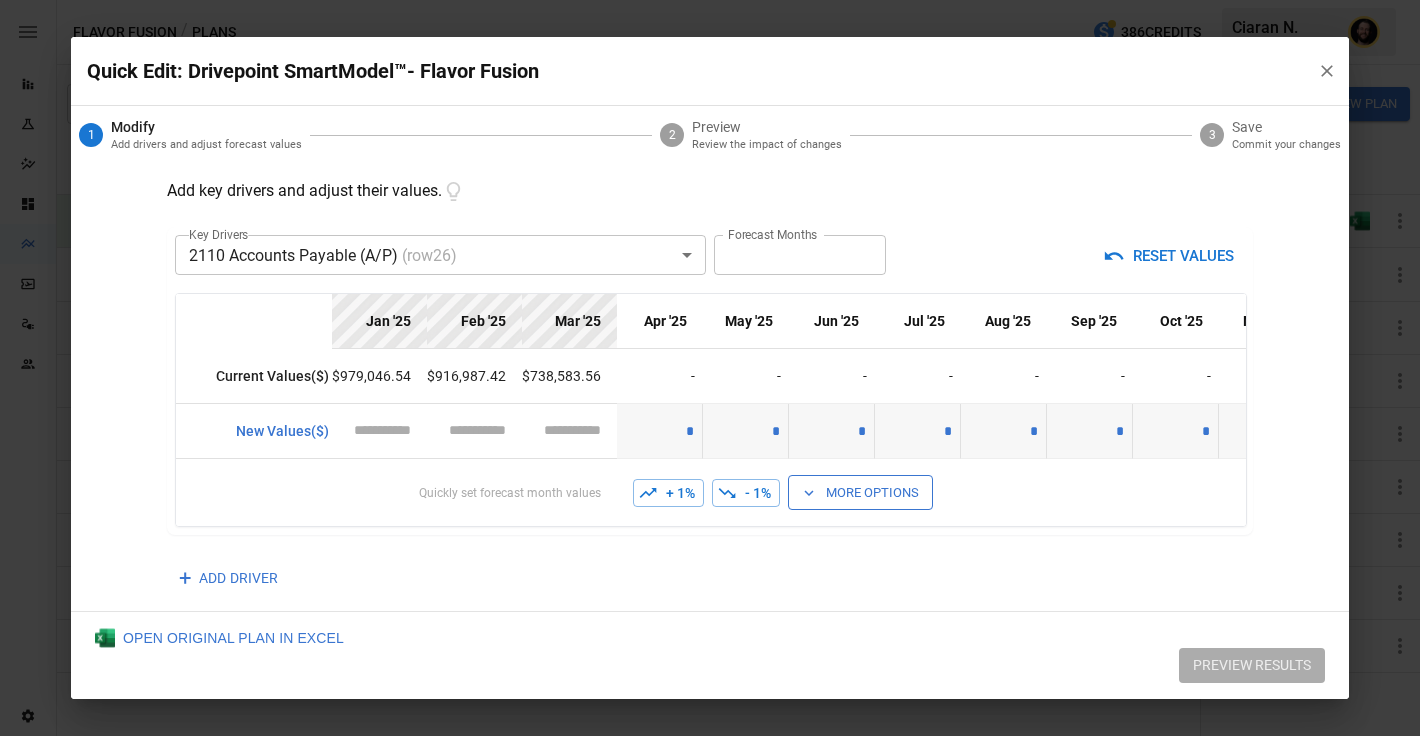 click on "Reports Experiments Dazzler Studio Dashboards Plans SmartModel ™ Data Sources Team Settings Flavor Fusion / Plans 386 Credits [FIRST] [LAST] Flavor Fusion Plans January 2025 – December 2025 Visualize Columns Add Folder New Plan Name 2 Description Alerts Status Forecast start Gross Margin EoP Cash EBITDA Margin Net Income Margin Gross Sales Gross Sales: DTC Online Gross Sales: Marketplace Gross Sales: Wholesale Gross Sales: Retail Returns Returns: DTC Online Returns: Marketplace Returns: Wholesale Returns: Retail Shipping Income Shipping Income: DTC Online Shipping Income: Marketplace Shipping Income: Wholesale Shipping Income: Retail Taxes Collected Taxes Collected: DTC Online Taxes Collected: Marketplace Taxes Collected: Wholesale Taxes Collected: Retail Net Revenue Net Revenue: DTC Online Net Revenue: Marketplace Net Revenue: Wholesale Net Revenue: Retail Cost of Goods Sold Cost of Goods Sold: DTC Online Cost of Goods Sold: Marketplace Cost of Goods Sold: Wholesale Cost of Goods Sold: Retail" at bounding box center [710, 0] 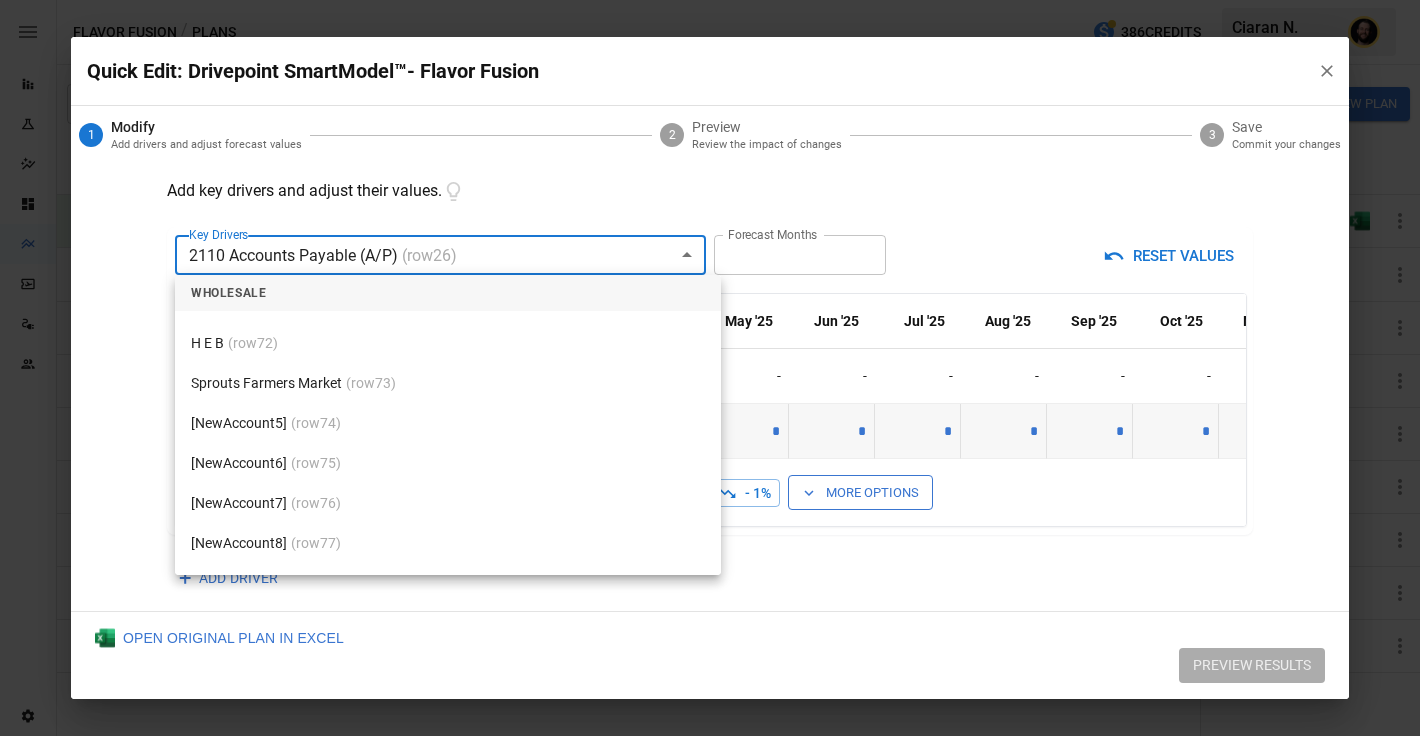 scroll, scrollTop: 5616, scrollLeft: 0, axis: vertical 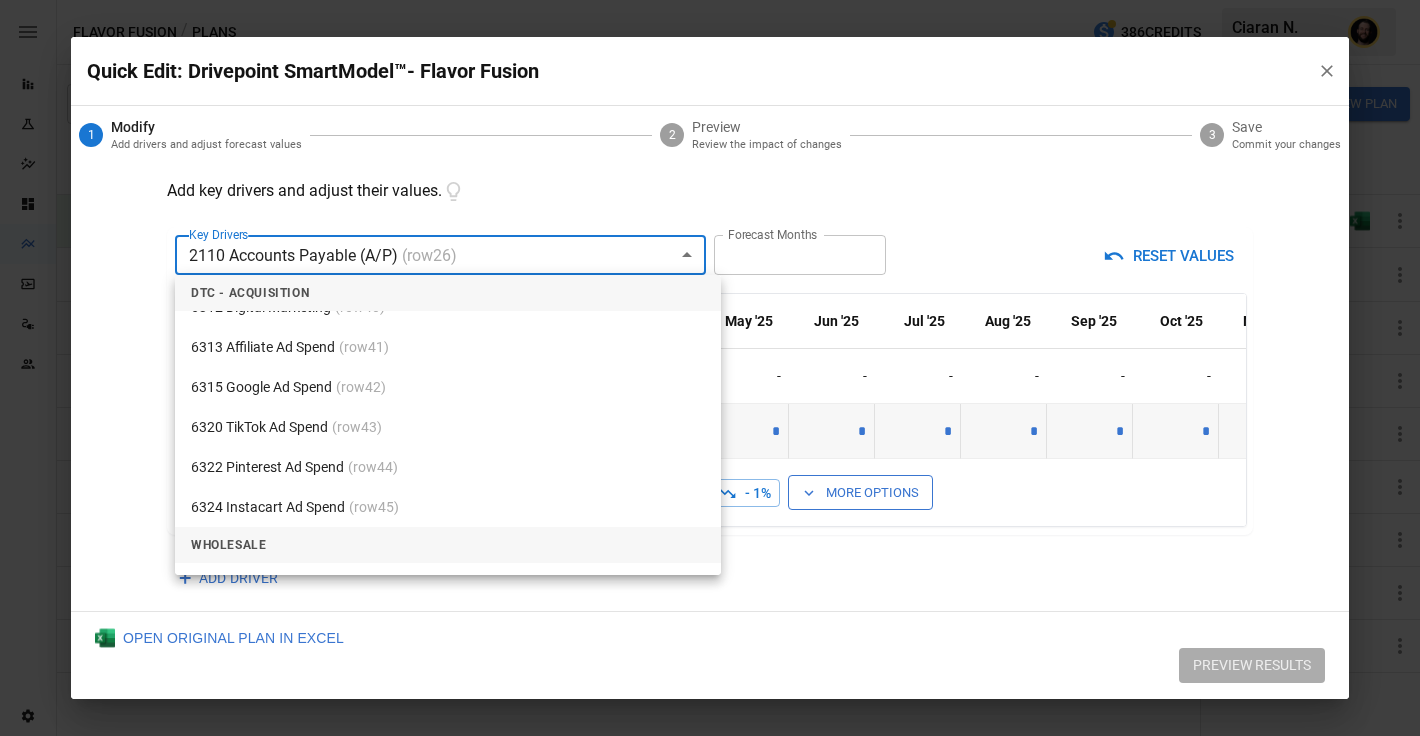 click on "6320 TikTok Ad Spend (row  43 )" at bounding box center [448, 427] 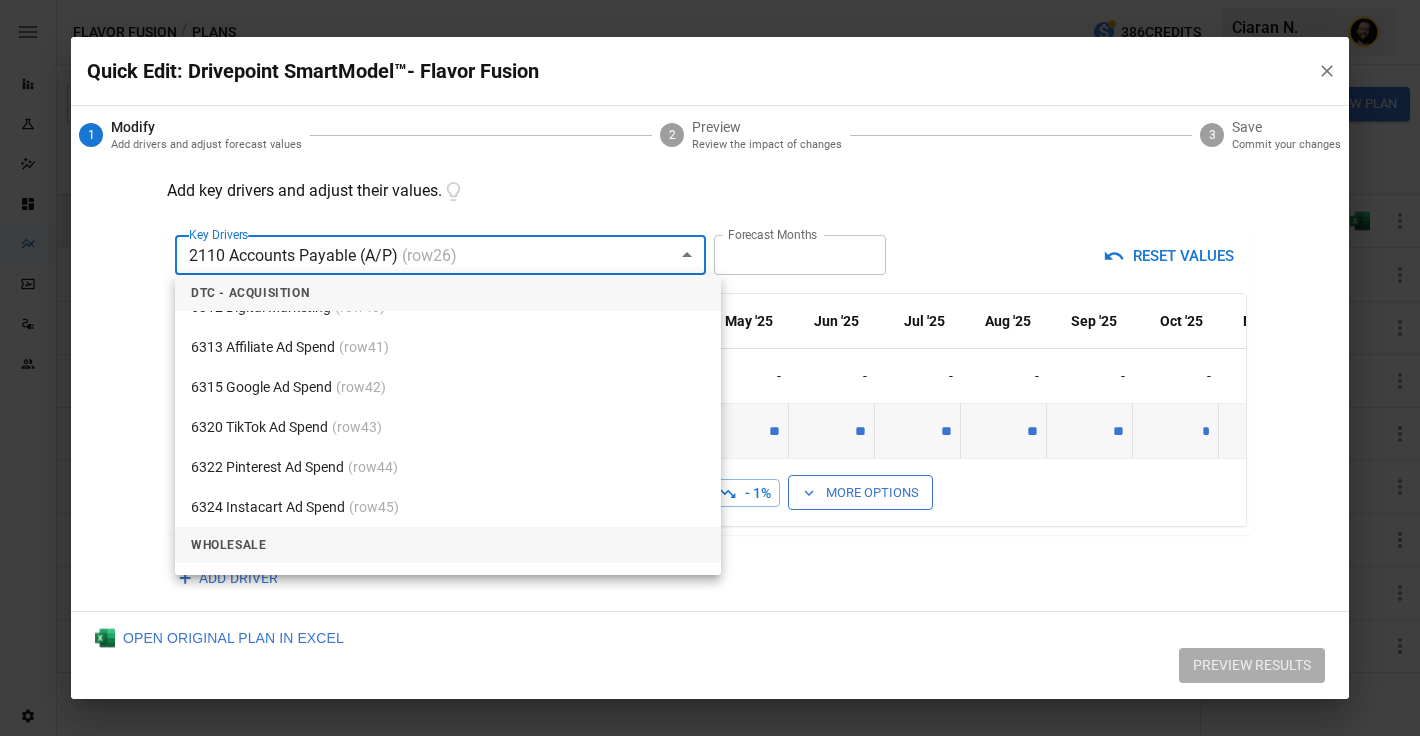 type on "**" 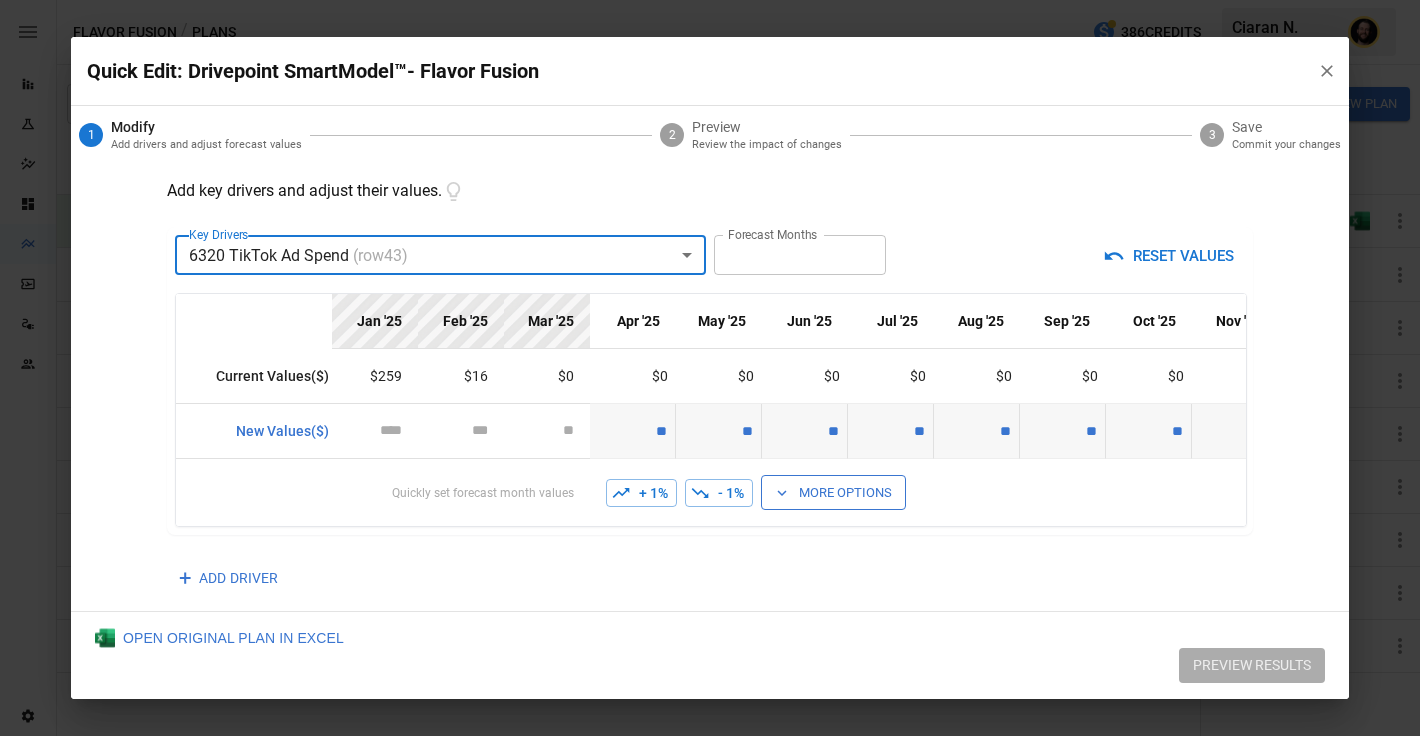 click on "**" at bounding box center [632, 431] 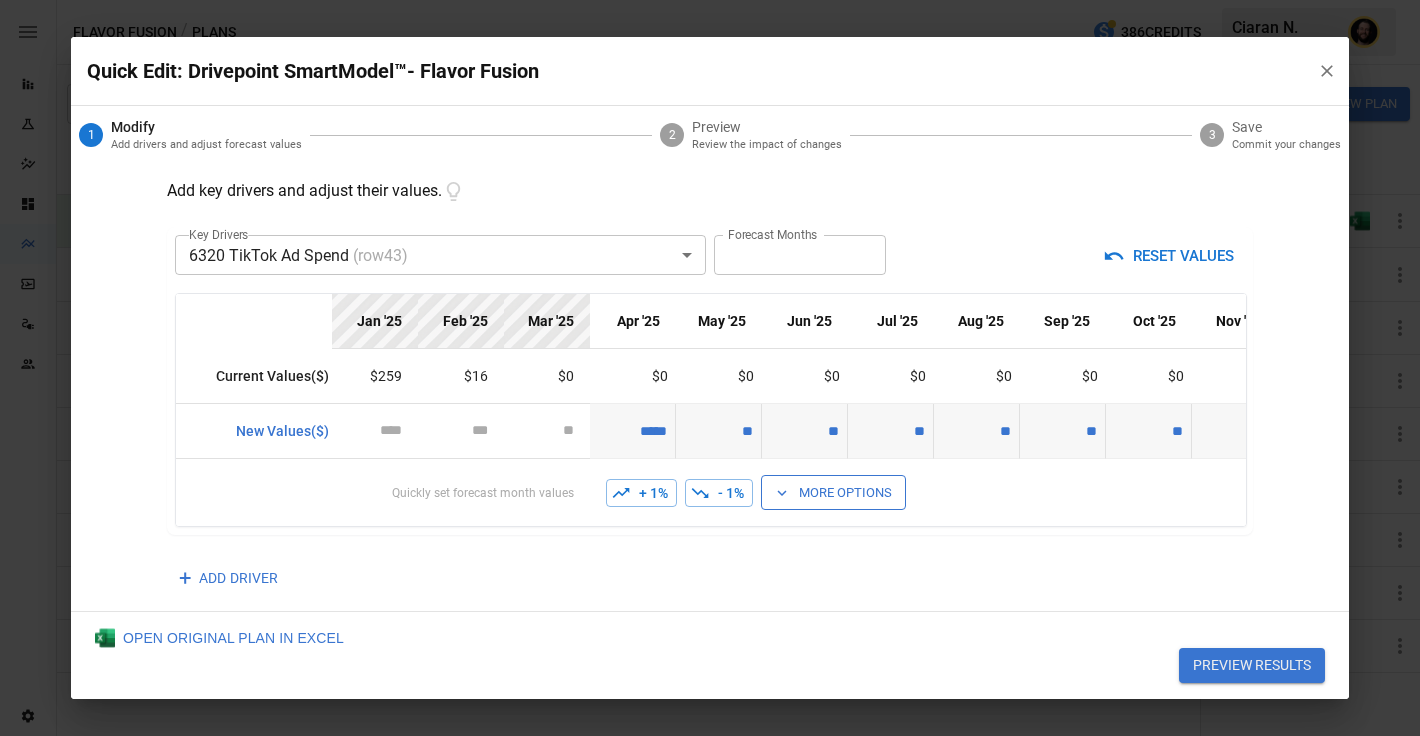 type on "*******" 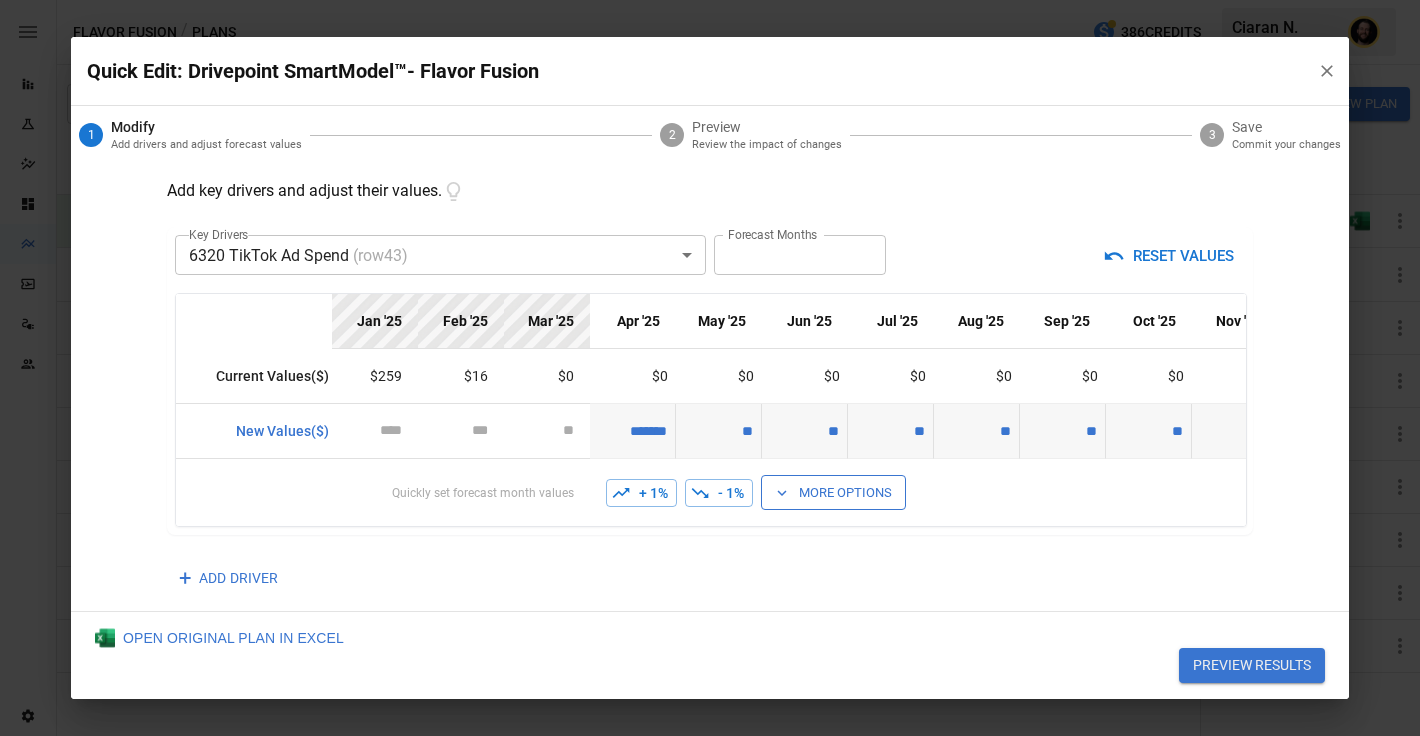 click on "**********" at bounding box center [710, 381] 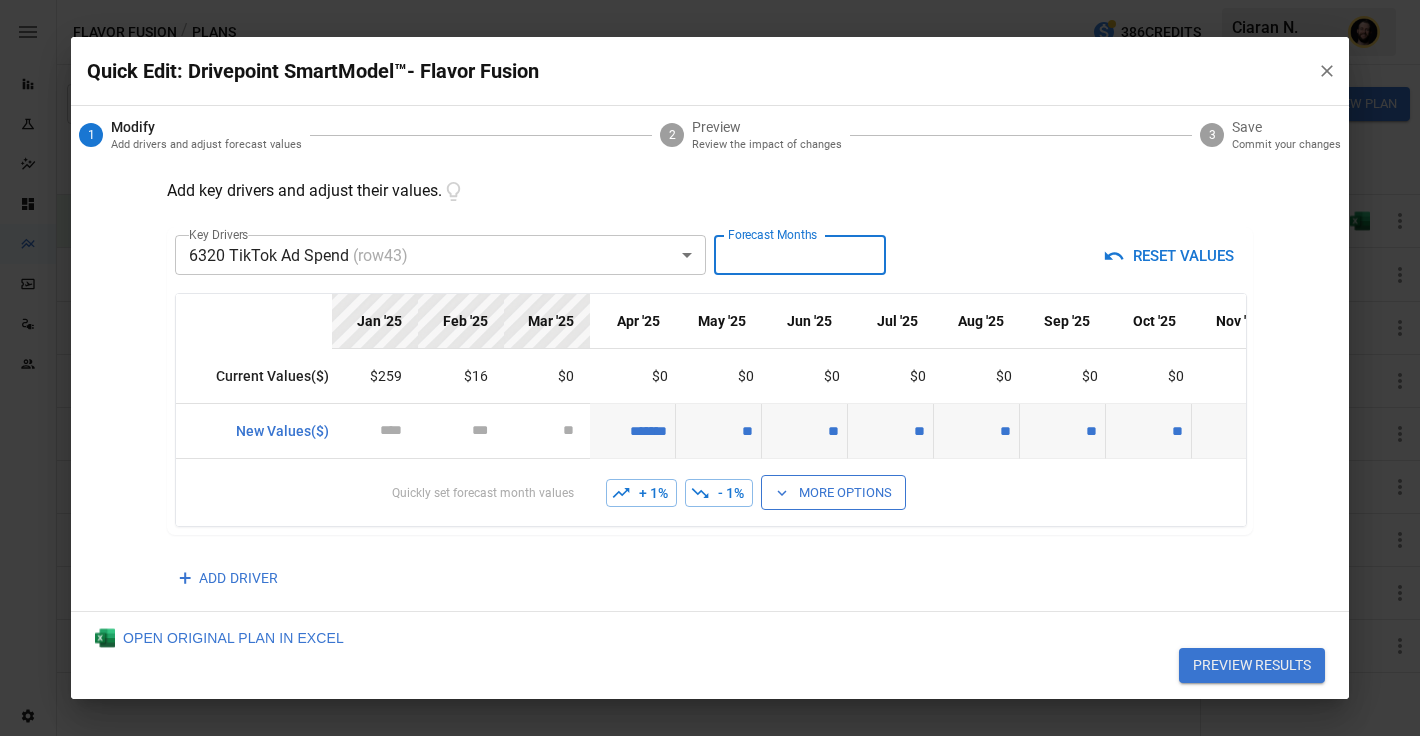 click on "**" at bounding box center (800, 255) 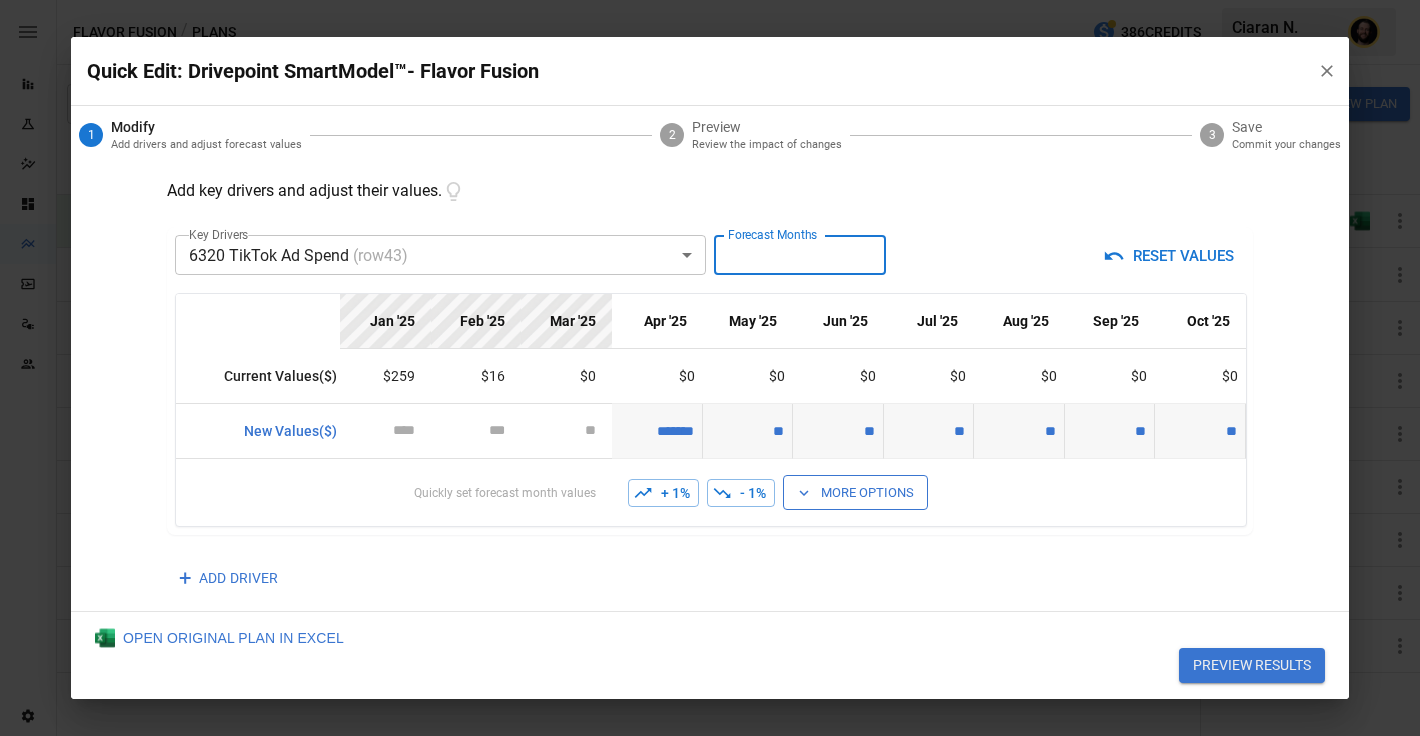 click on "*" at bounding box center (800, 255) 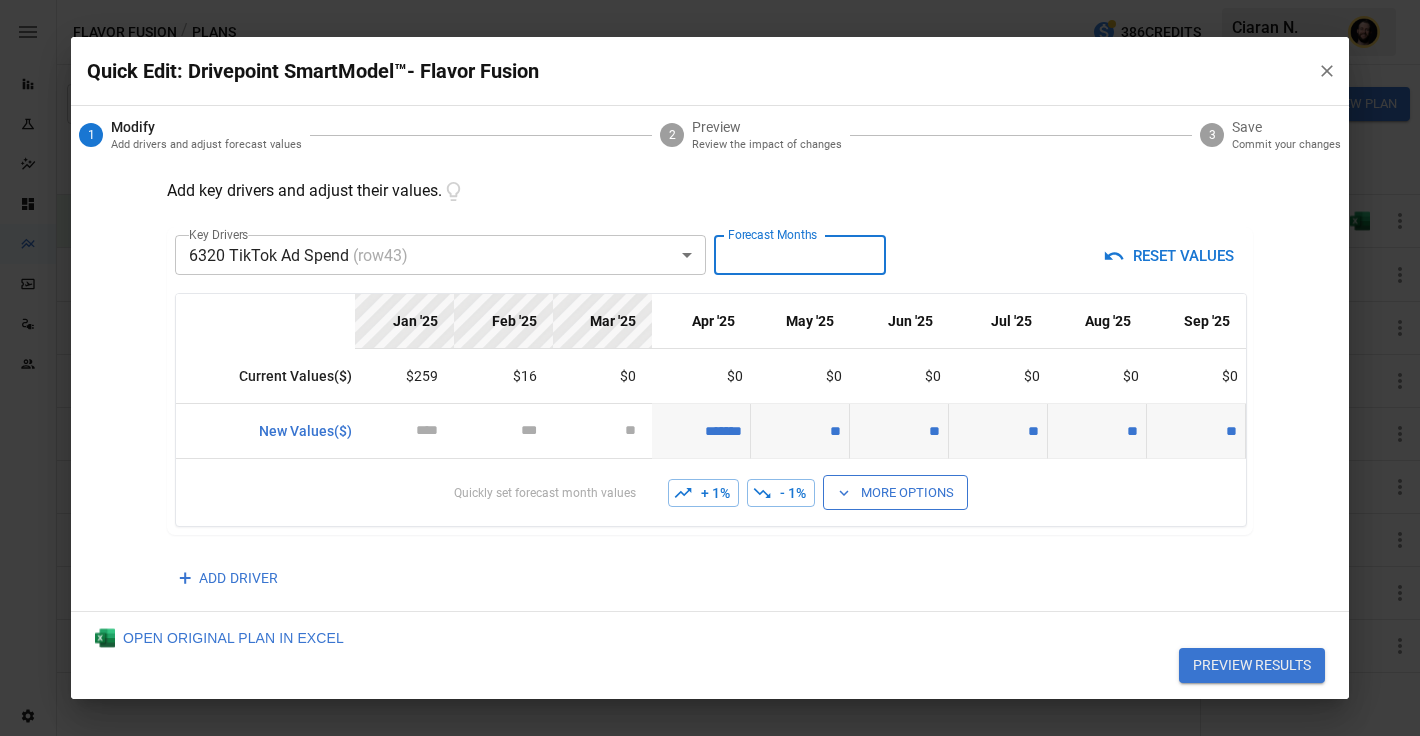 click on "*" at bounding box center [800, 255] 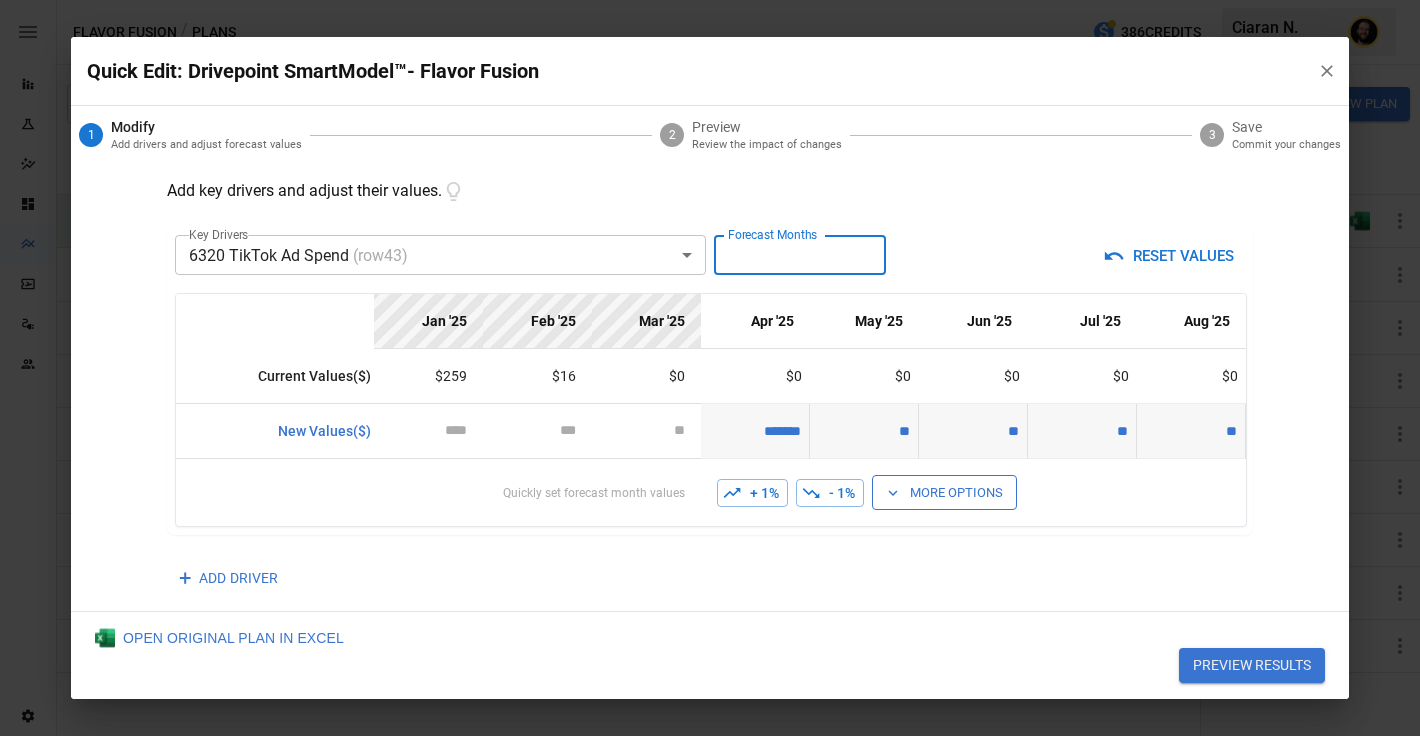 type on "*" 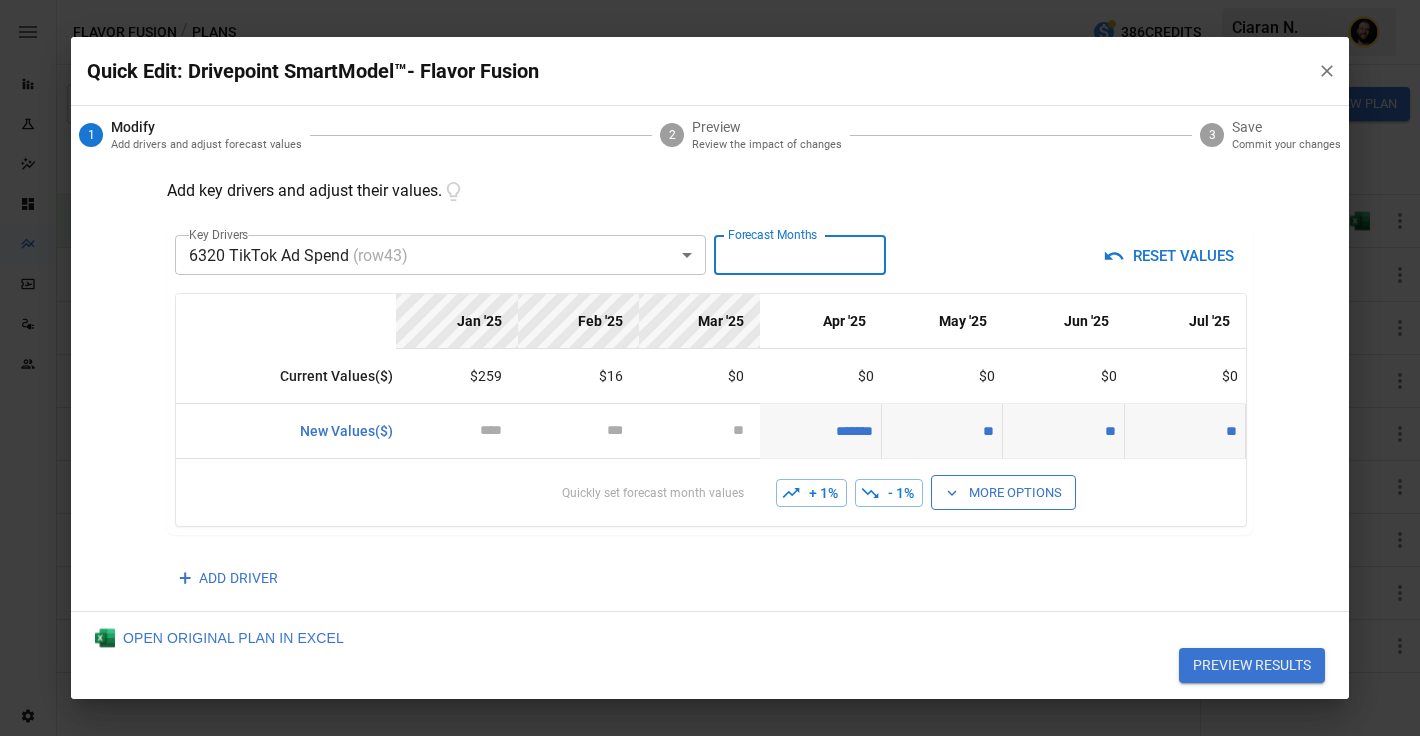 scroll, scrollTop: 59, scrollLeft: 0, axis: vertical 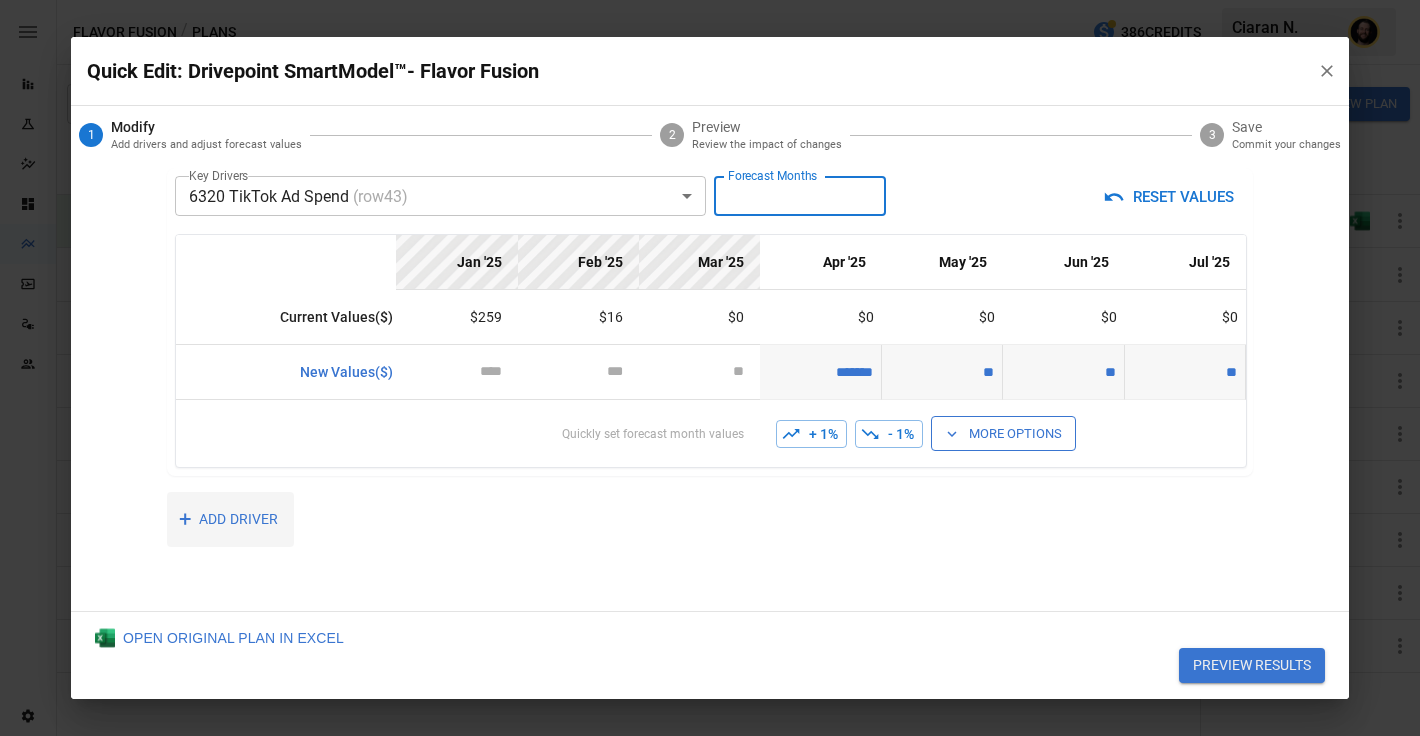 click on "+ ADD DRIVER" at bounding box center [230, 519] 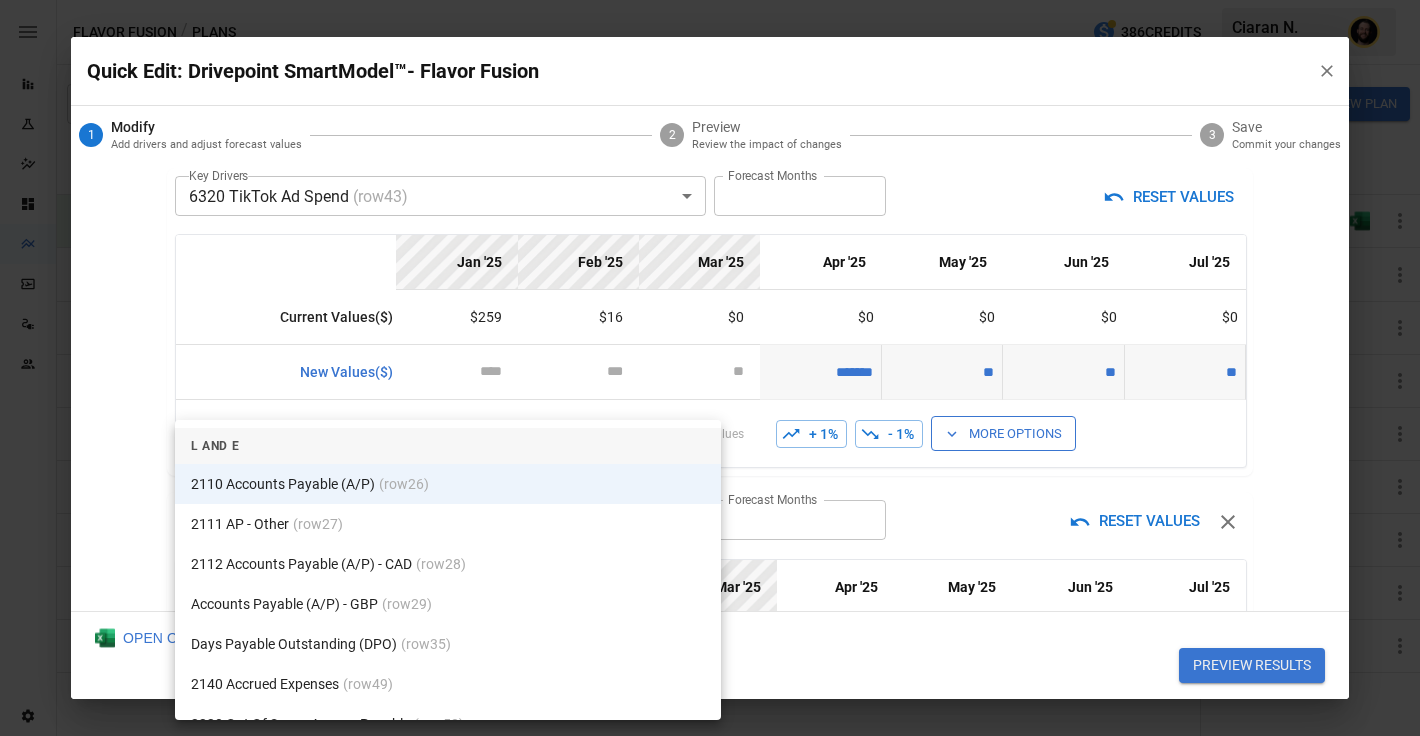 click on "Reports Experiments Dazzler Studio Dashboards Plans SmartModel ™ Data Sources Team Settings Flavor Fusion / Plans 386  Credits Ciaran N. Flavor Fusion Plans ​ ​ January 2025 – December 2025   Visualize   Columns   Add Folder   New Plan Name 2 Description Alerts Status Forecast start Gross Margin EoP Cash EBITDA Margin Net Income Margin Gross Sales Gross Sales: DTC Online Gross Sales: Marketplace Gross Sales: Wholesale Gross Sales: Retail Returns Returns: DTC Online Returns: Marketplace Returns: Wholesale Returns: Retail Shipping Income Shipping Income: DTC Online Shipping Income: Marketplace Shipping Income: Wholesale Shipping Income: Retail Taxes Collected Taxes Collected: DTC Online Taxes Collected: Marketplace Taxes Collected: Wholesale Taxes Collected: Retail Net Revenue Net Revenue: DTC Online Net Revenue: Marketplace Net Revenue: Wholesale Net Revenue: Retail Cost of Goods Sold Cost of Goods Sold: DTC Online Cost of Goods Sold: Marketplace Cost of Goods Sold: Wholesale Cost of Goods Sold: Retail" at bounding box center (710, 0) 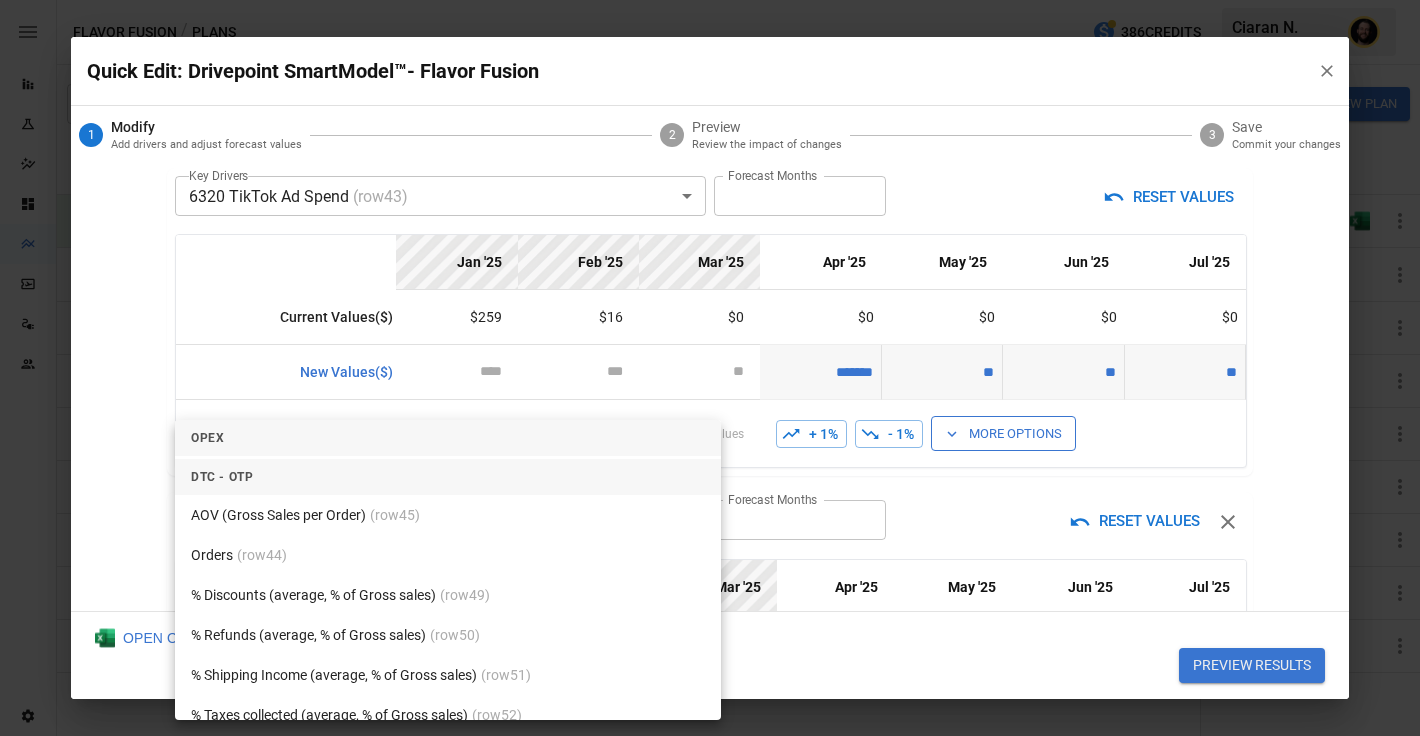 scroll, scrollTop: 9169, scrollLeft: 0, axis: vertical 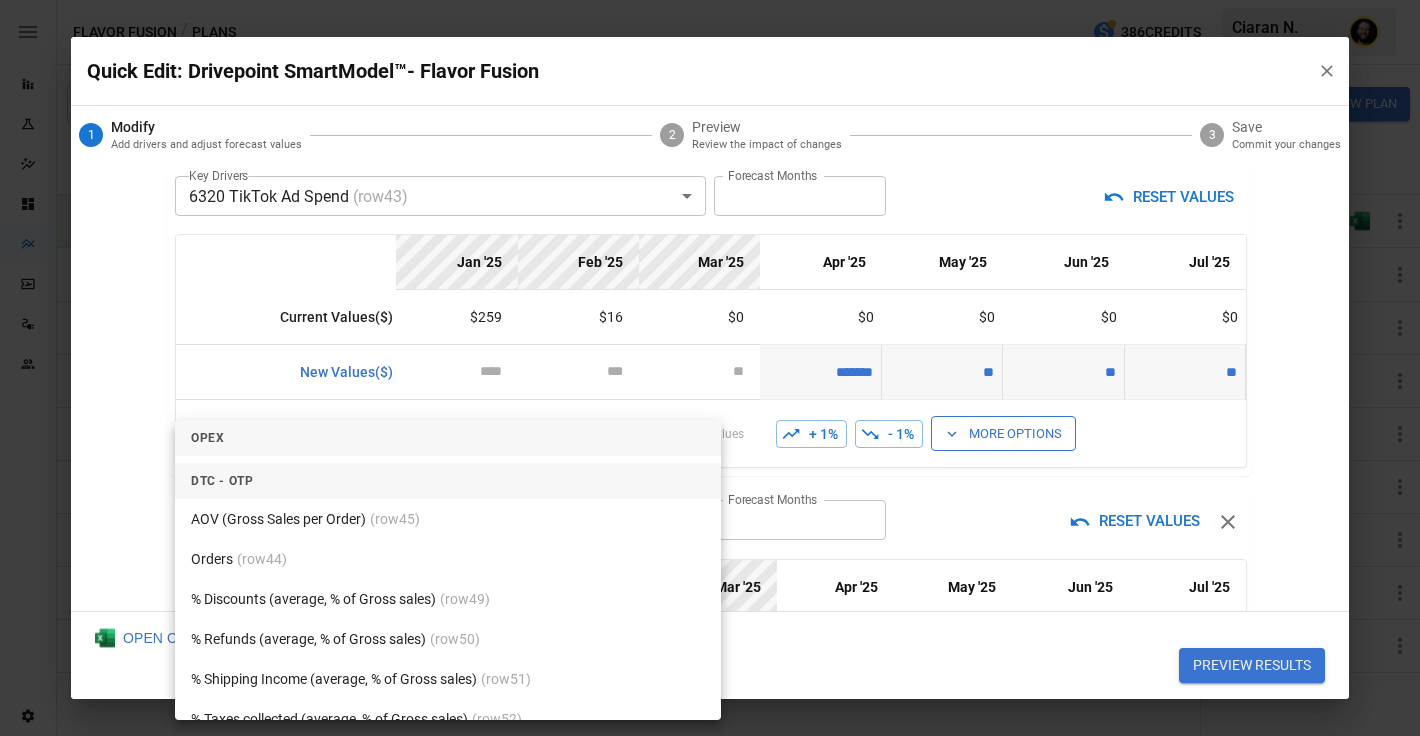click on "Orders (row  44 )" at bounding box center [448, 559] 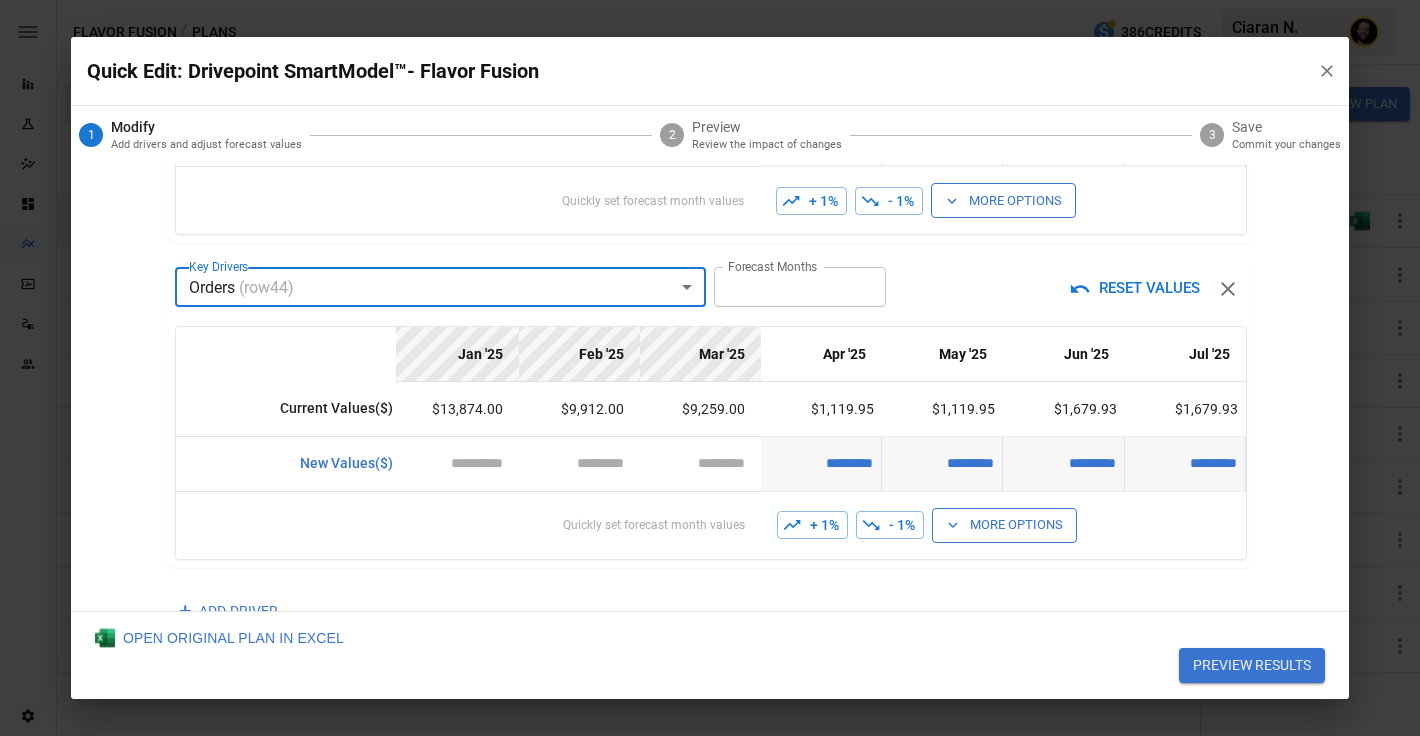 scroll, scrollTop: 384, scrollLeft: 0, axis: vertical 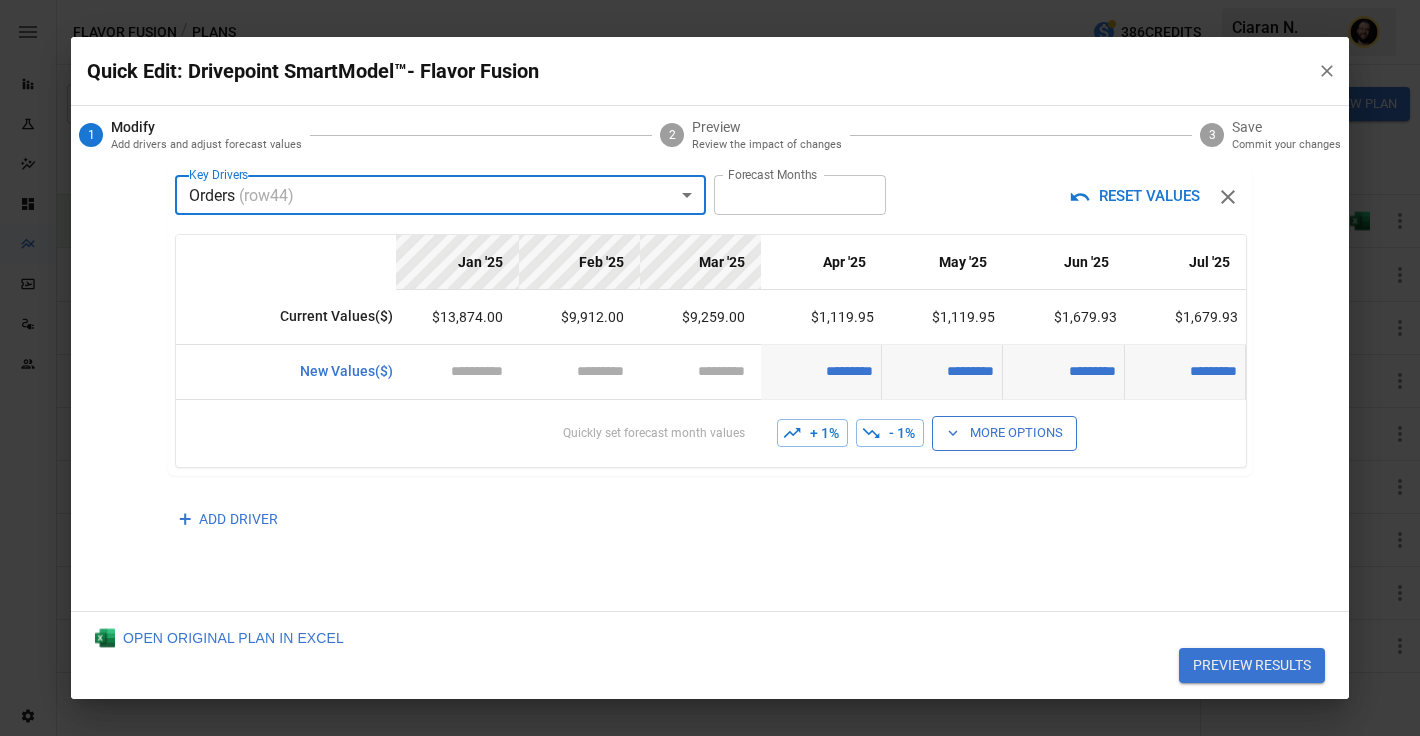 click on "PREVIEW RESULTS" at bounding box center [1252, 666] 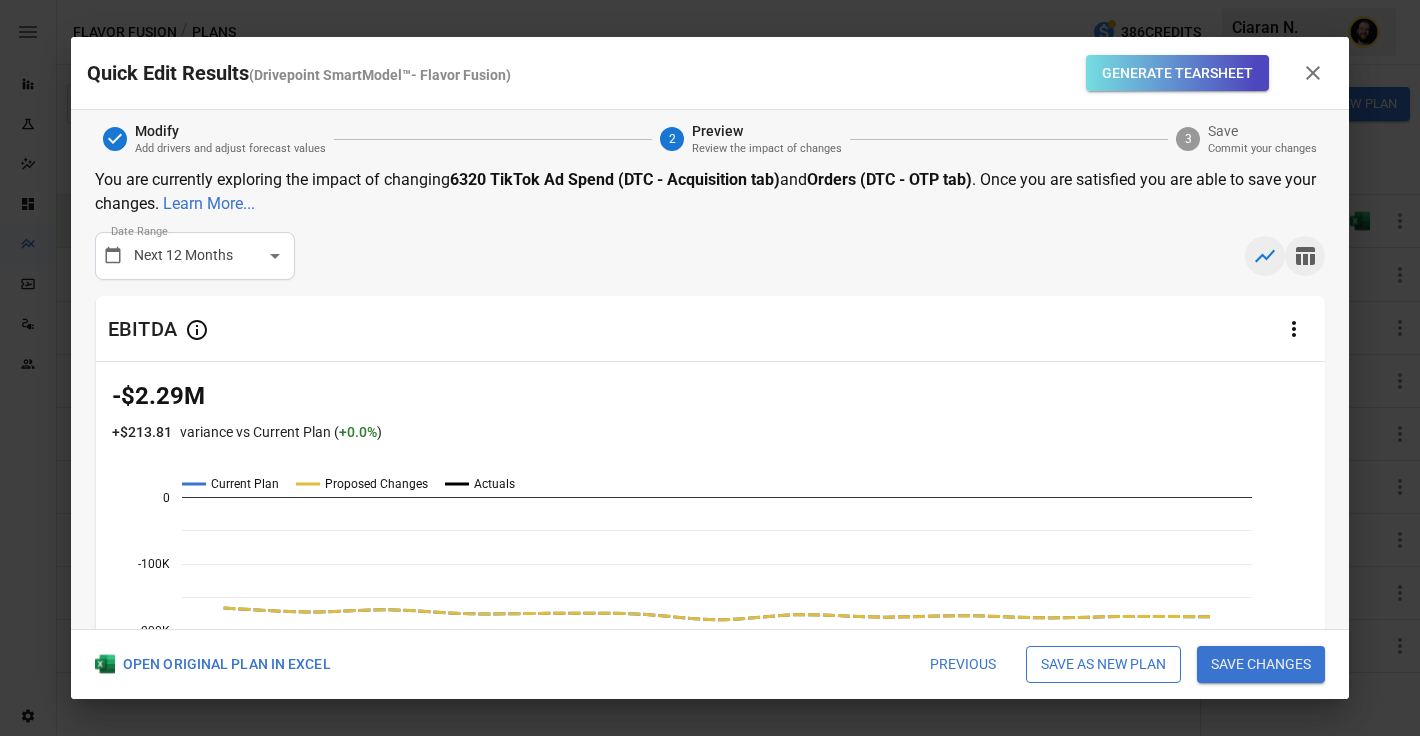 click 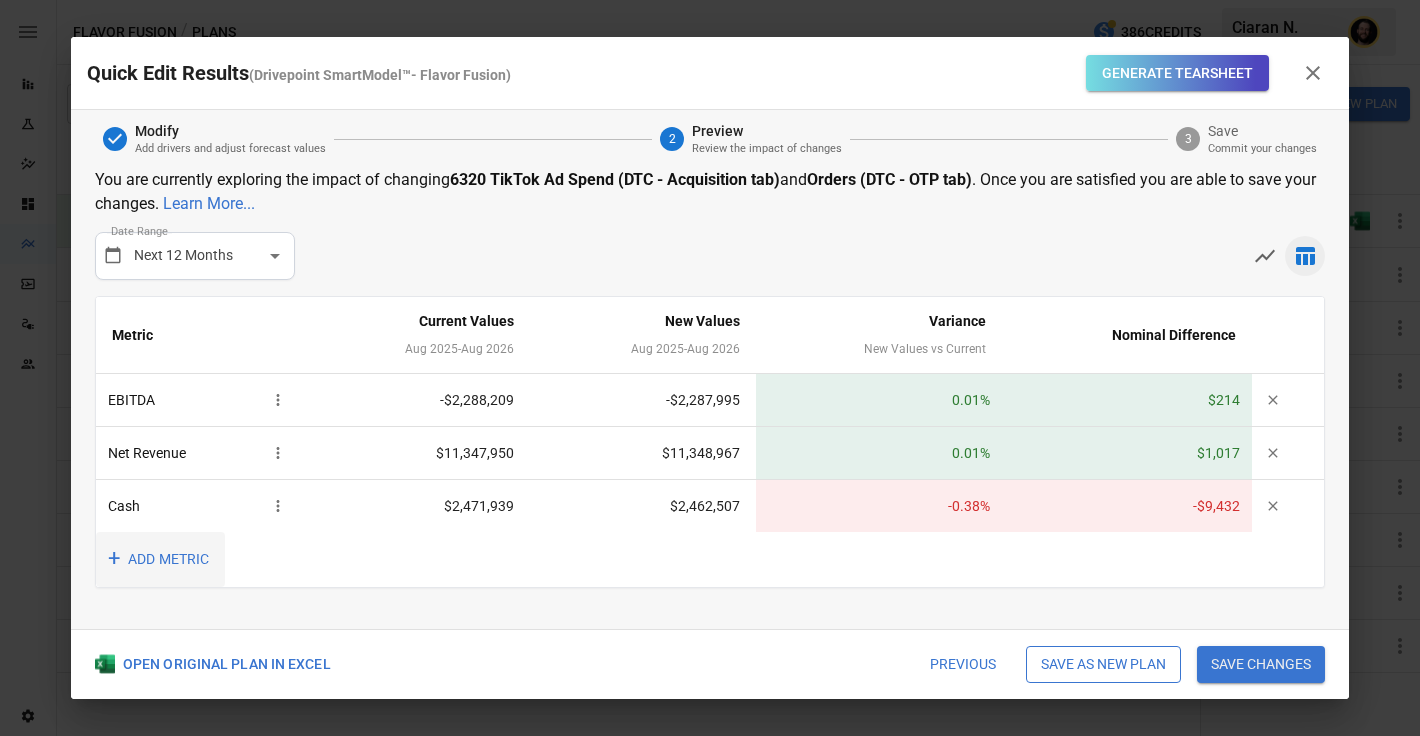 click on "+ ADD METRIC" at bounding box center (160, 559) 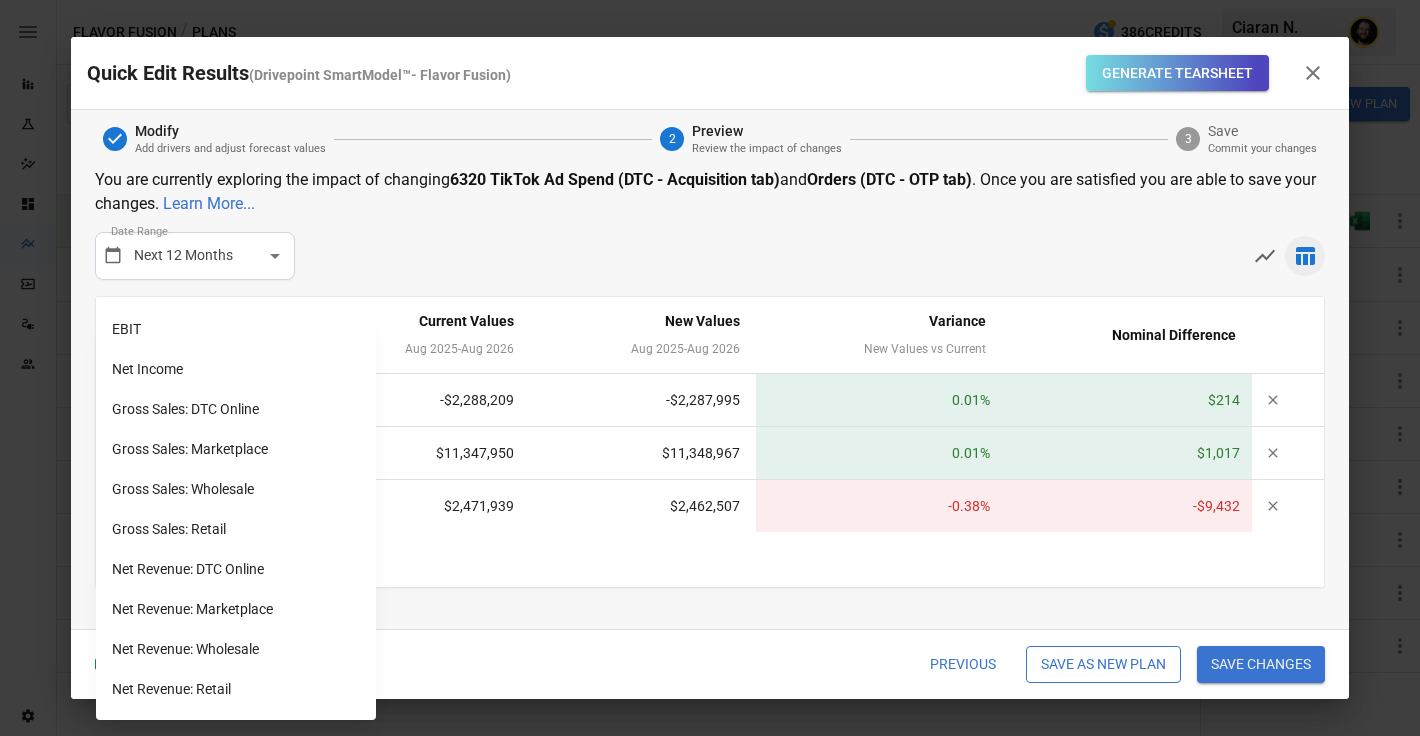 scroll, scrollTop: 362, scrollLeft: 0, axis: vertical 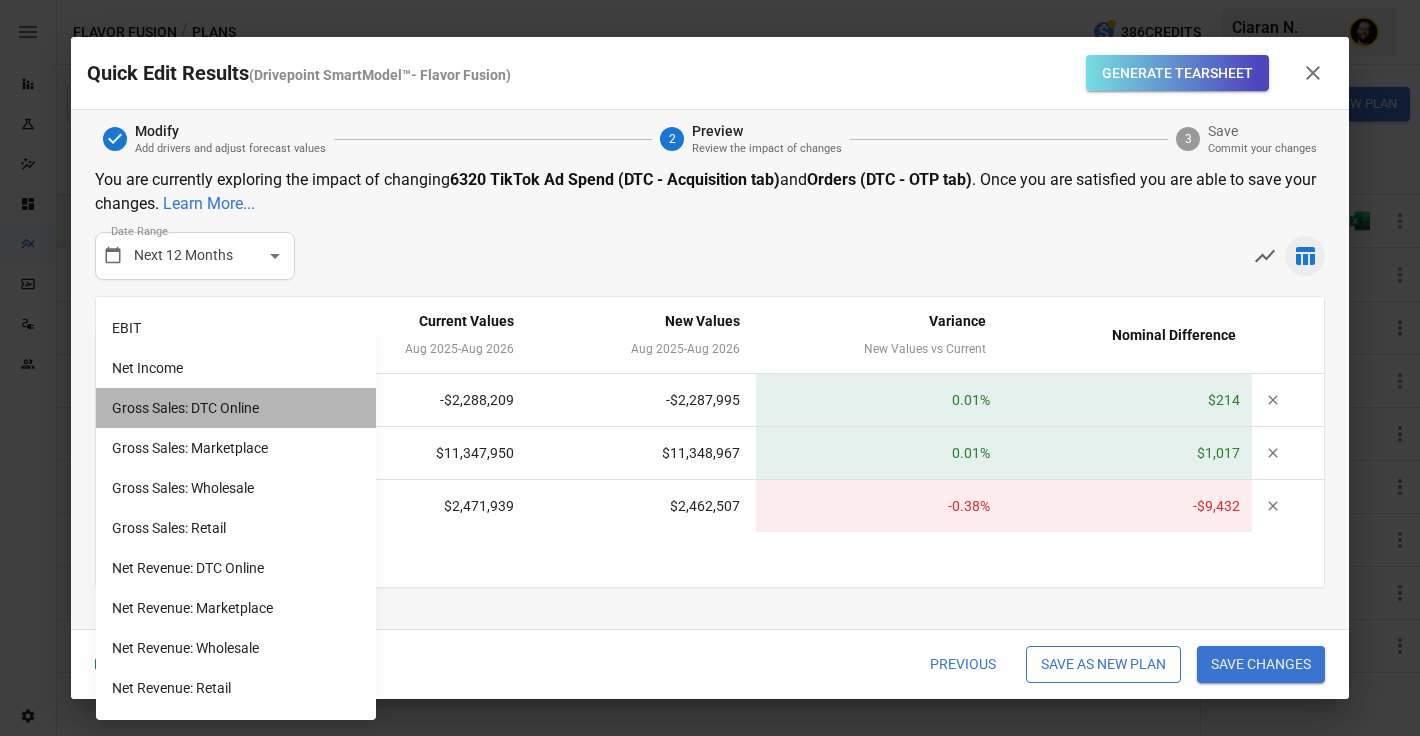 click on "Gross Sales: DTC Online" at bounding box center (236, 408) 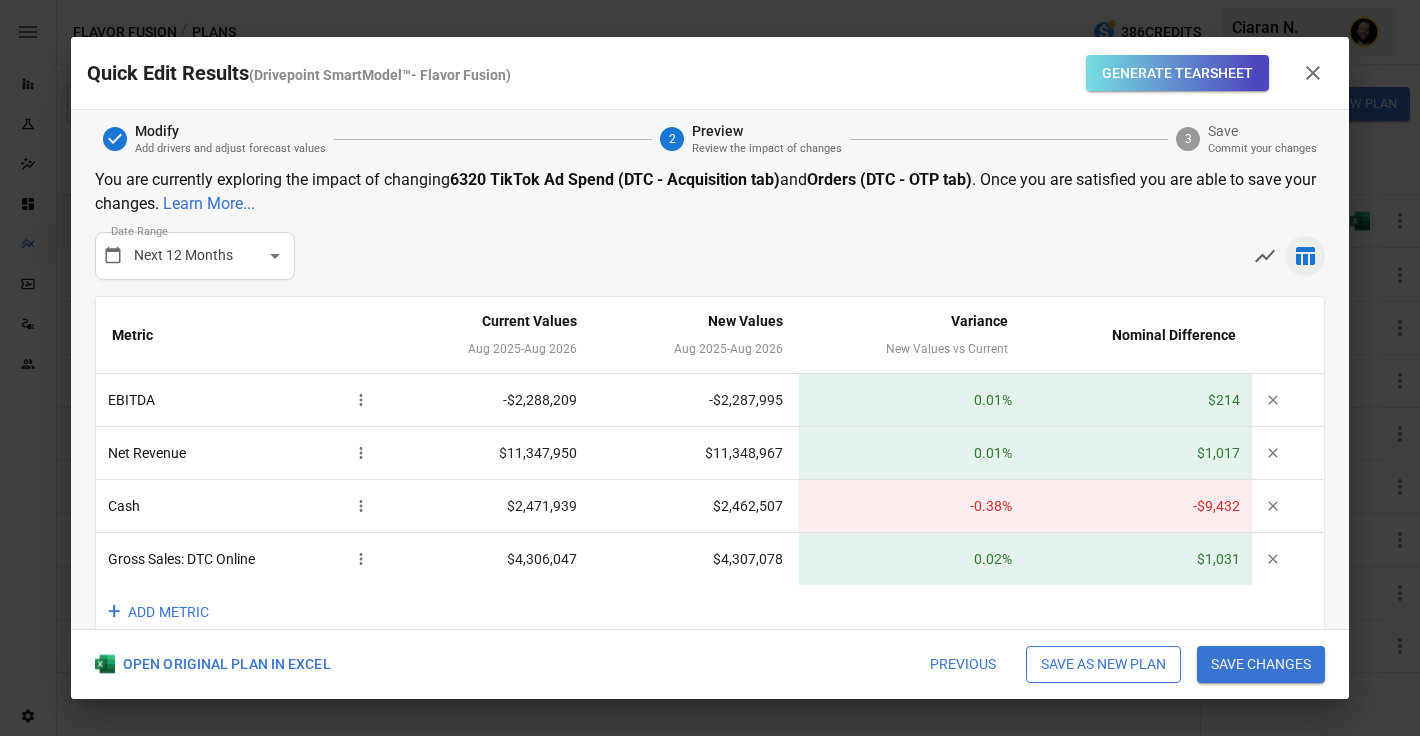 scroll, scrollTop: 36, scrollLeft: 0, axis: vertical 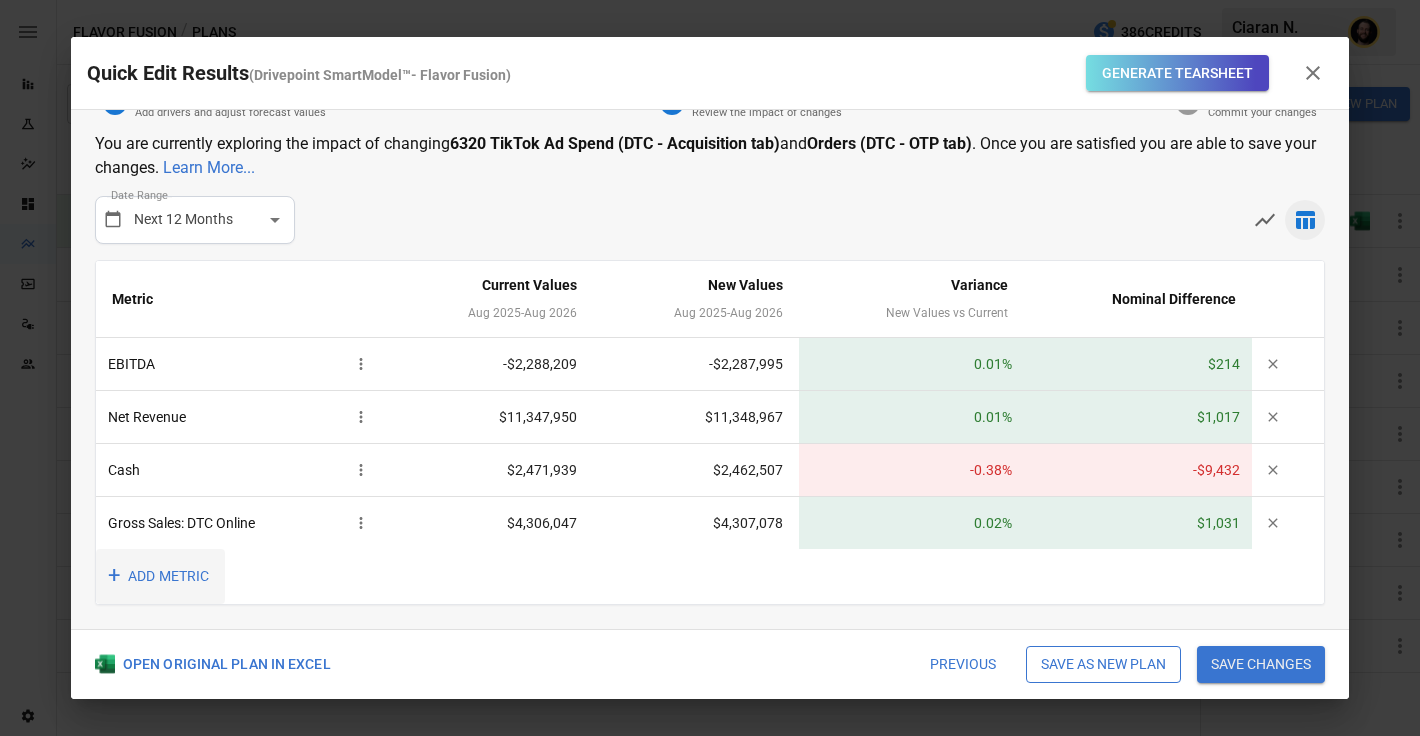 click on "+ ADD METRIC" at bounding box center [160, 576] 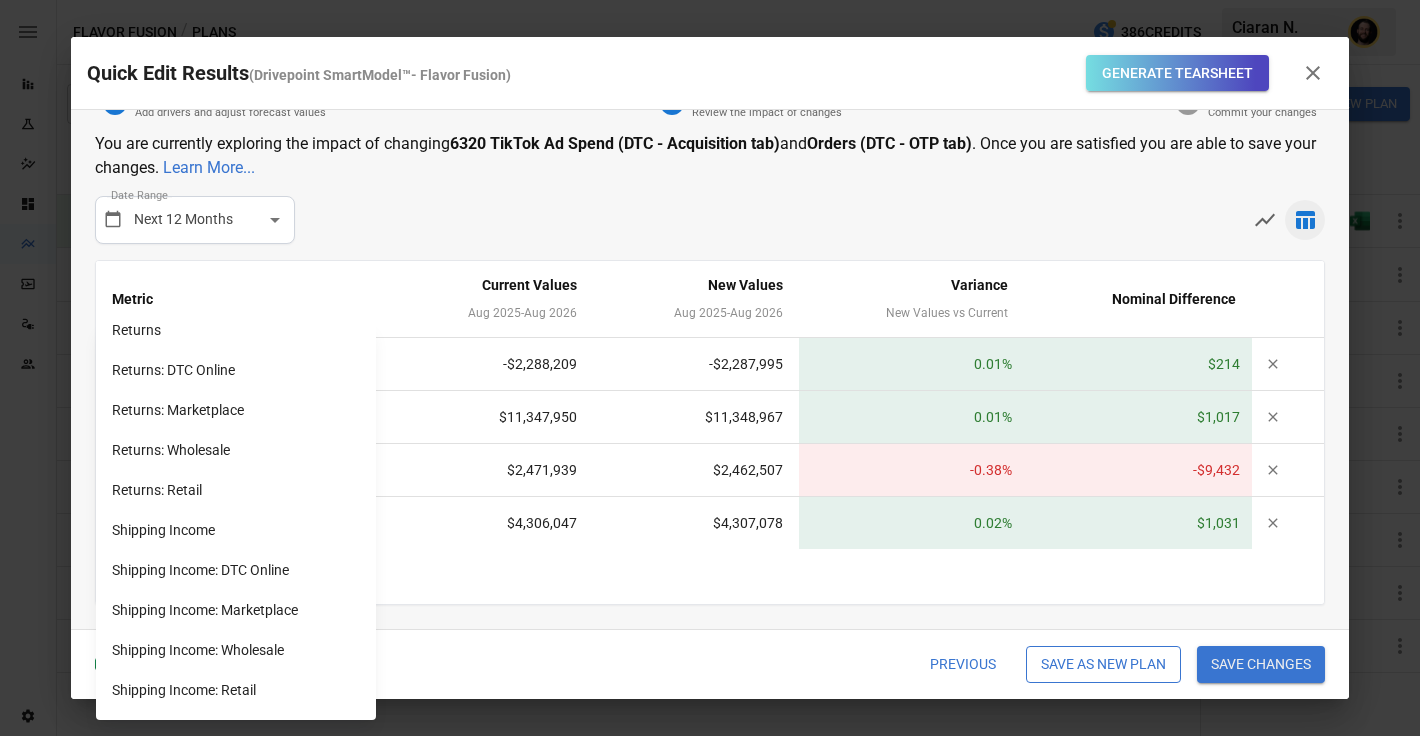 scroll, scrollTop: 1678, scrollLeft: 0, axis: vertical 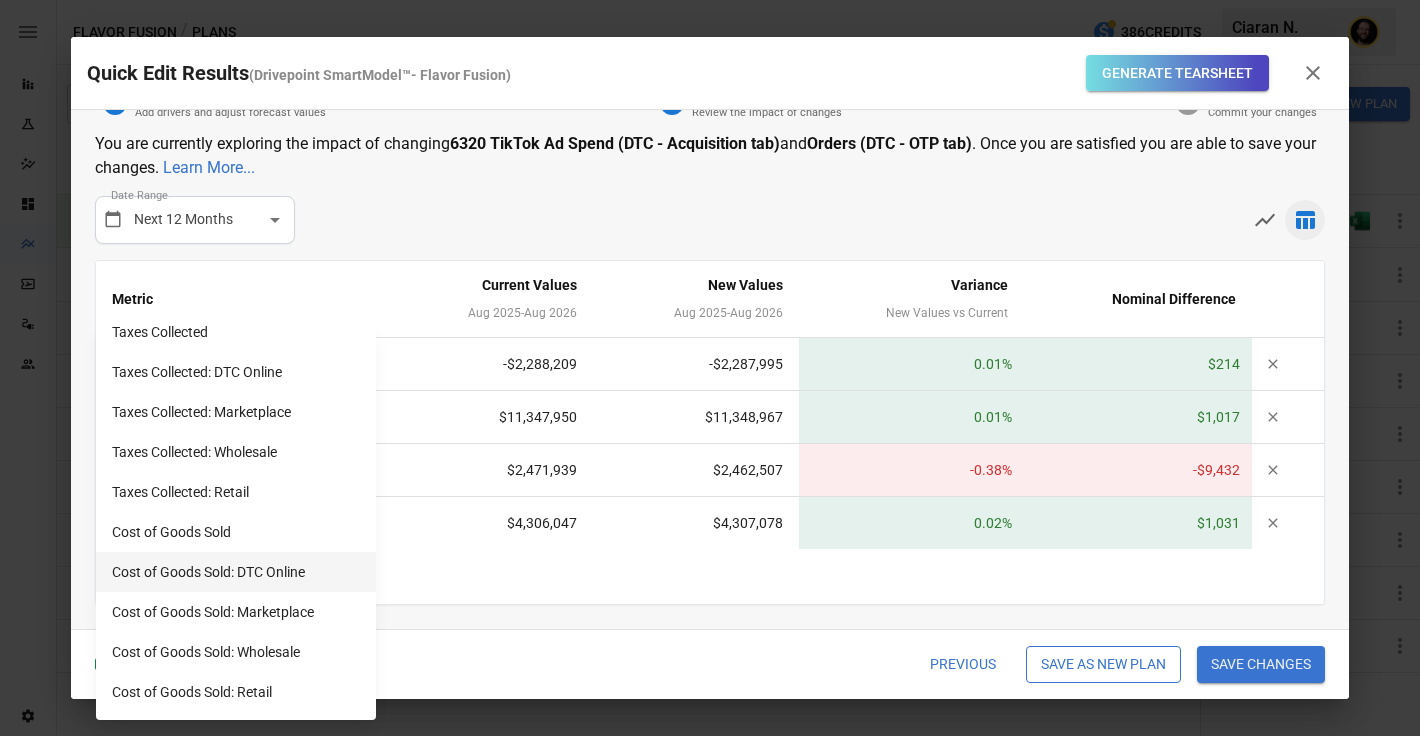 click on "Cost of Goods Sold: DTC Online" at bounding box center [236, 572] 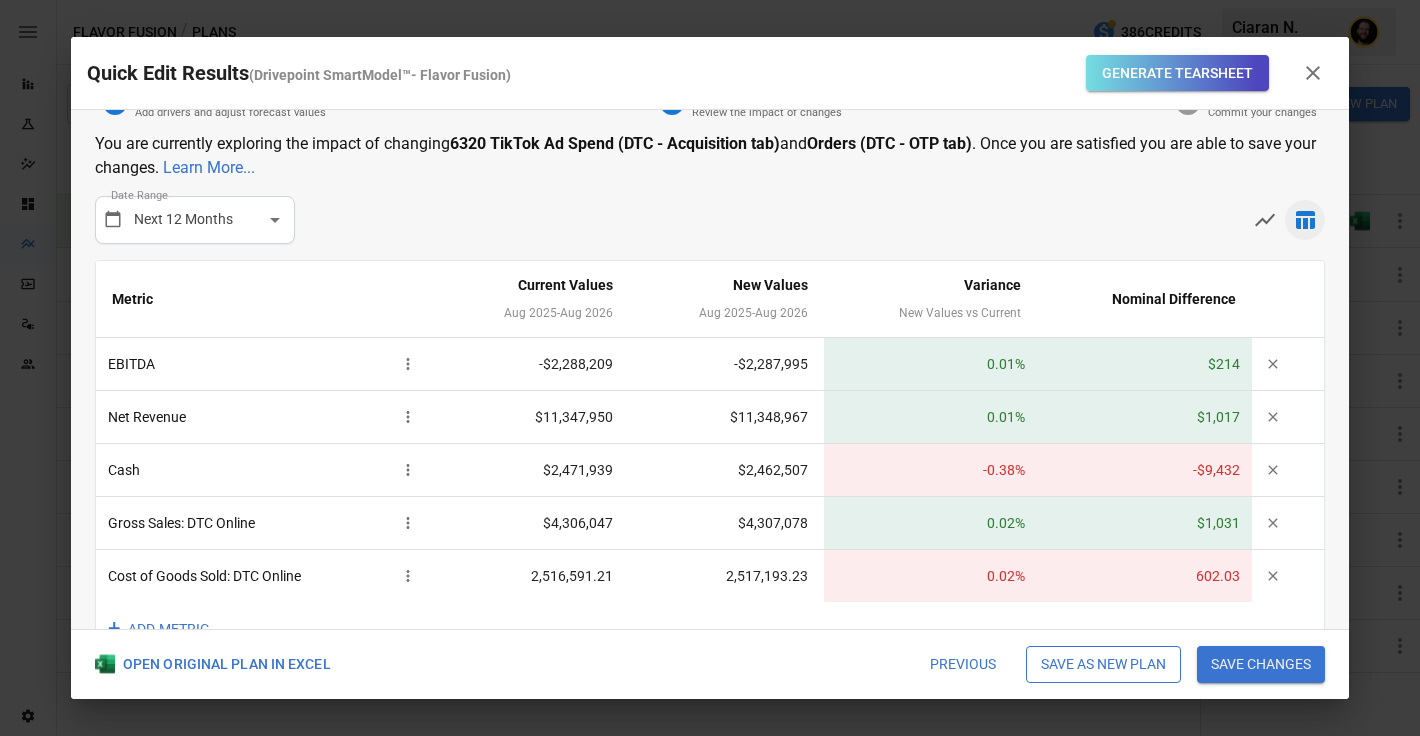 scroll, scrollTop: 89, scrollLeft: 0, axis: vertical 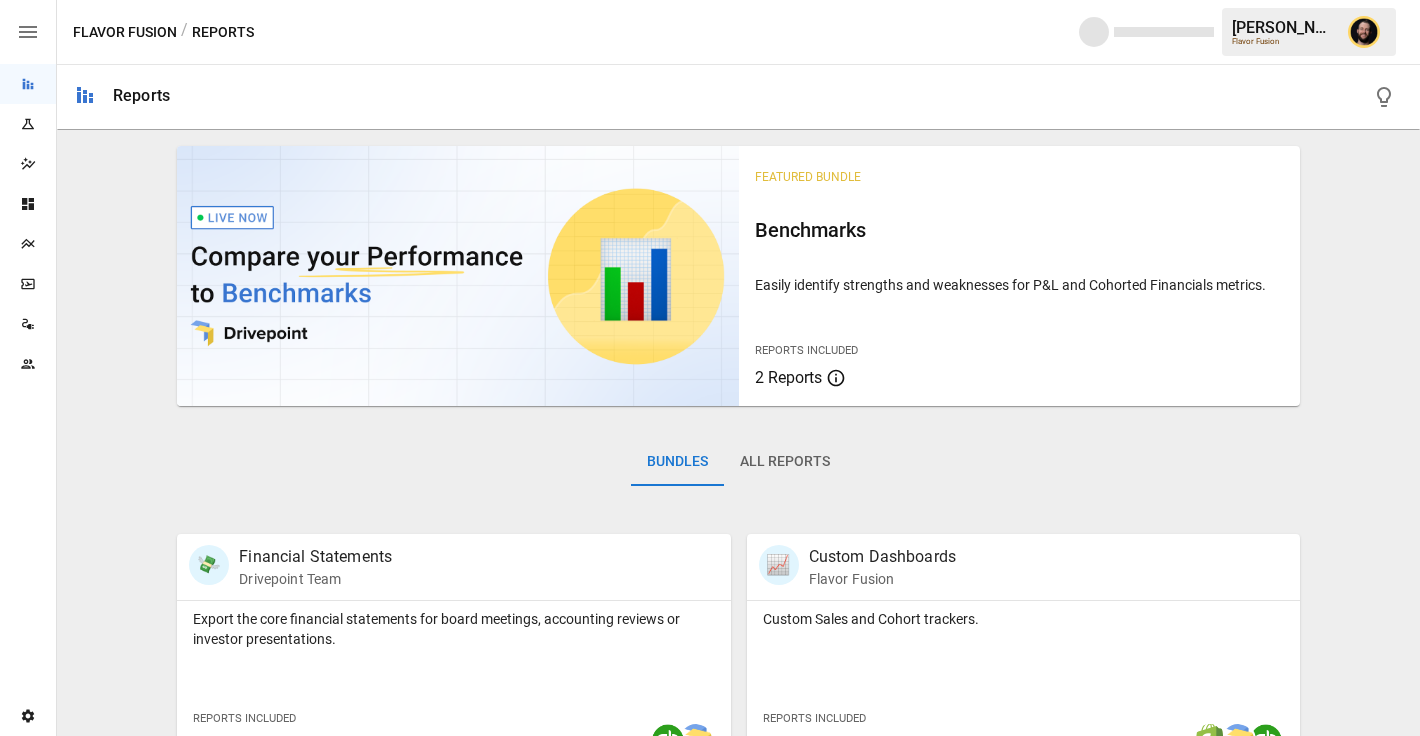 click 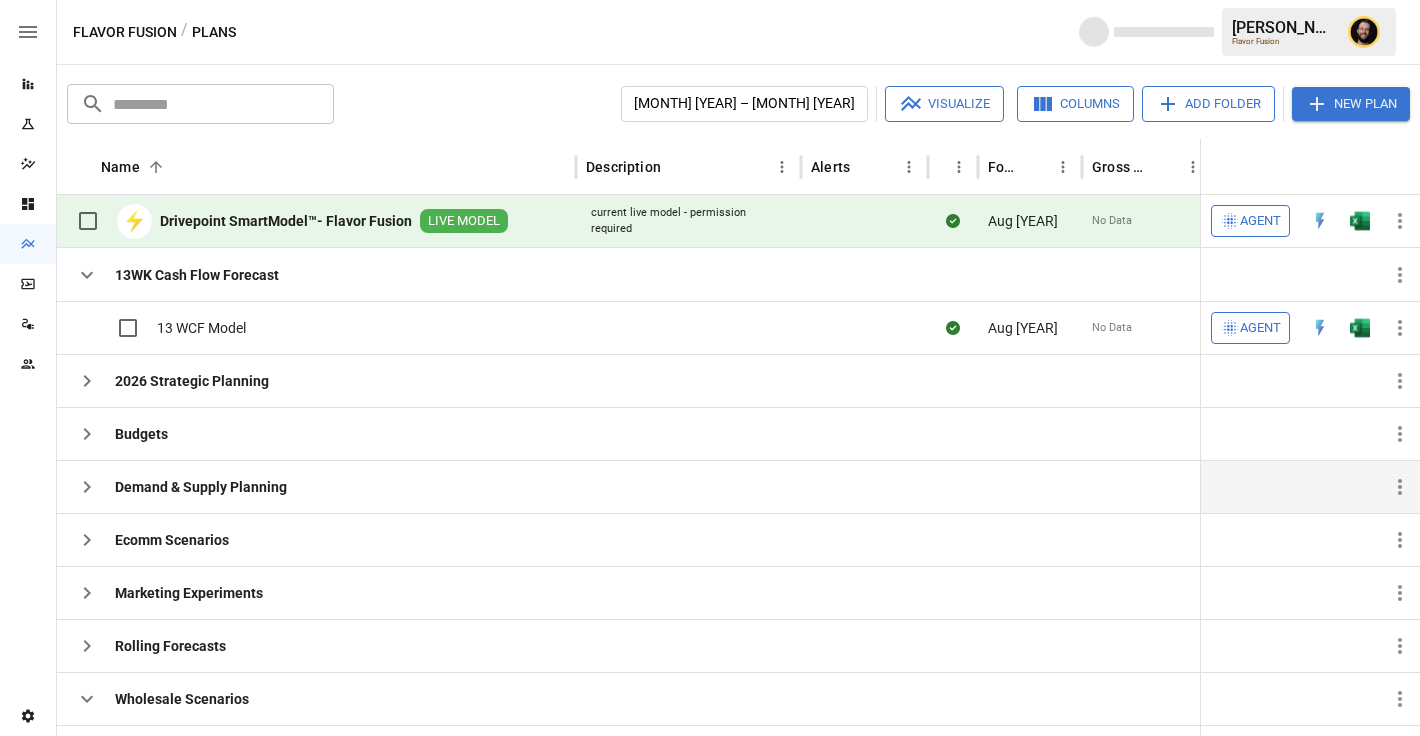 click 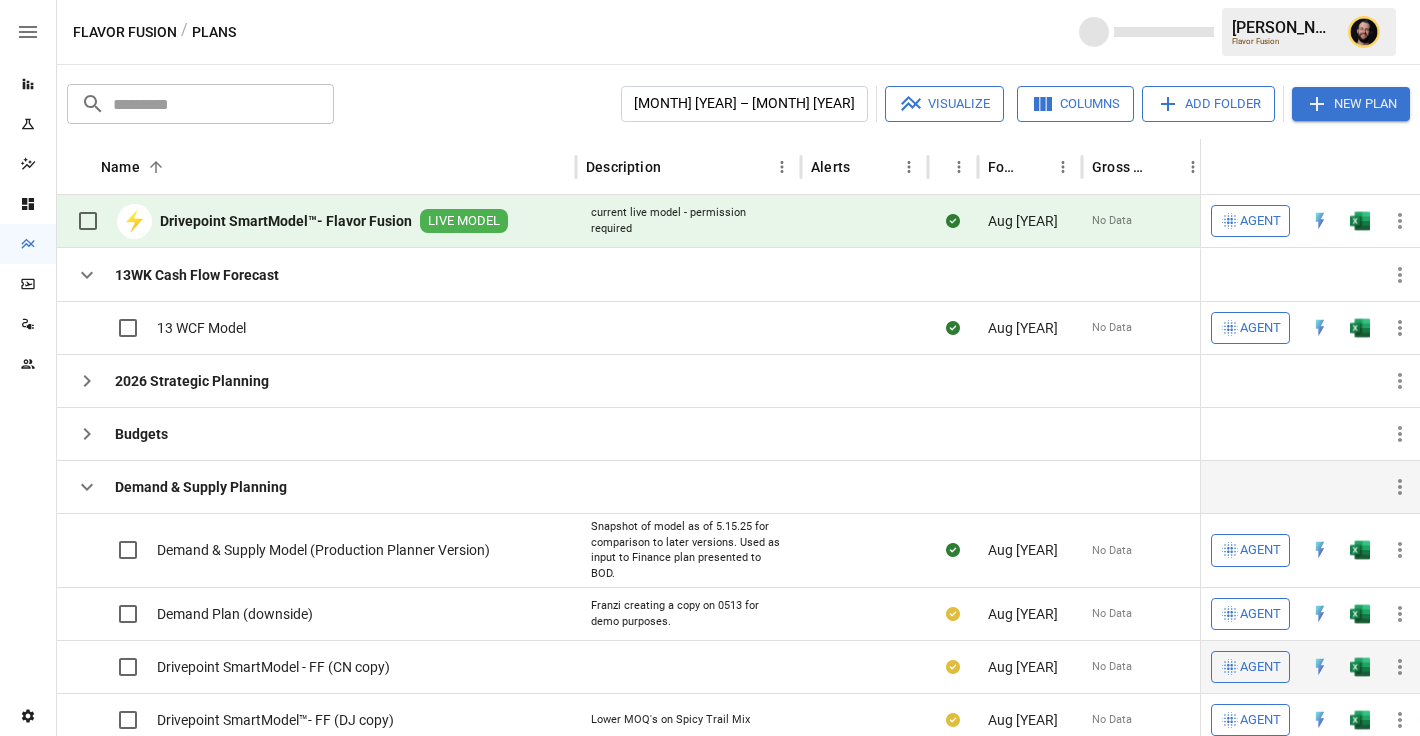 click at bounding box center [1360, 328] 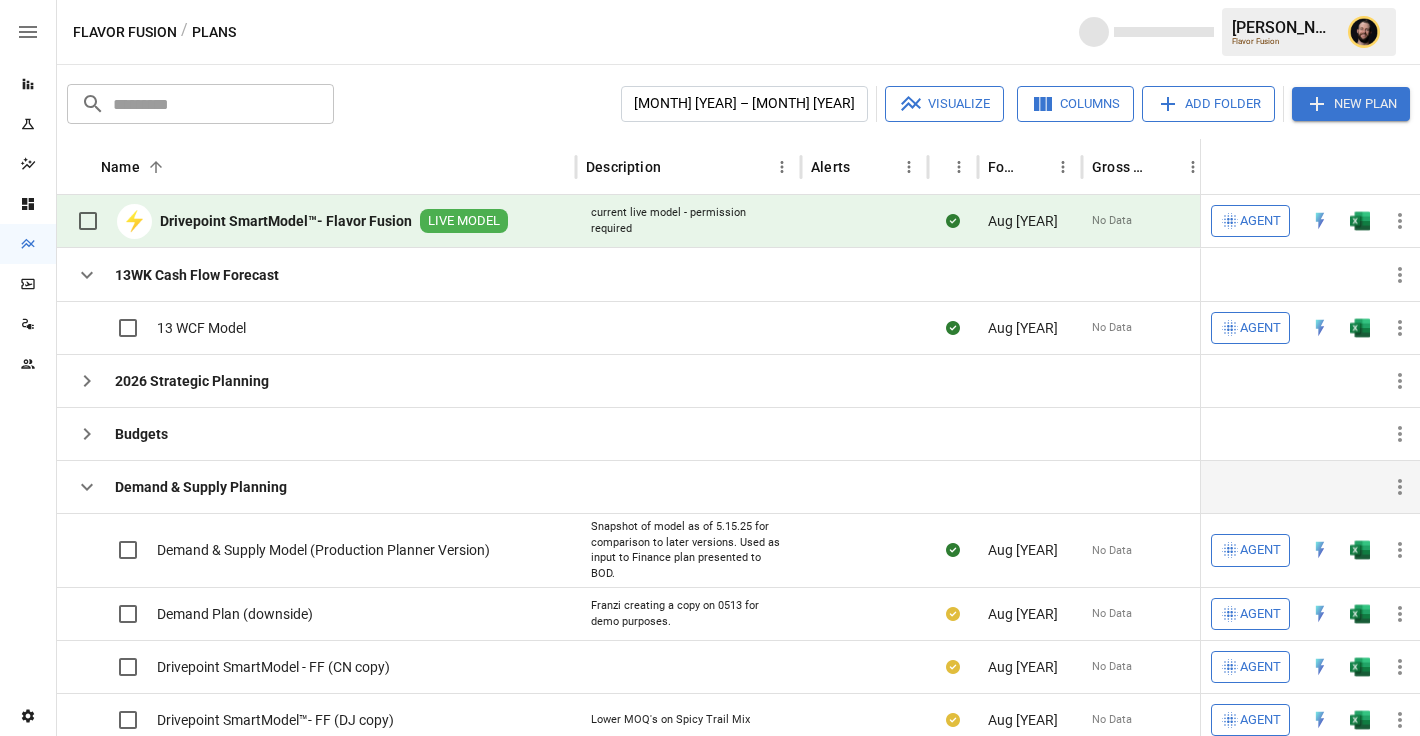 click 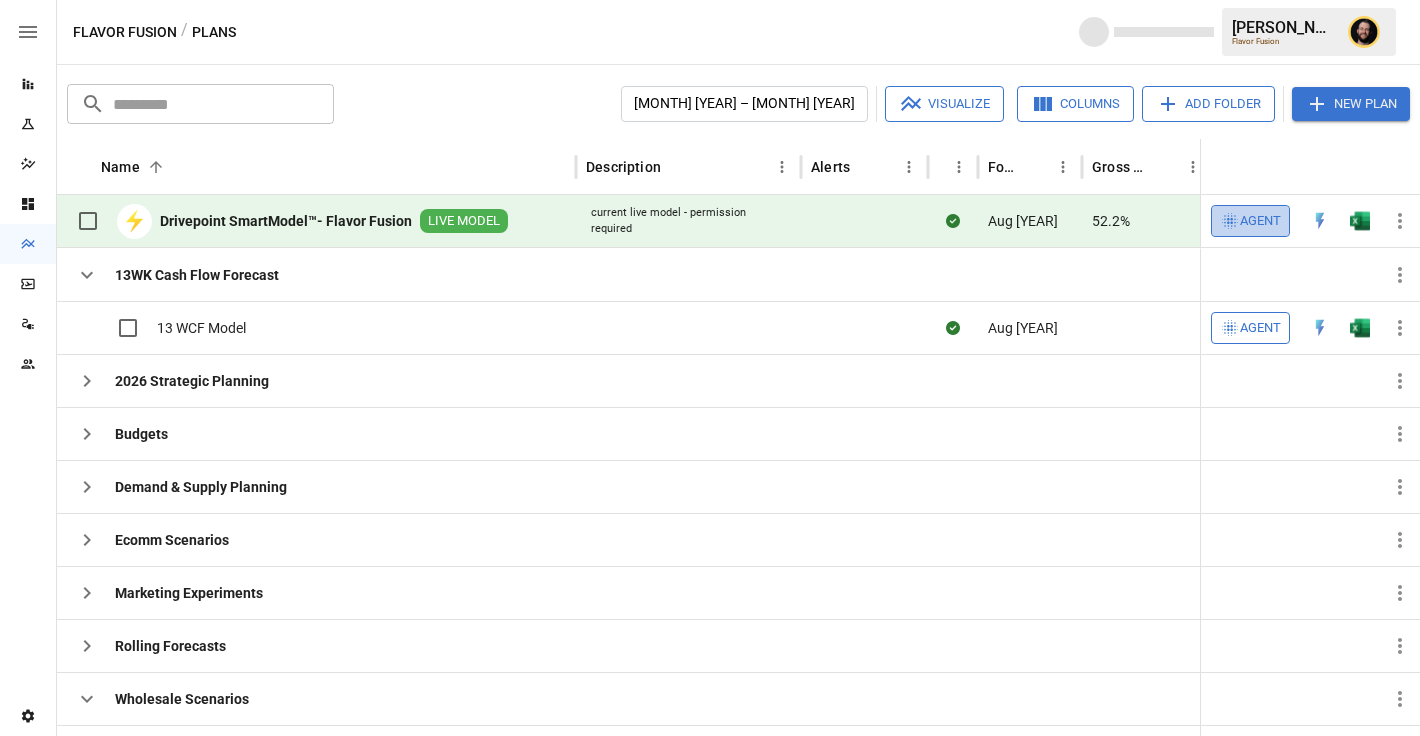 click on "Agent" at bounding box center [1260, 221] 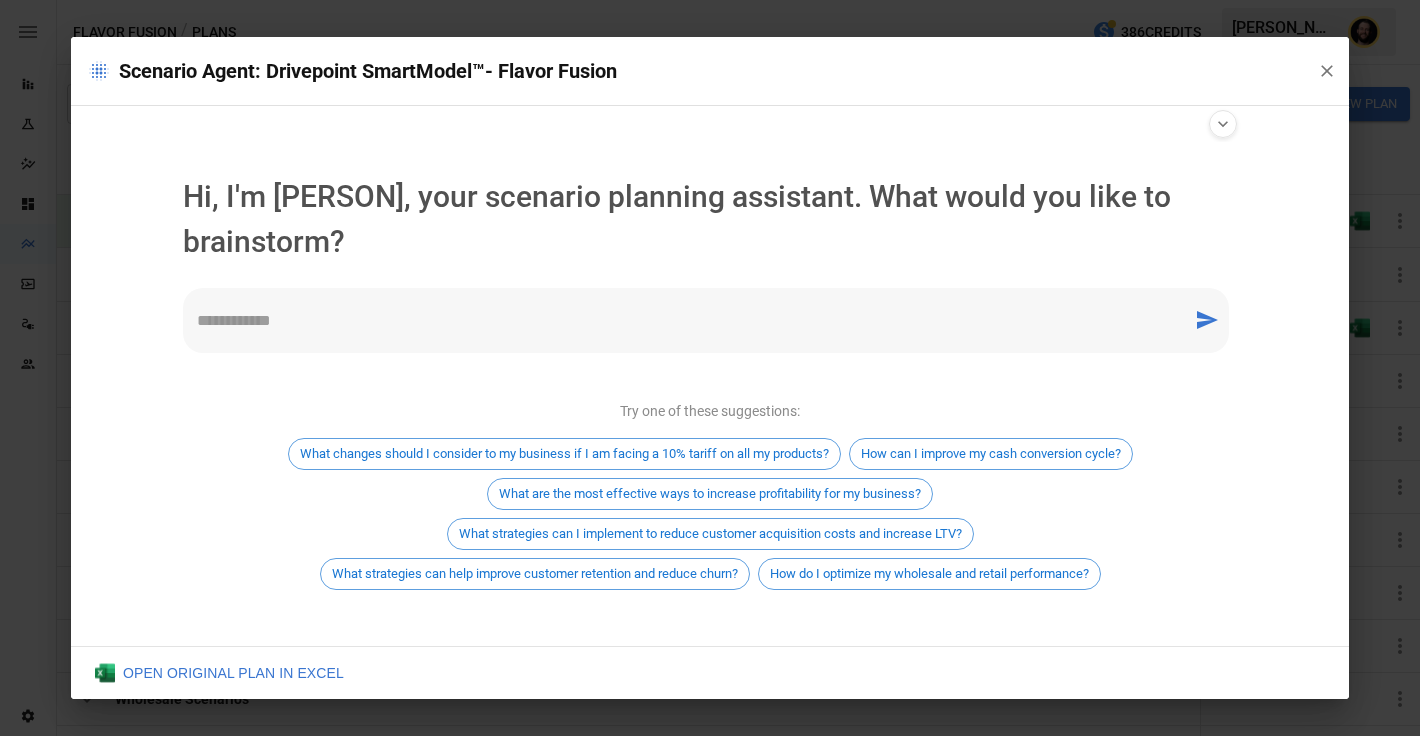 scroll, scrollTop: 11, scrollLeft: 0, axis: vertical 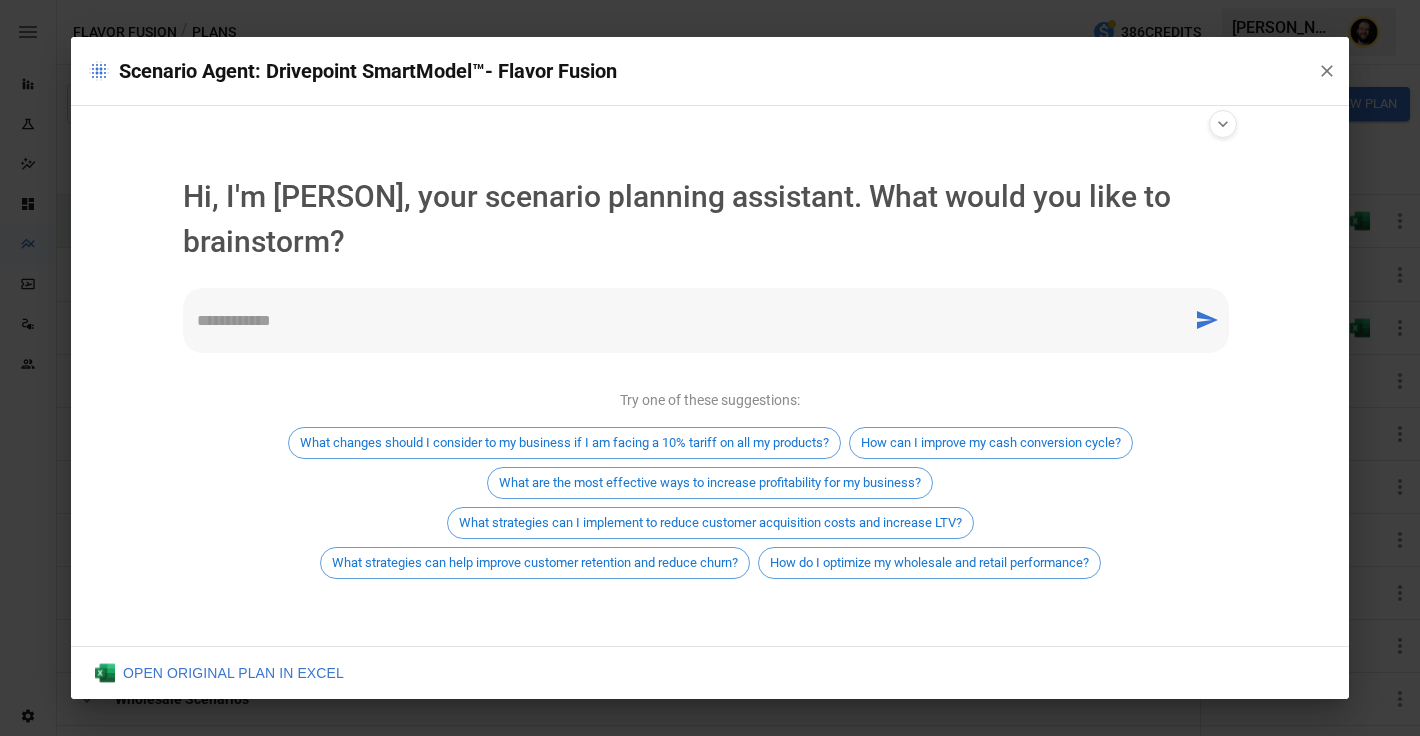 click at bounding box center (688, 320) 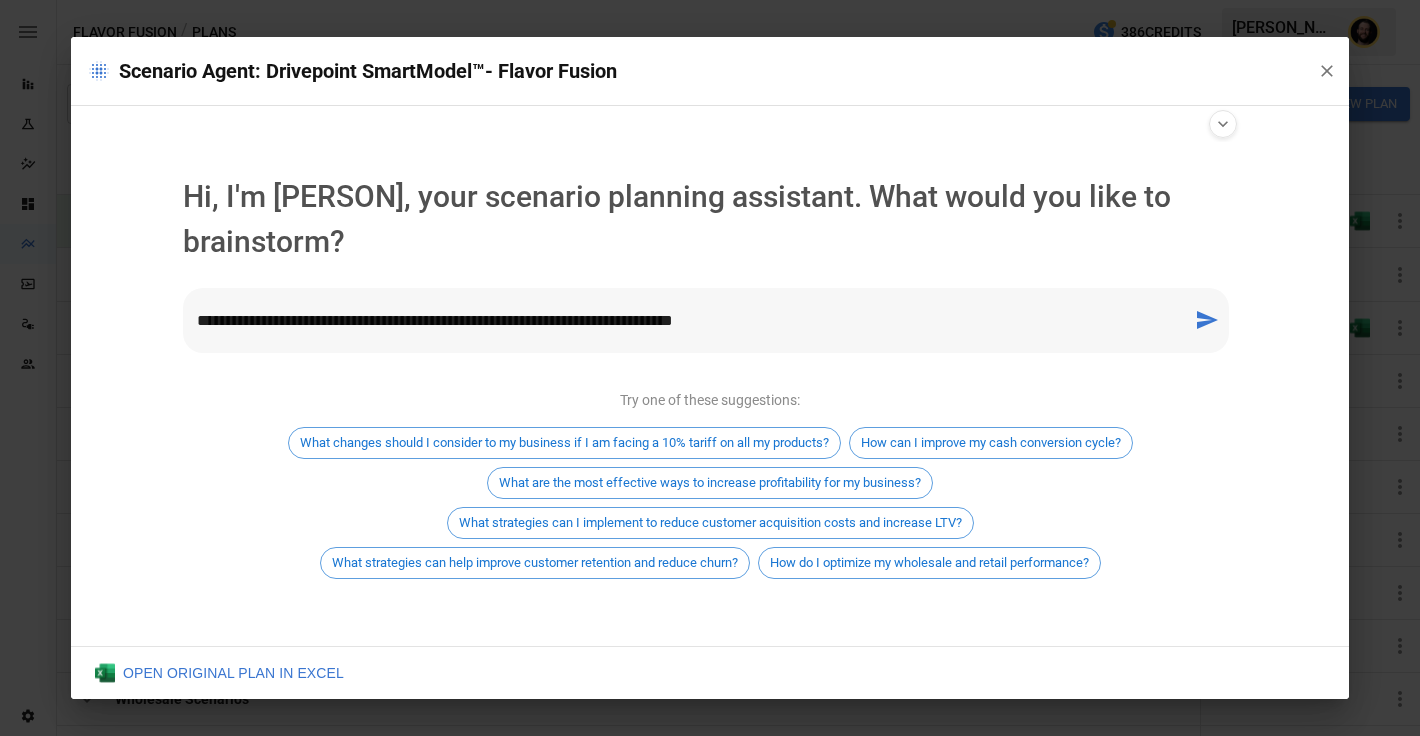 click on "**********" at bounding box center [688, 320] 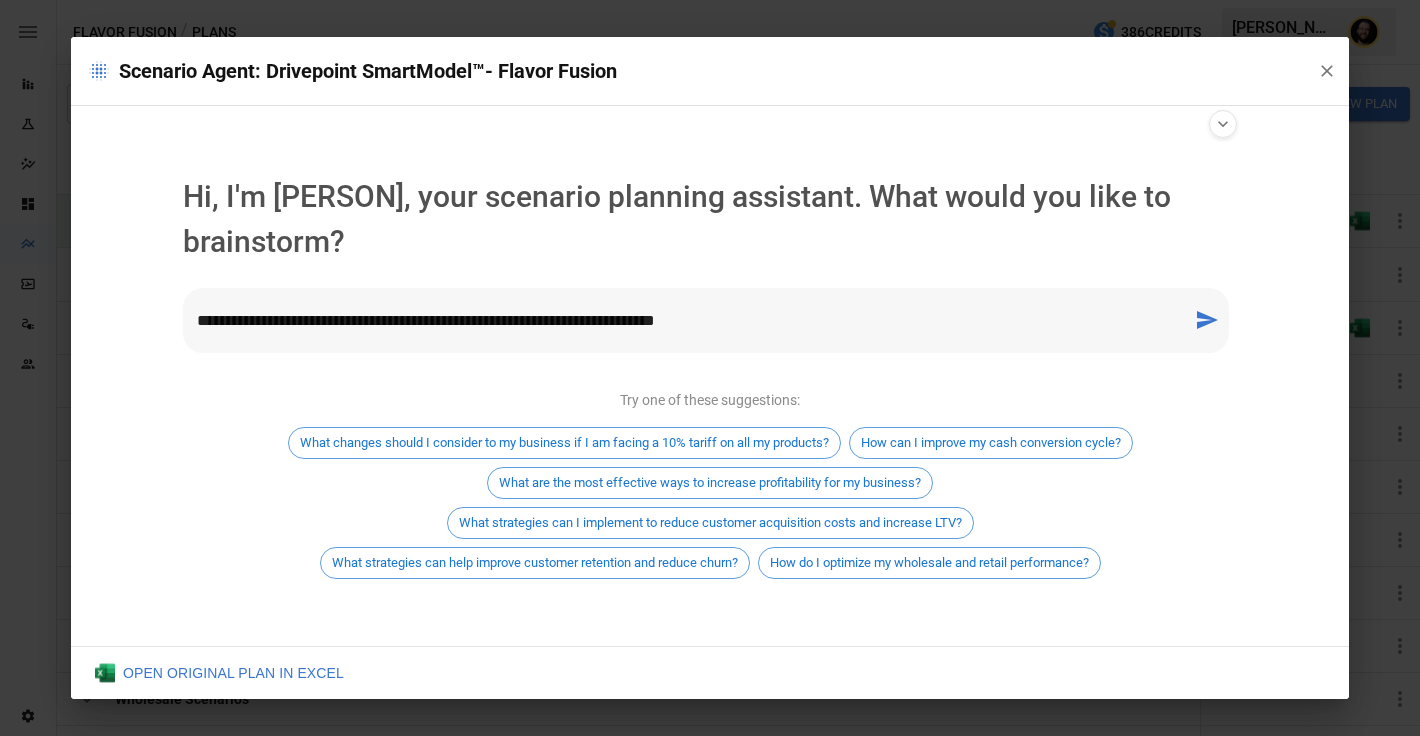 drag, startPoint x: 763, startPoint y: 325, endPoint x: 684, endPoint y: 325, distance: 79 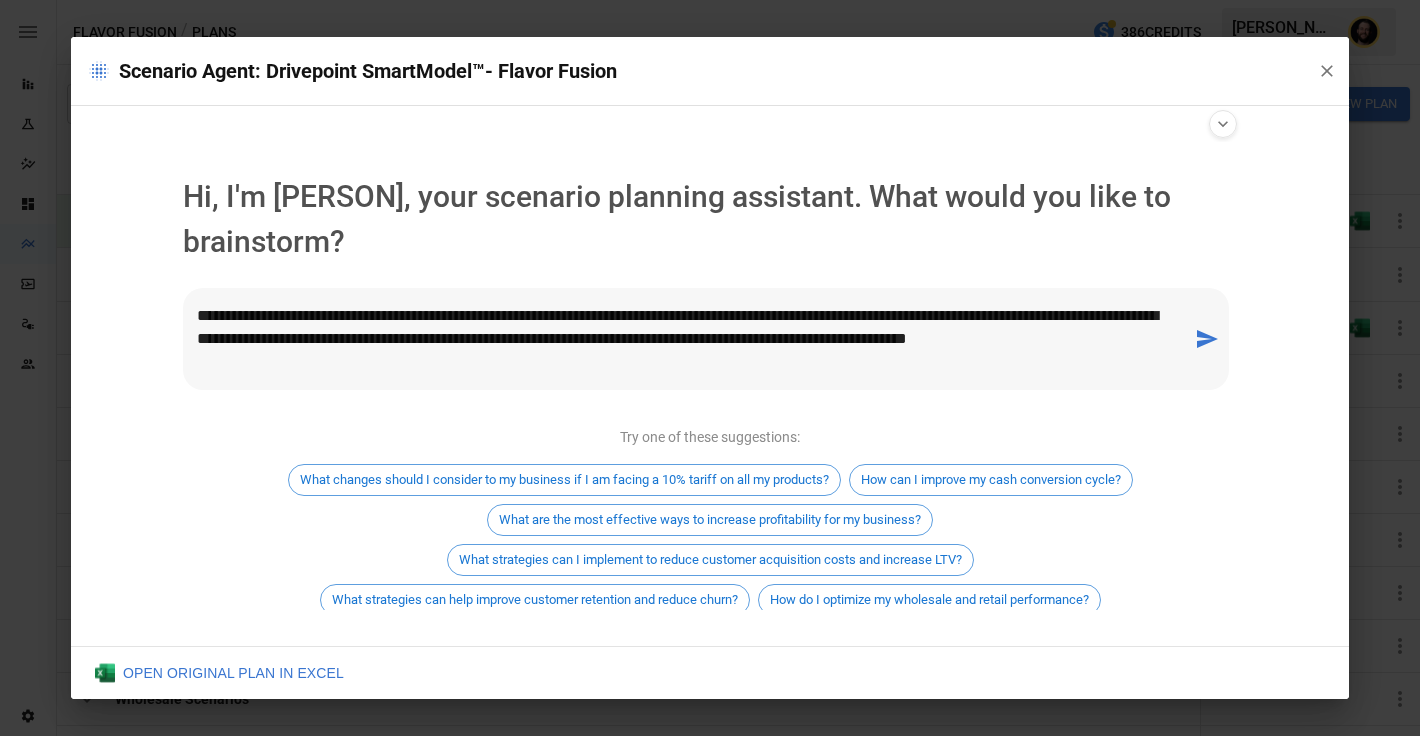 type on "**********" 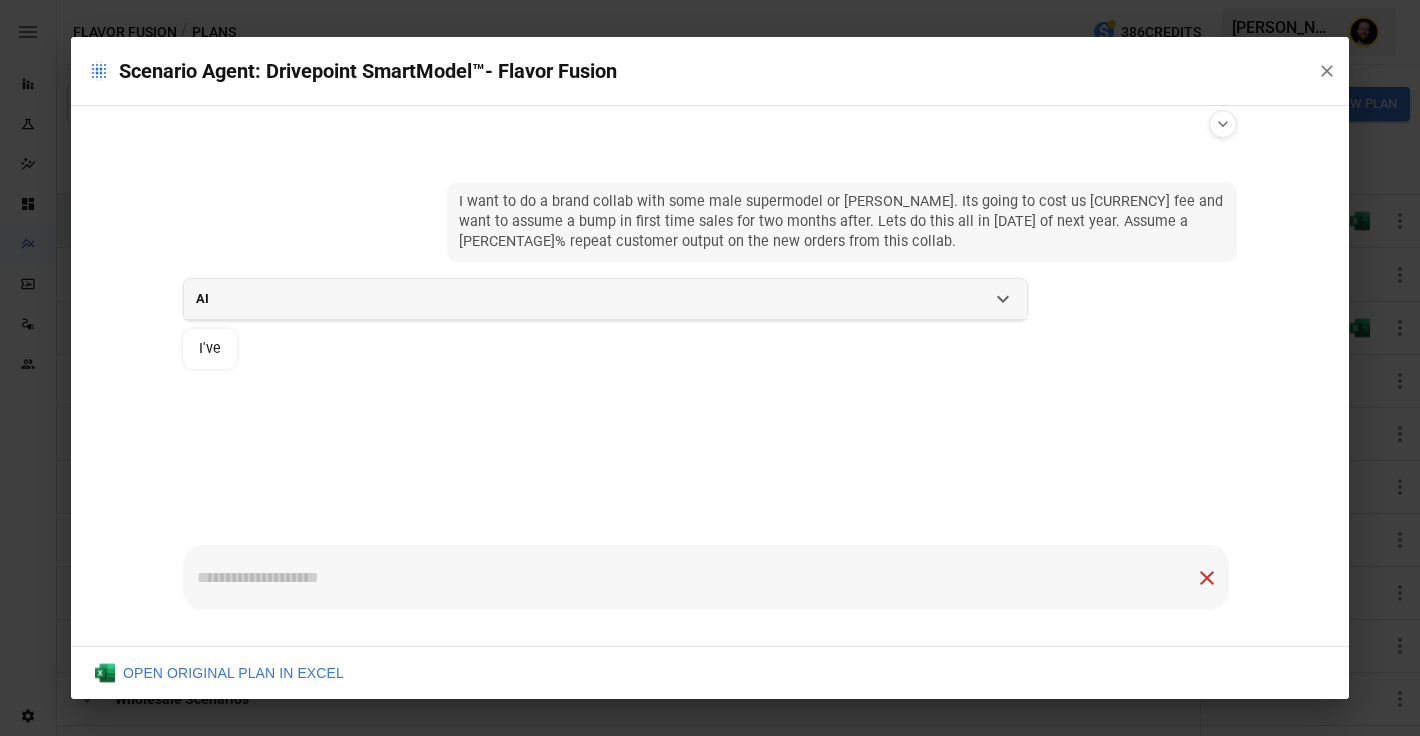 scroll, scrollTop: 0, scrollLeft: 0, axis: both 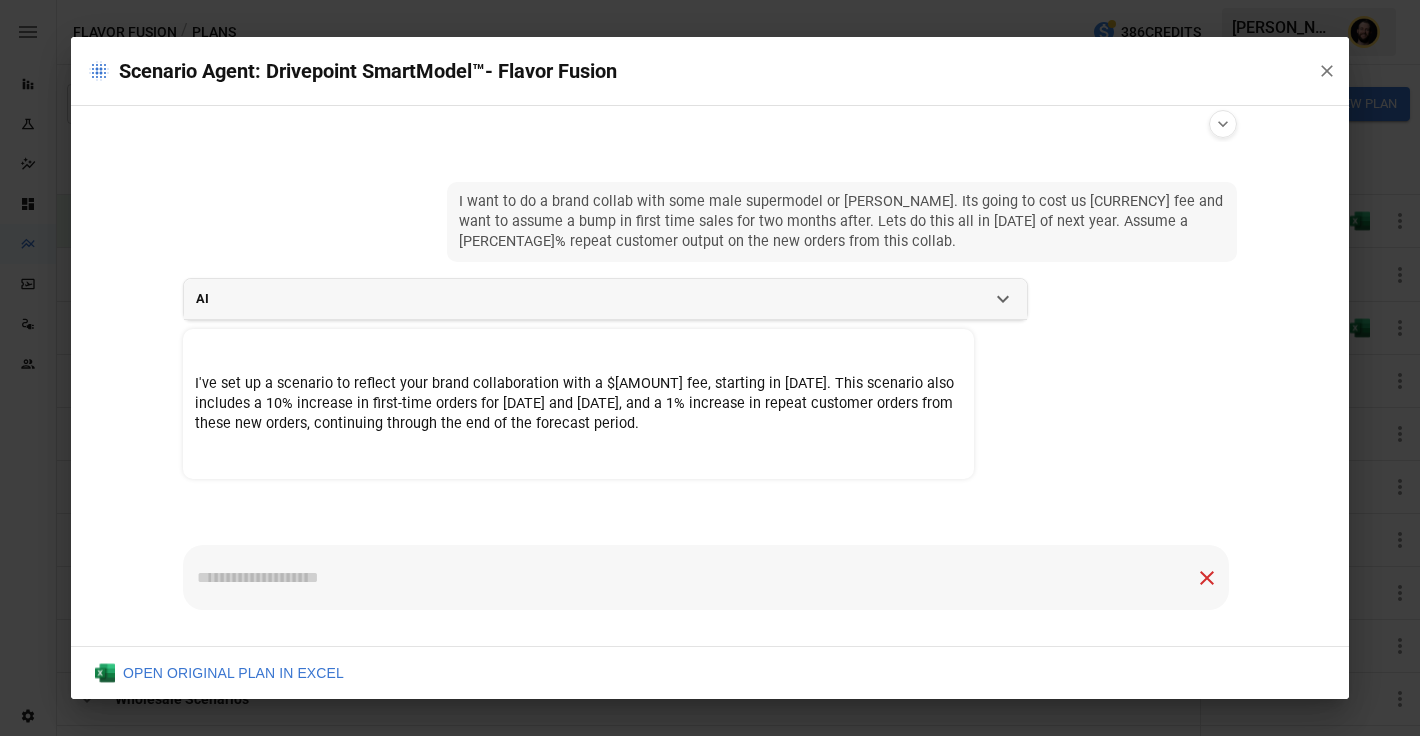 click on "I've set up a scenario to reflect your brand collaboration with a $40,000 fee, starting in April 2025. This scenario also includes a 10% increase in first-time orders for April and May 2025, and a 1% increase in repeat customer orders from these new orders, continuing through the end of the forecast period." at bounding box center [578, 404] 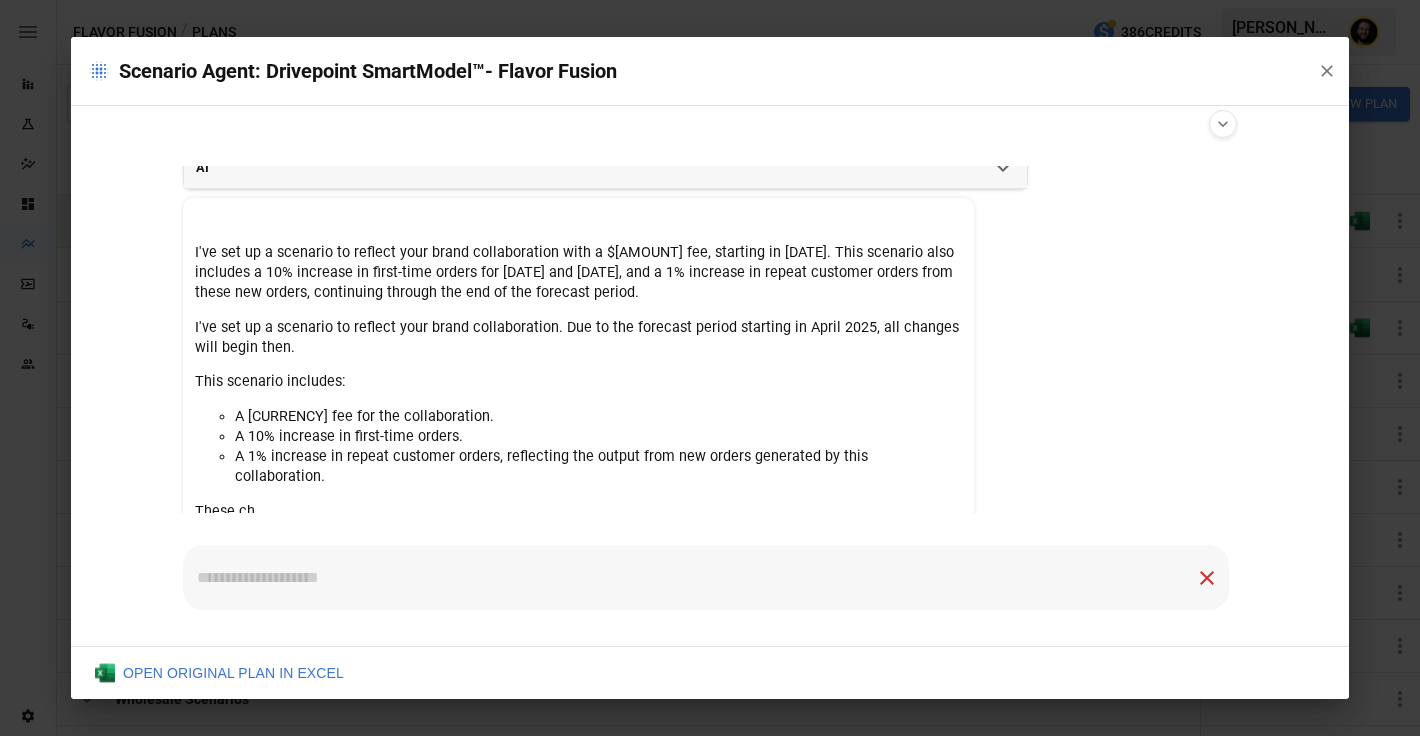 scroll, scrollTop: 180, scrollLeft: 0, axis: vertical 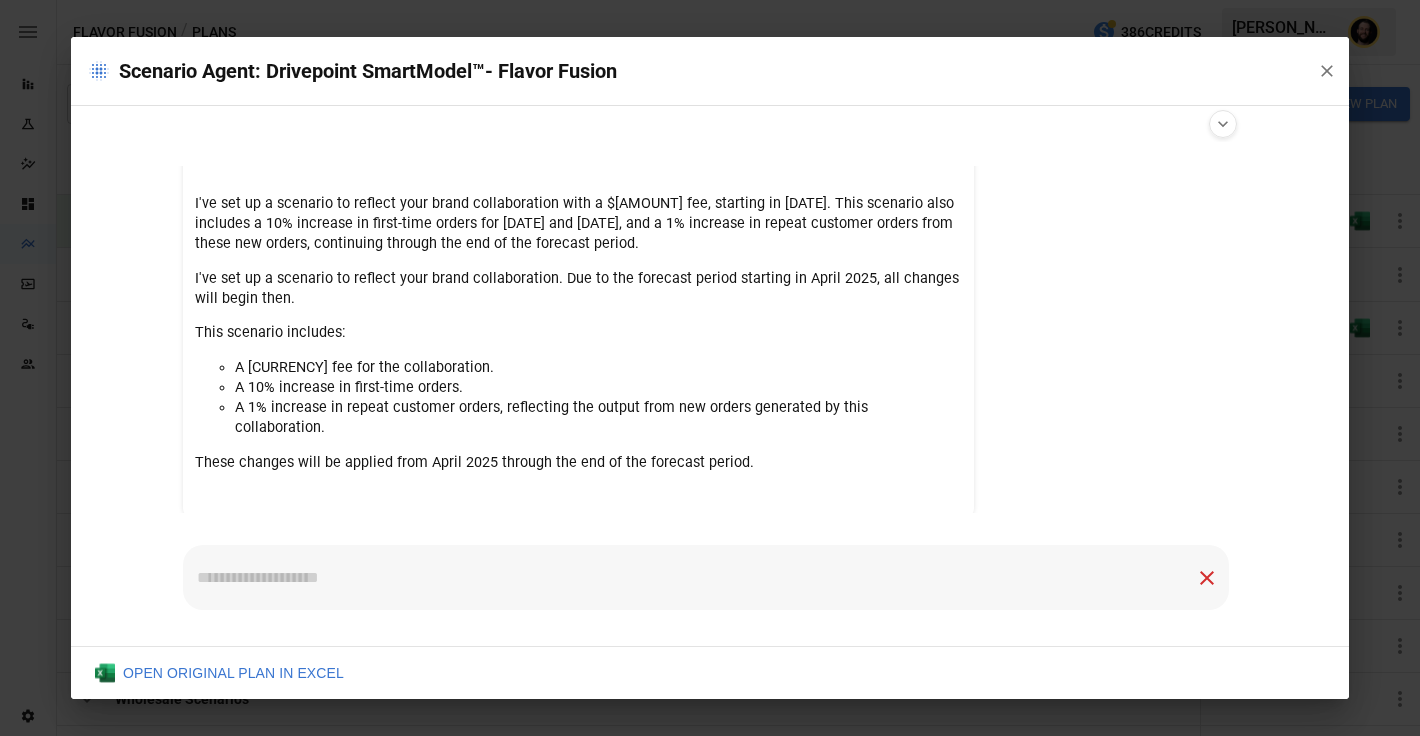 click on "These changes will be applied from April 2025 through the end of the forecast period." at bounding box center (578, 463) 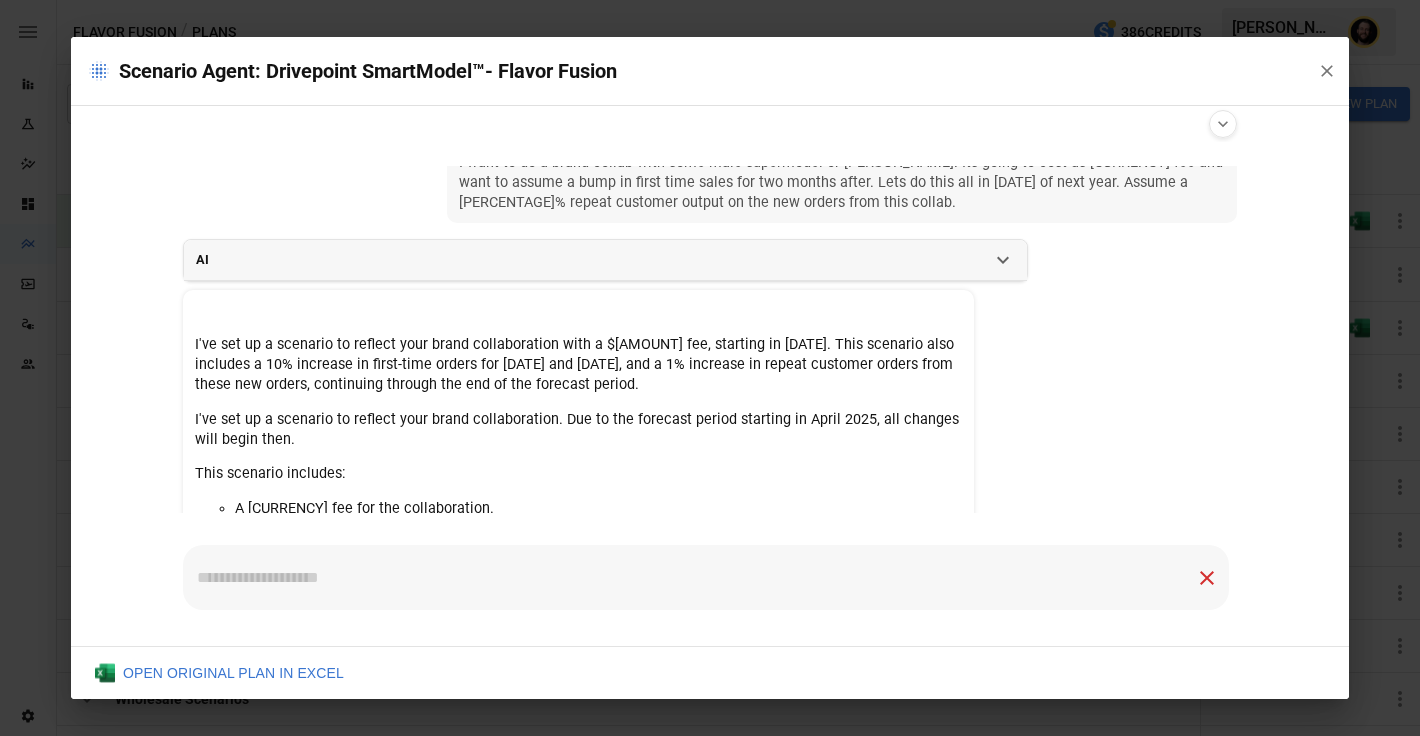 scroll, scrollTop: 180, scrollLeft: 0, axis: vertical 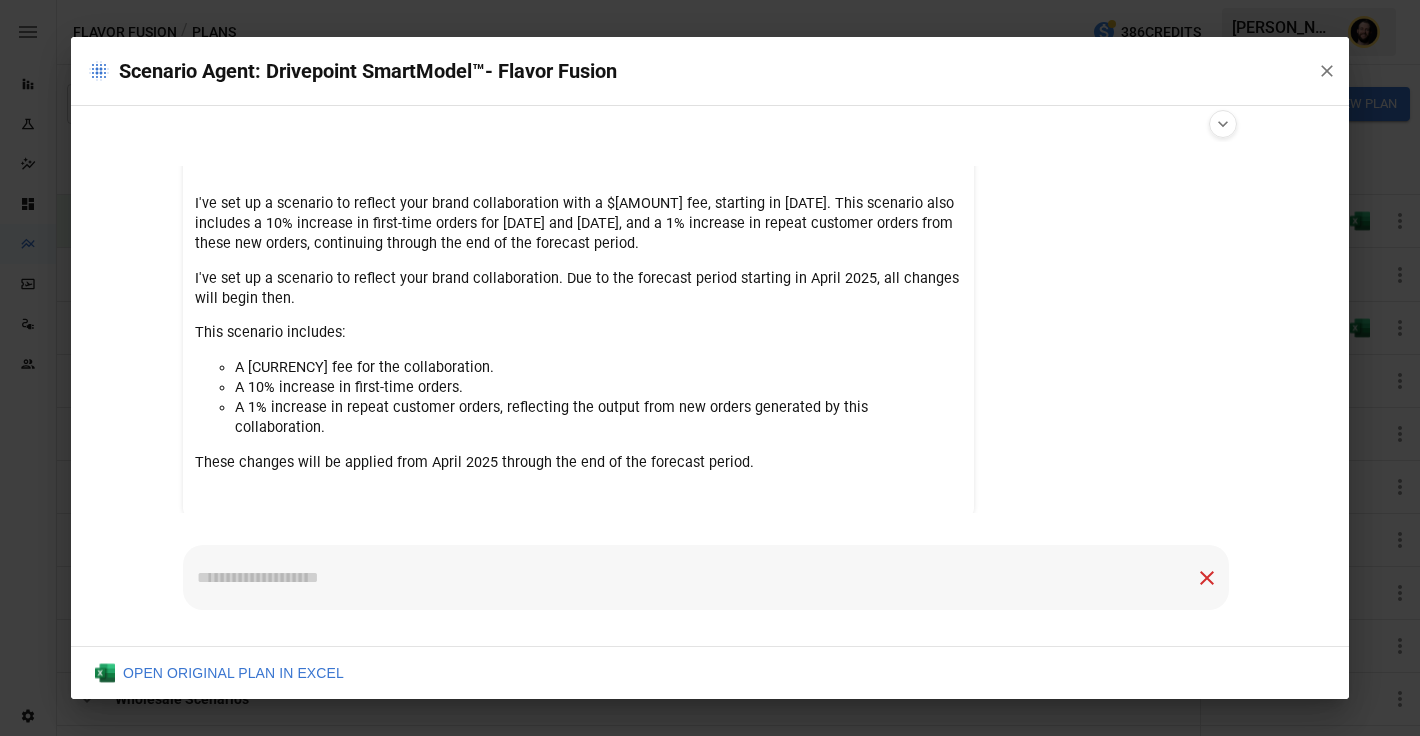 click on "A 10% increase in first-time orders." at bounding box center [598, 388] 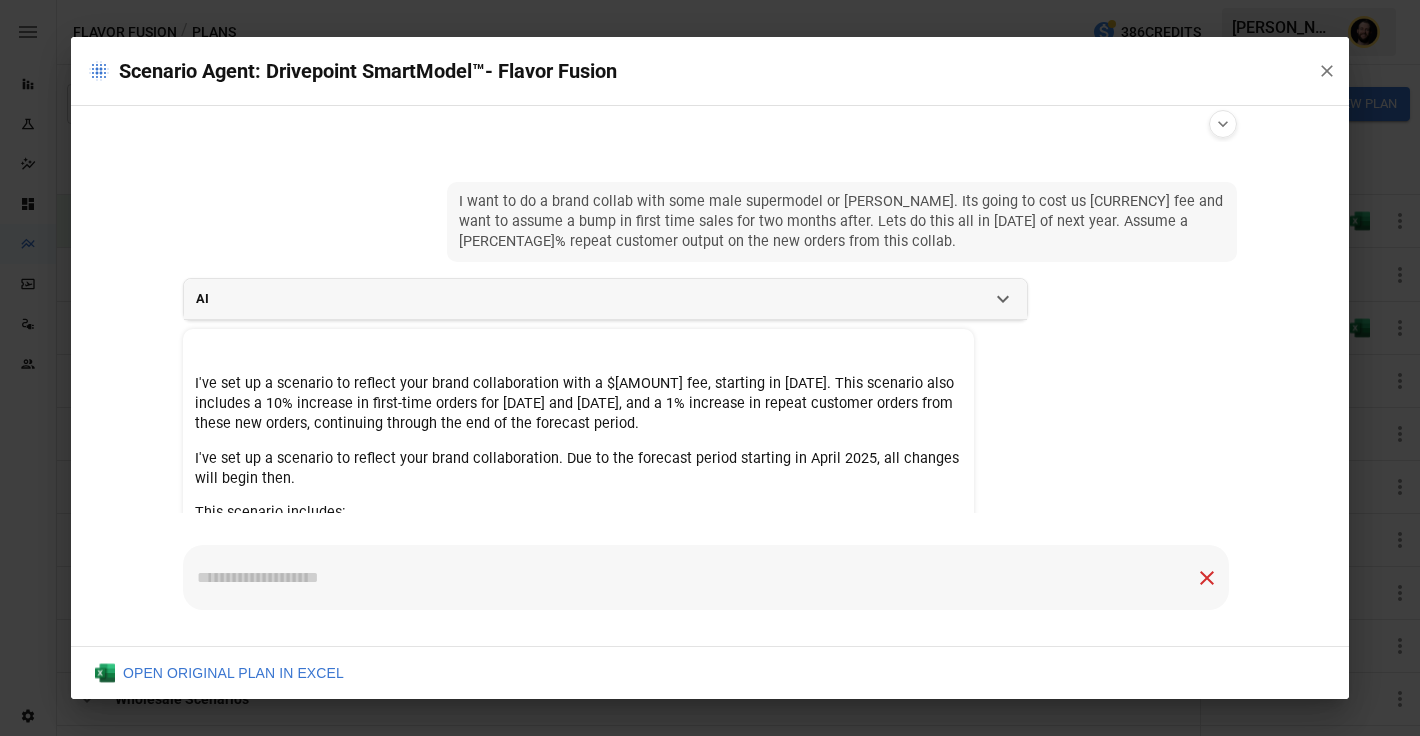 scroll, scrollTop: 180, scrollLeft: 0, axis: vertical 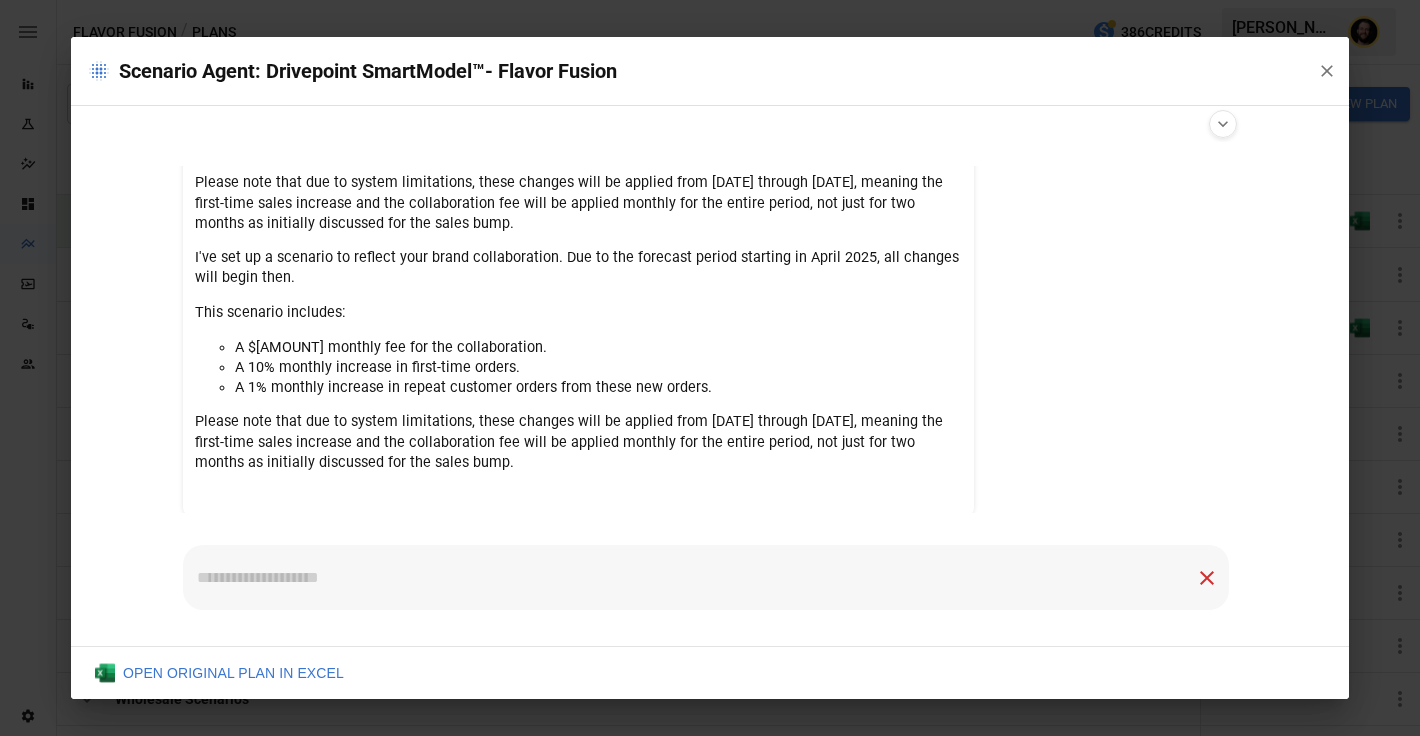 click on "I've set up a scenario to reflect your brand collaboration with a $40,000 fee, starting in April 2025. This scenario also includes a 10% increase in first-time orders for April and May 2025, and a 1% increase in repeat customer orders from these new orders, continuing through the end of the forecast period. I've set up a scenario to reflect your brand collaboration. Due to the forecast period starting in April 2025, all changes will begin then. This scenario includes: A $40,000 fee for the collaboration. A 10% increase in first-time orders. A 1% increase in repeat customer orders, reflecting the output from new orders generated by this collaboration. These changes will be applied from April 2025 through the end of the forecast period.
I've set up a scenario to reflect your brand collaboration. Due to the forecast period starting in April 2025, all changes will begin then. This scenario includes: A $40,000 fee for the collaboration. A 10% increase in first-time orders for April and May 2025." at bounding box center [578, 9] 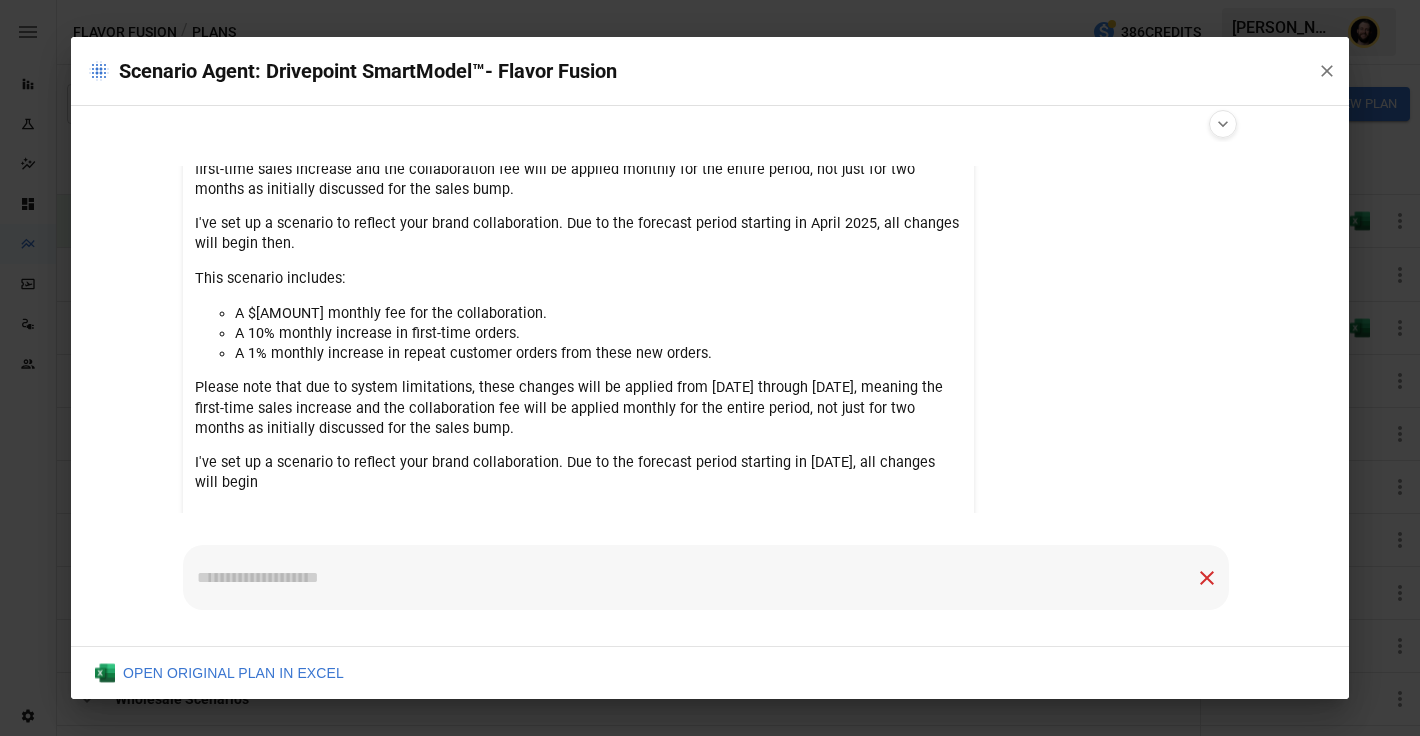 scroll, scrollTop: 1122, scrollLeft: 0, axis: vertical 